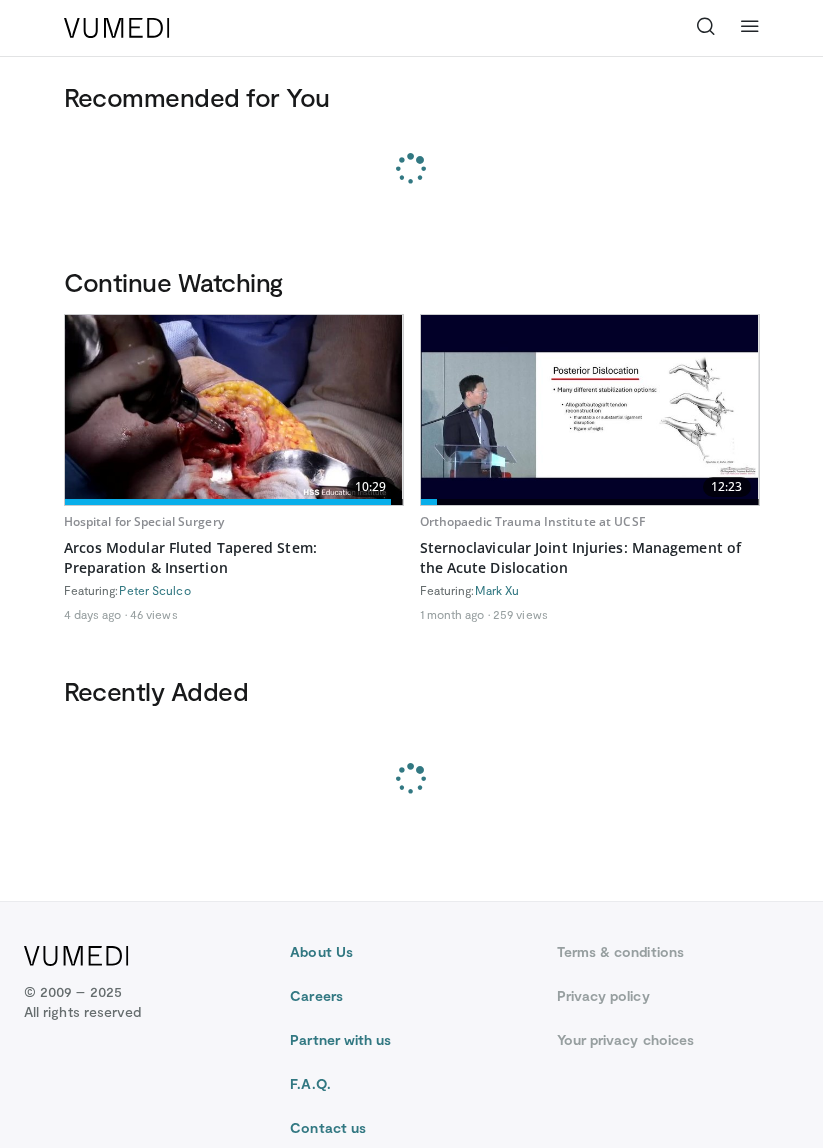 scroll, scrollTop: 0, scrollLeft: 0, axis: both 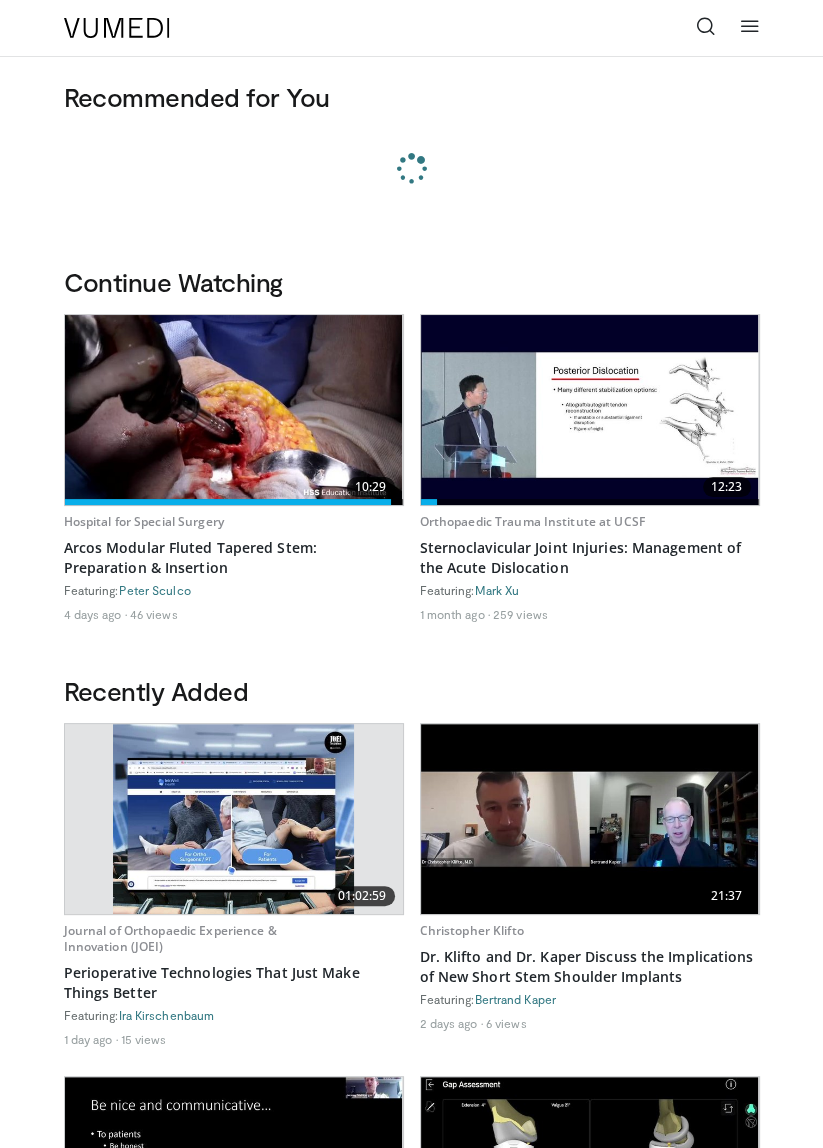 click at bounding box center (234, 410) 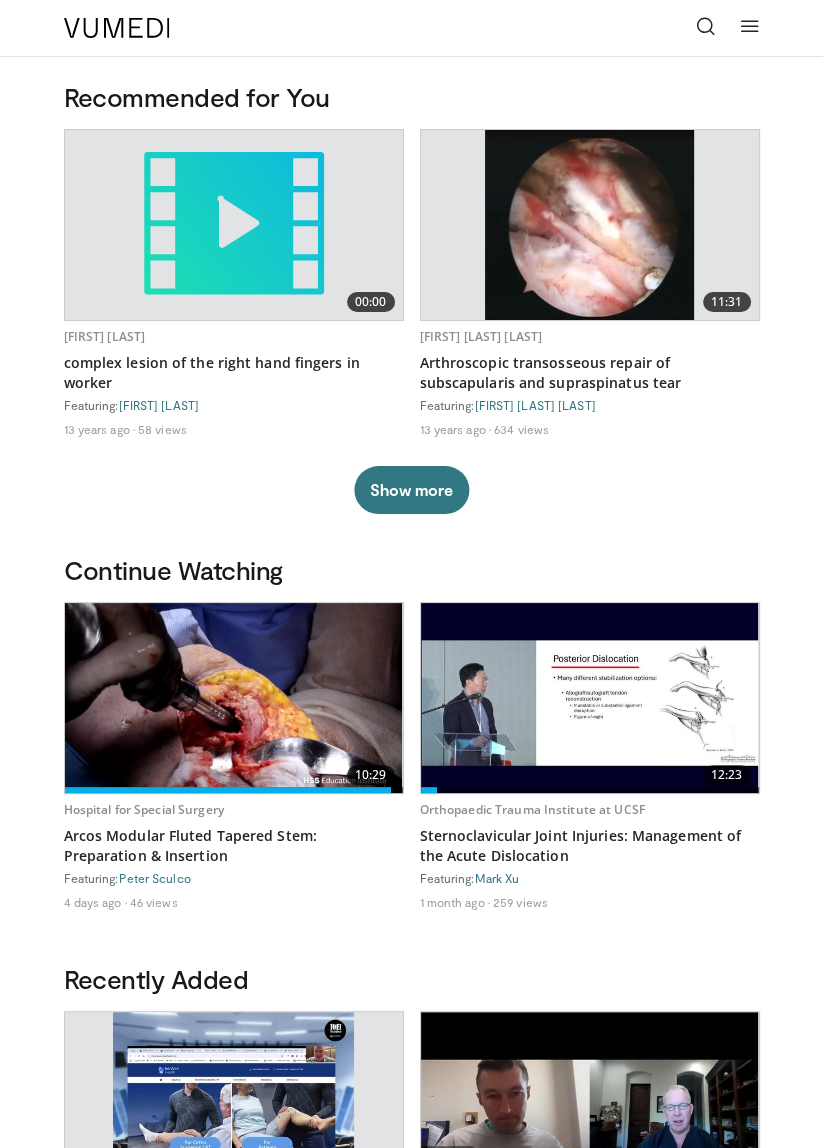click at bounding box center (234, 698) 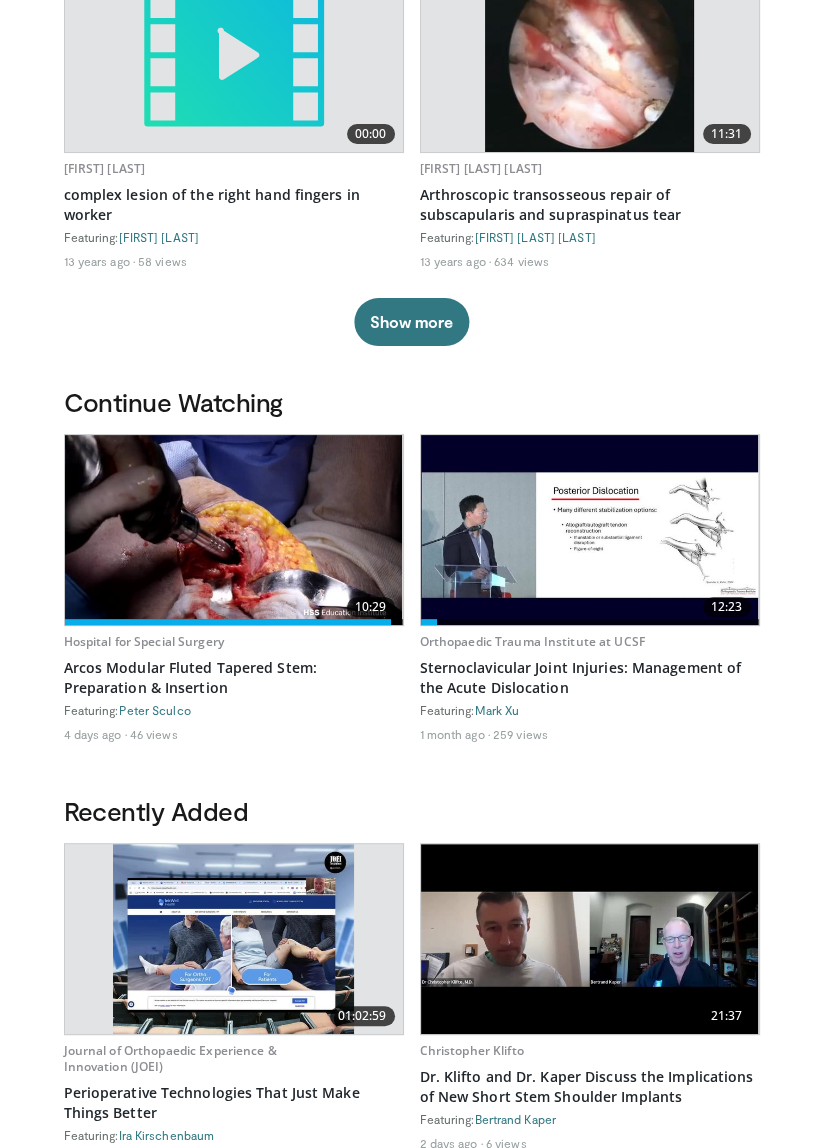 scroll, scrollTop: 174, scrollLeft: 0, axis: vertical 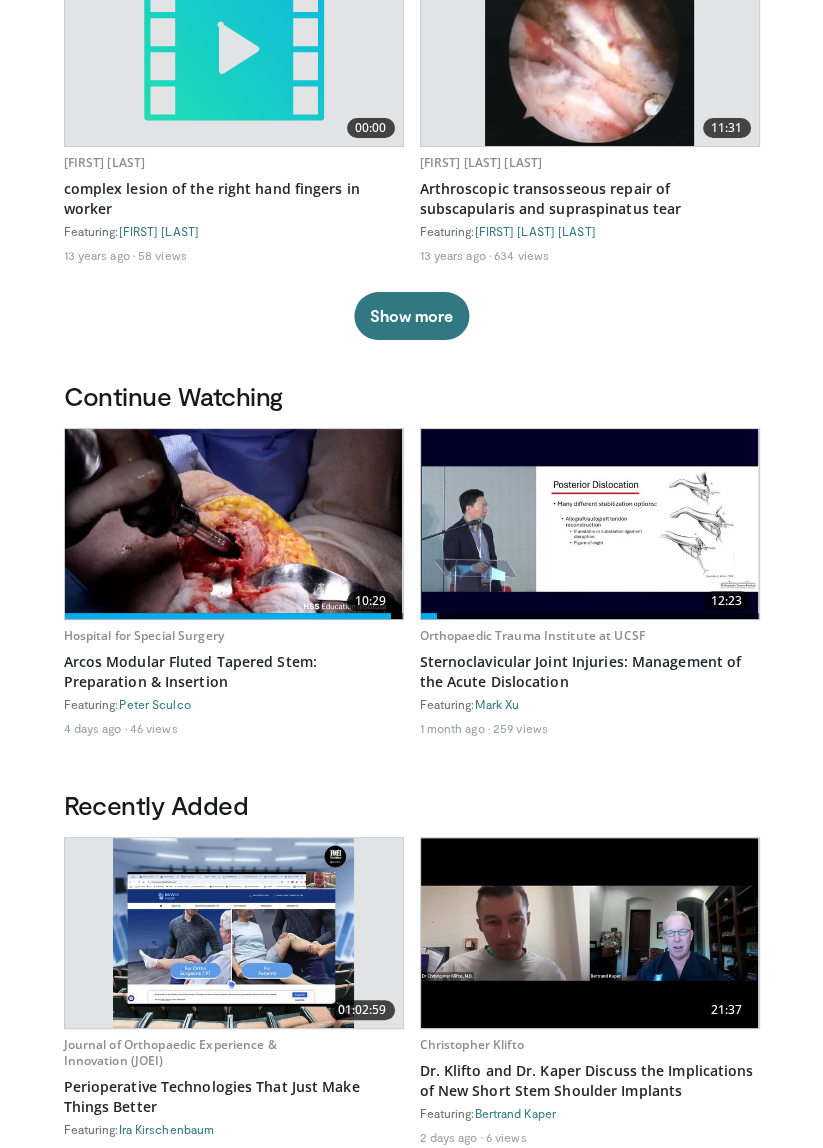 click at bounding box center (234, 524) 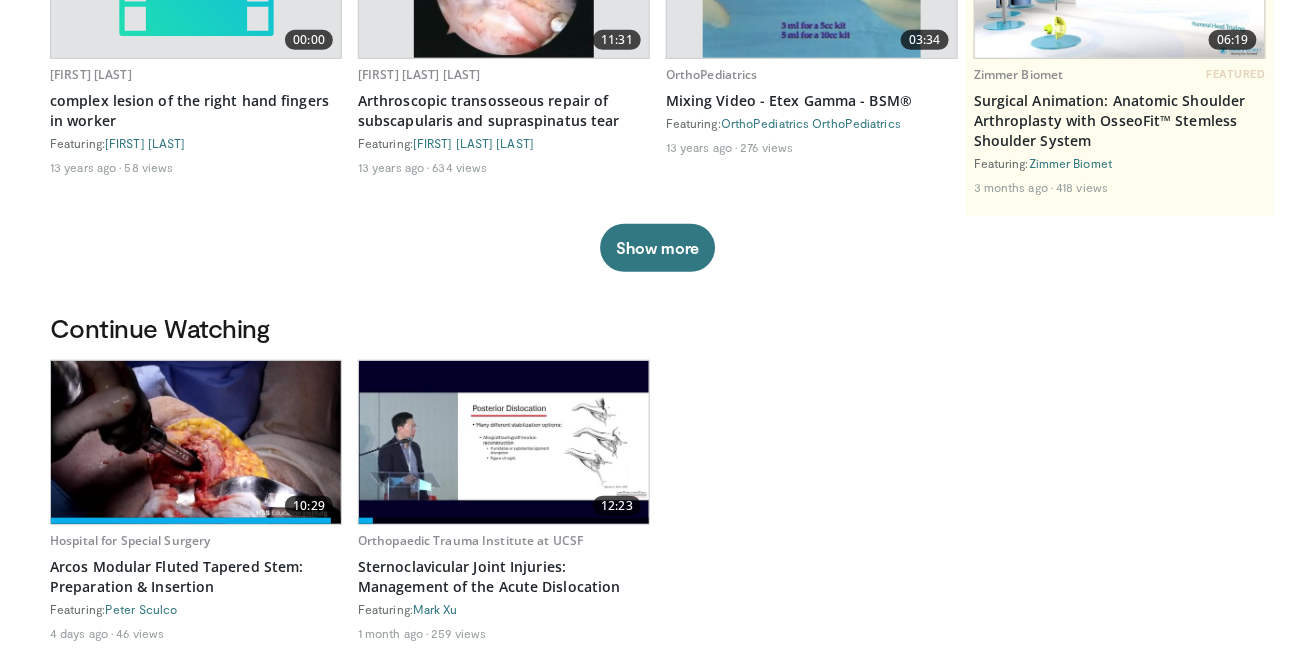 scroll, scrollTop: 311, scrollLeft: 0, axis: vertical 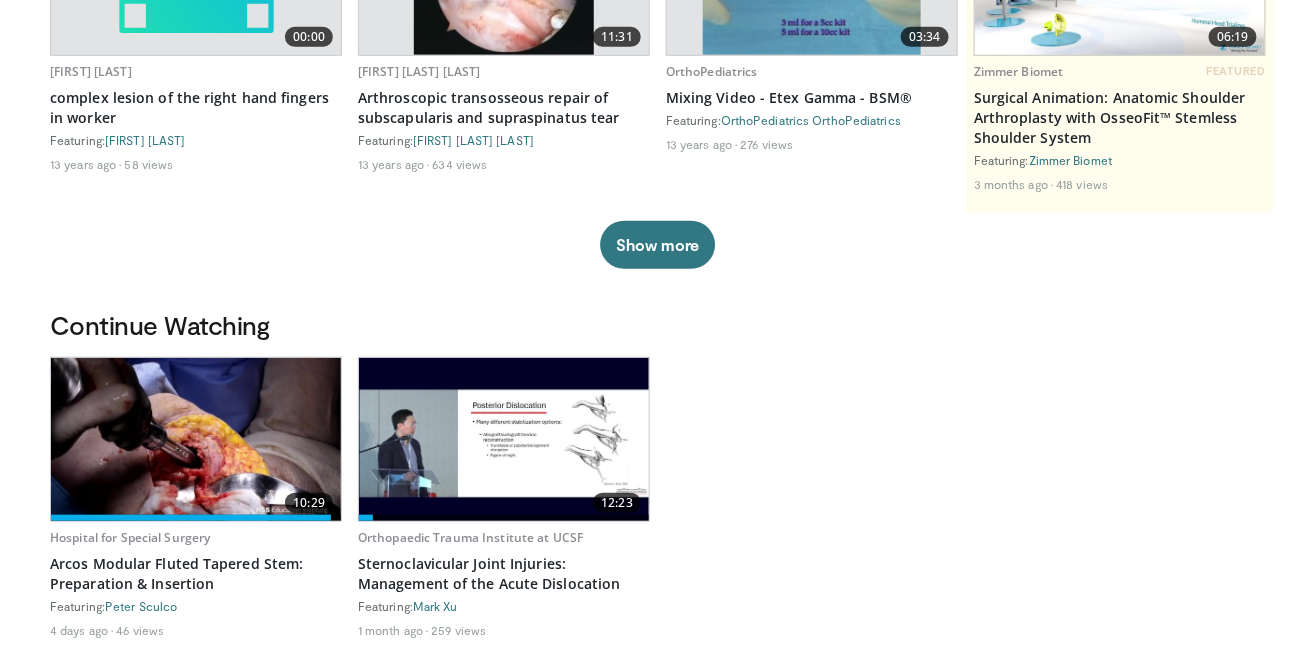 click at bounding box center [196, 439] 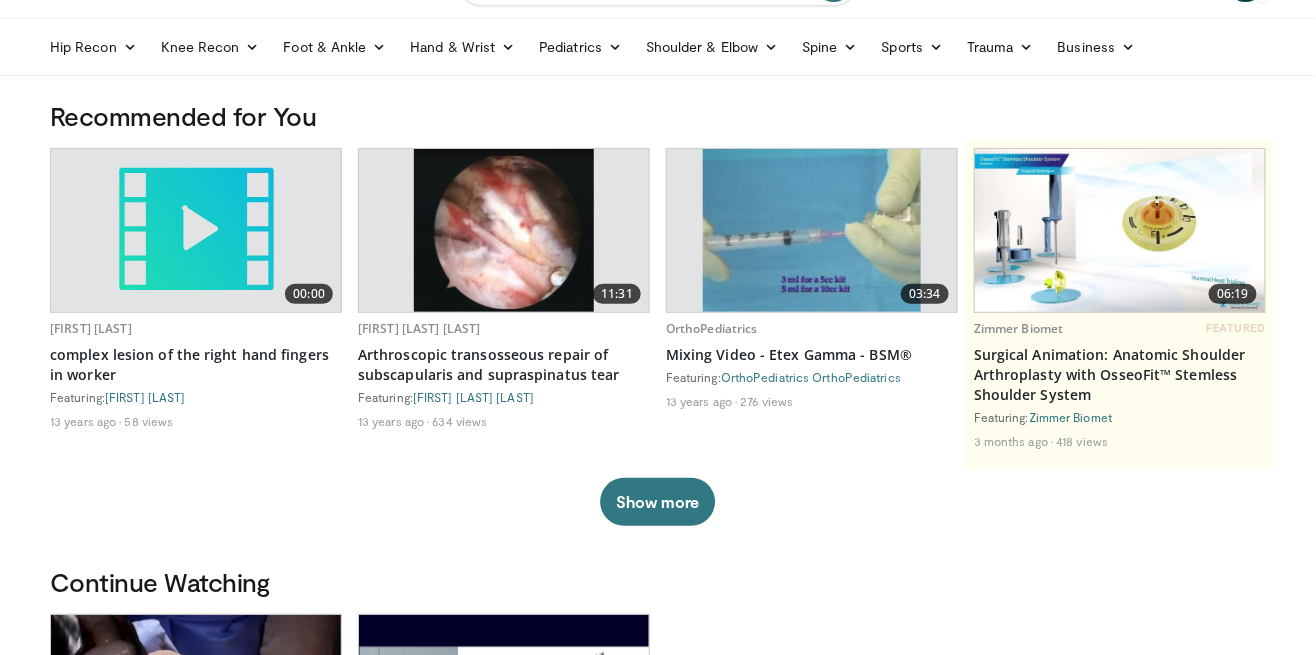 scroll, scrollTop: 0, scrollLeft: 0, axis: both 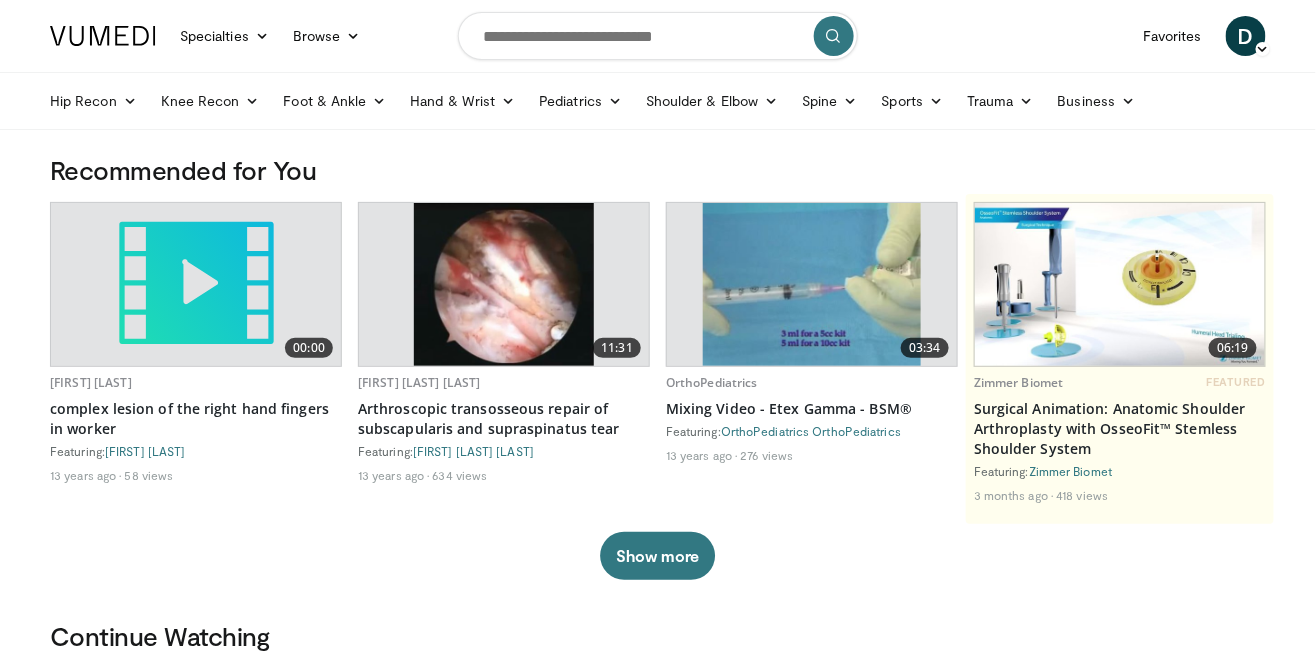 click on "Show more" at bounding box center (657, 556) 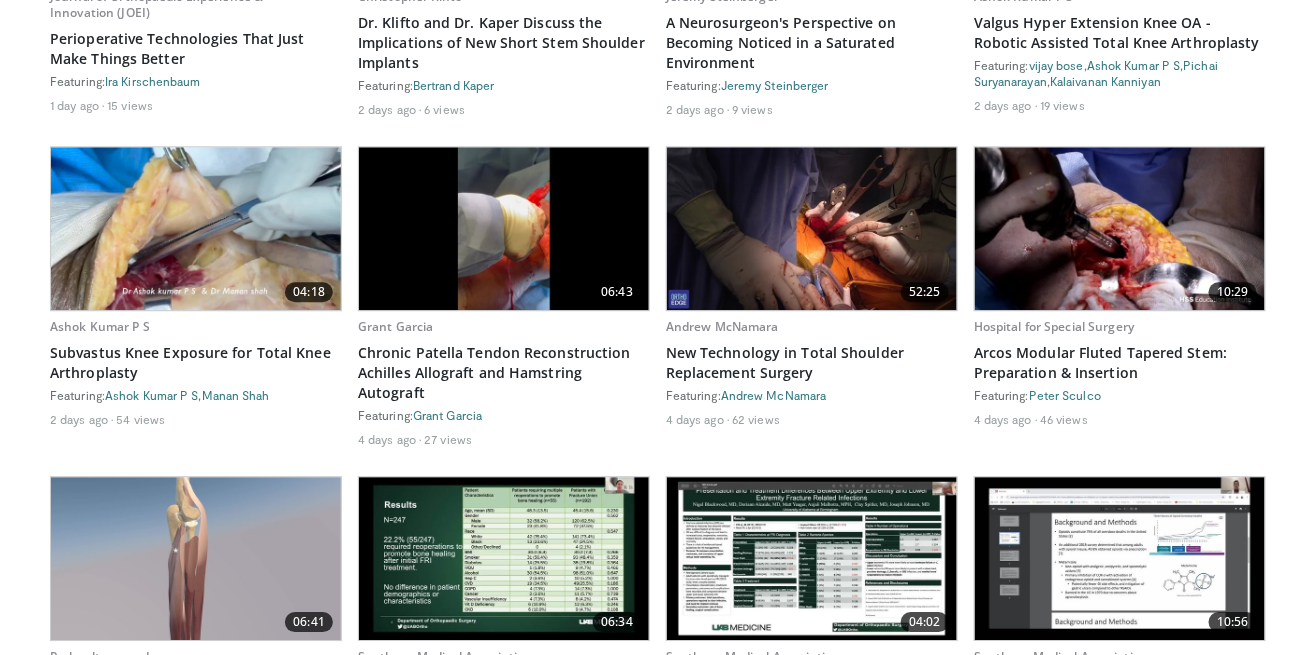 scroll, scrollTop: 1496, scrollLeft: 0, axis: vertical 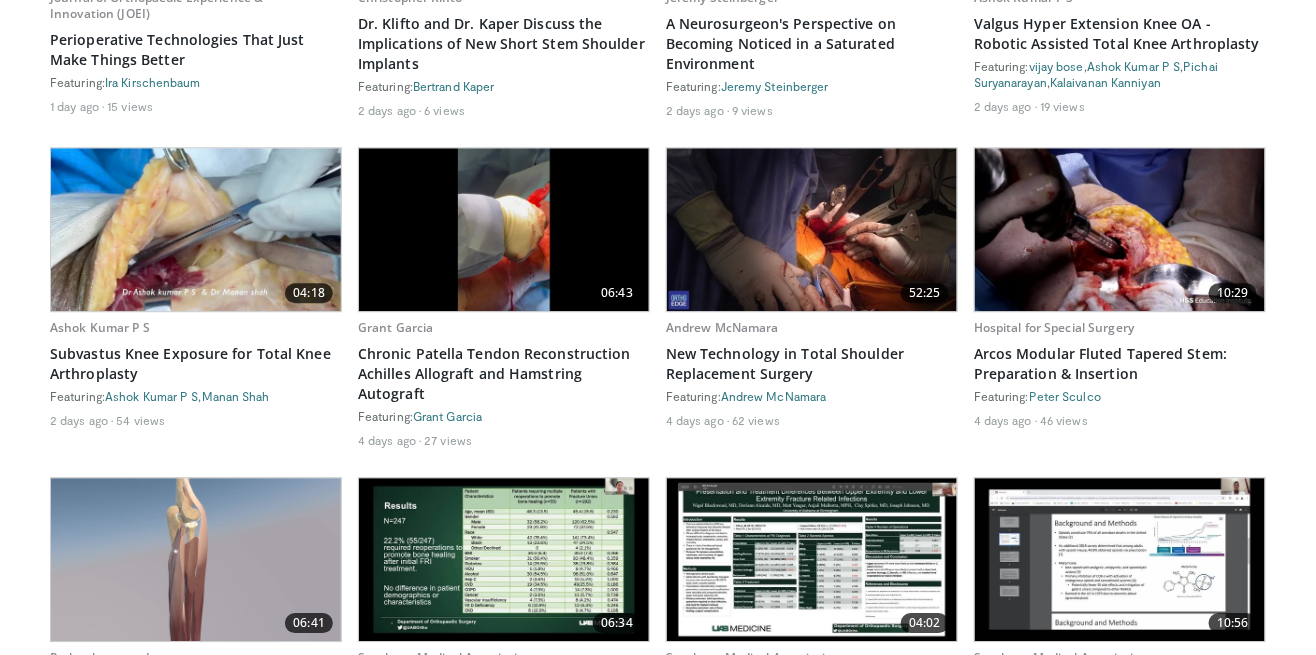 click at bounding box center [1120, 229] 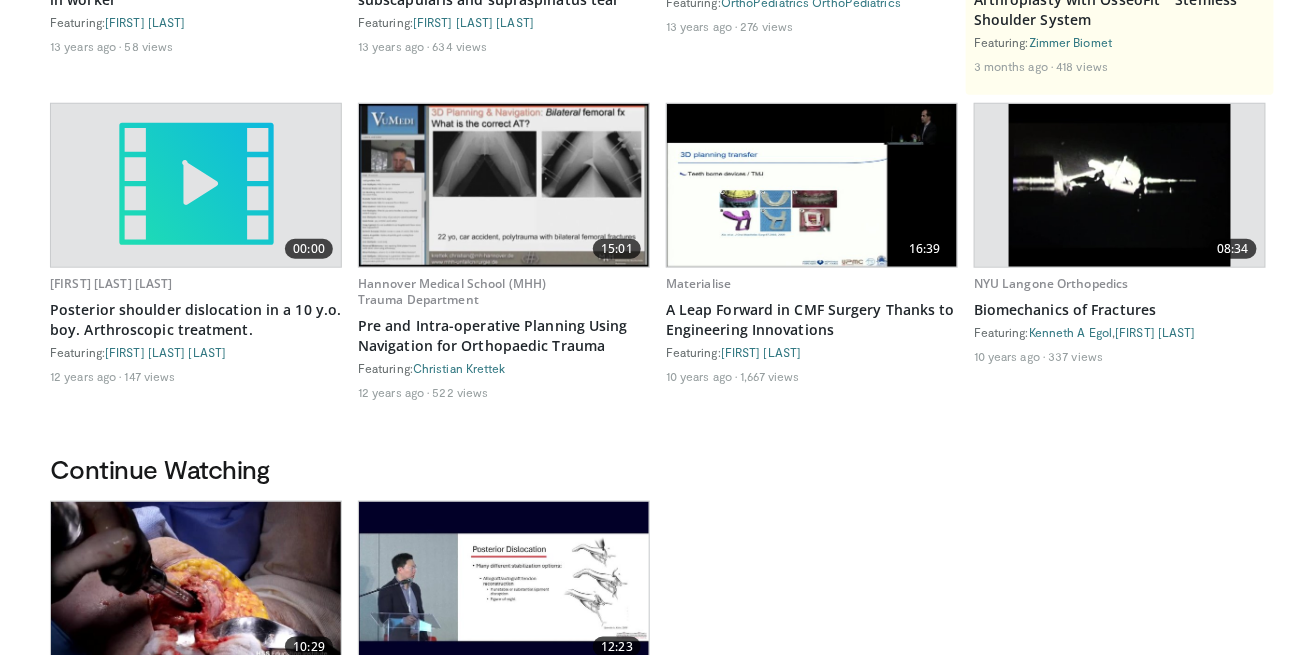 scroll, scrollTop: 428, scrollLeft: 0, axis: vertical 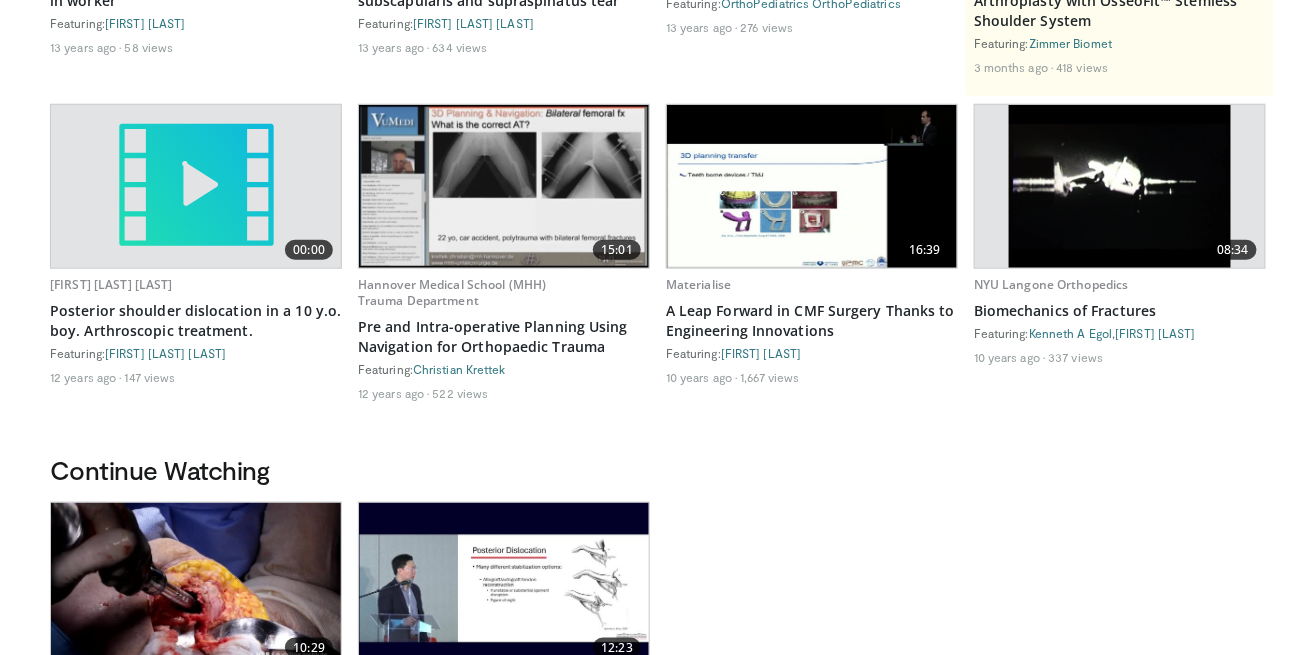 click at bounding box center [196, 584] 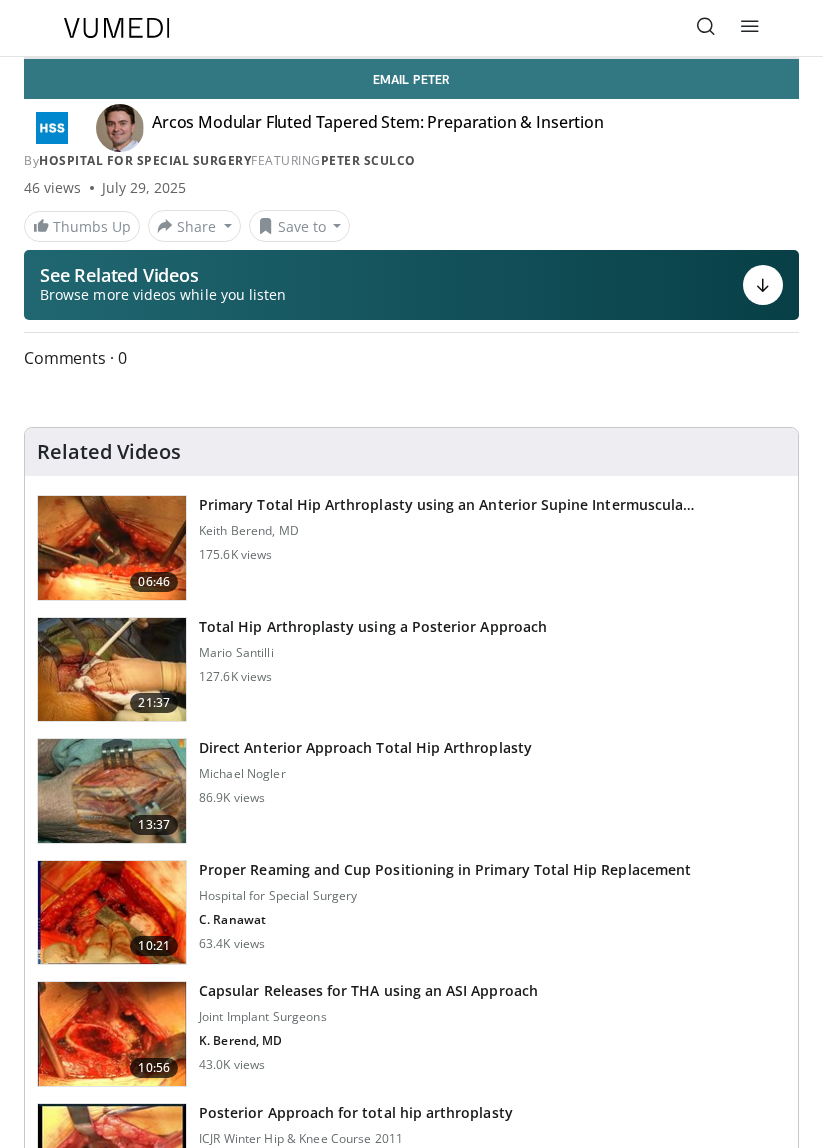 scroll, scrollTop: 0, scrollLeft: 0, axis: both 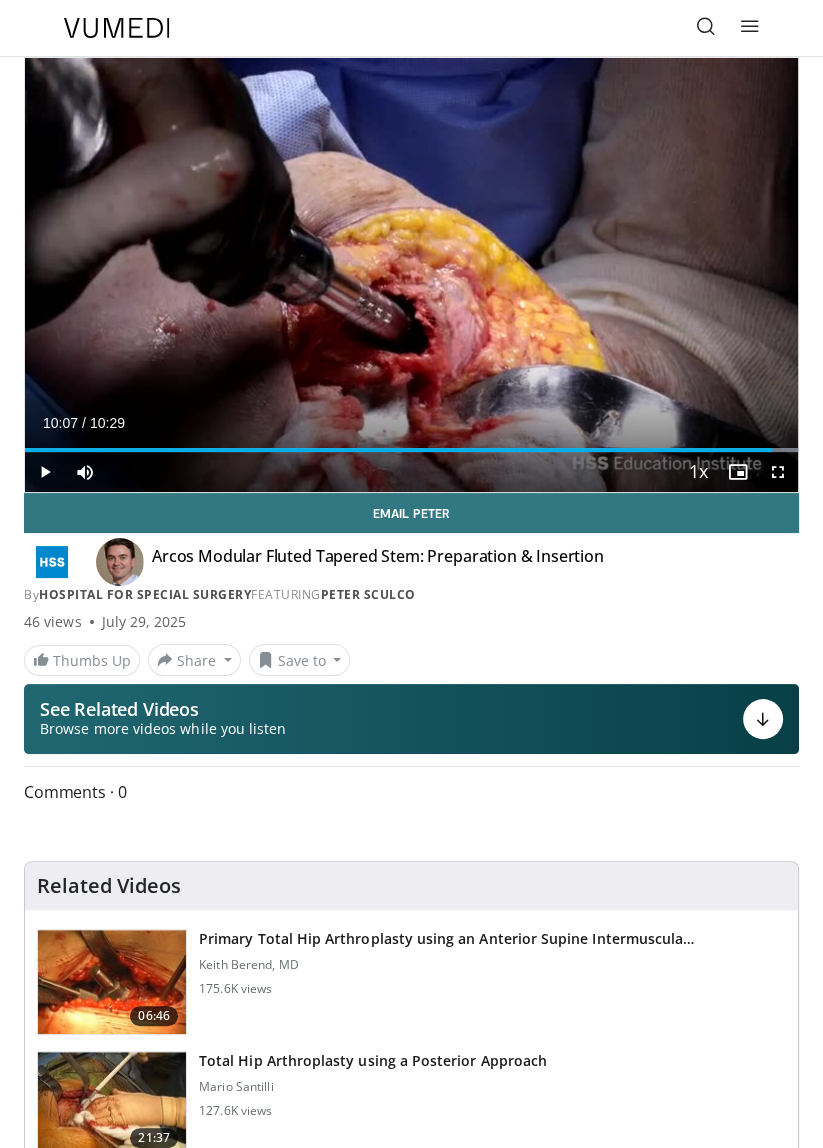 click on "Loaded :  100.00% 10:07" at bounding box center (411, 442) 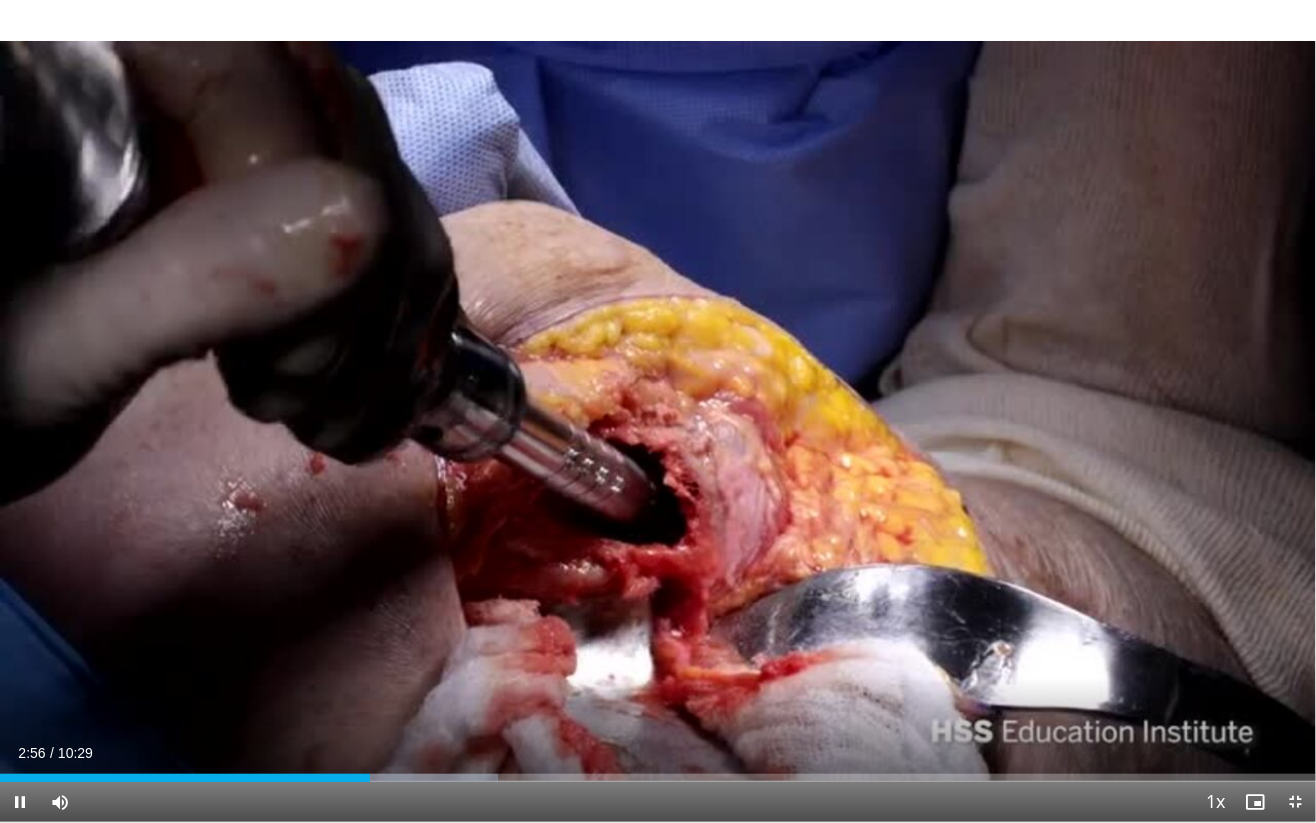 click on "10 seconds
Tap to unmute" at bounding box center (658, 411) 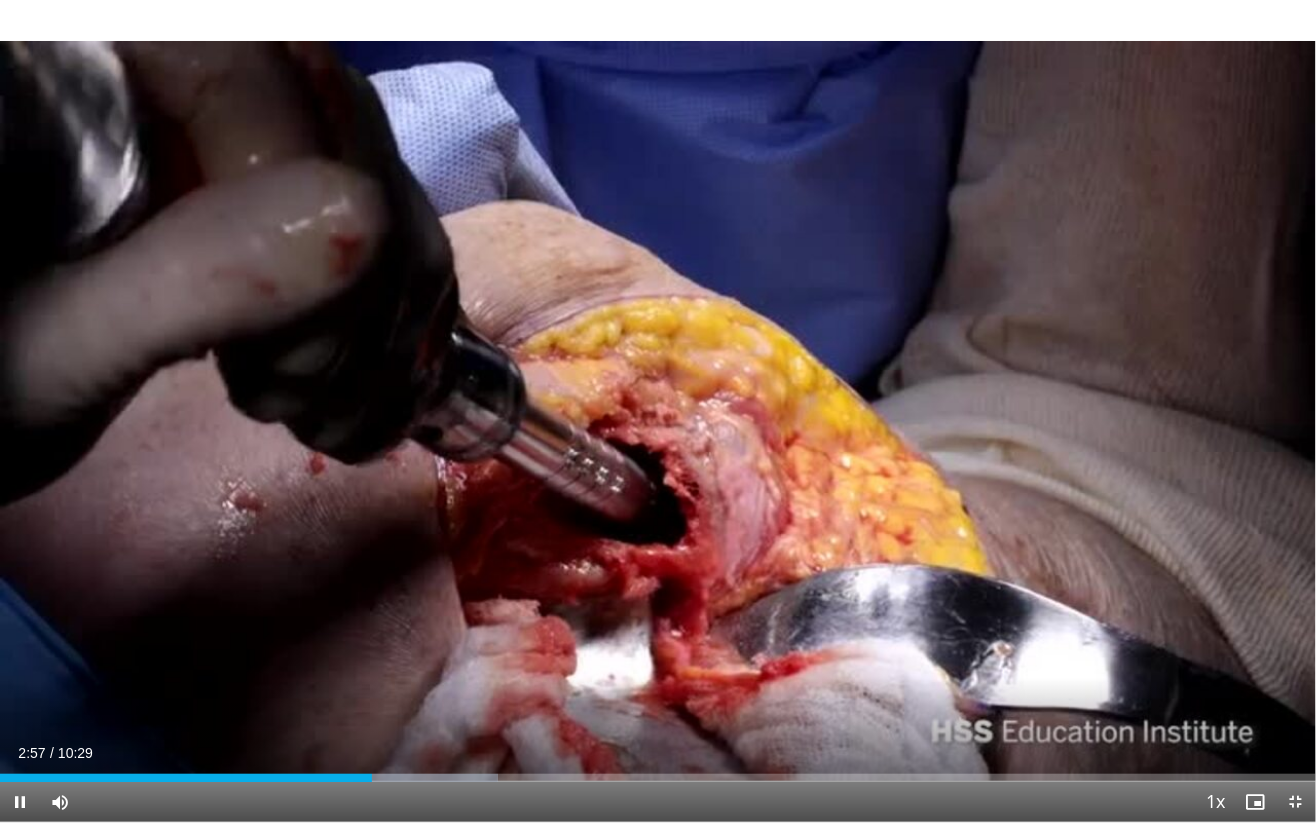 click on "10 seconds
Tap to unmute" at bounding box center [658, 411] 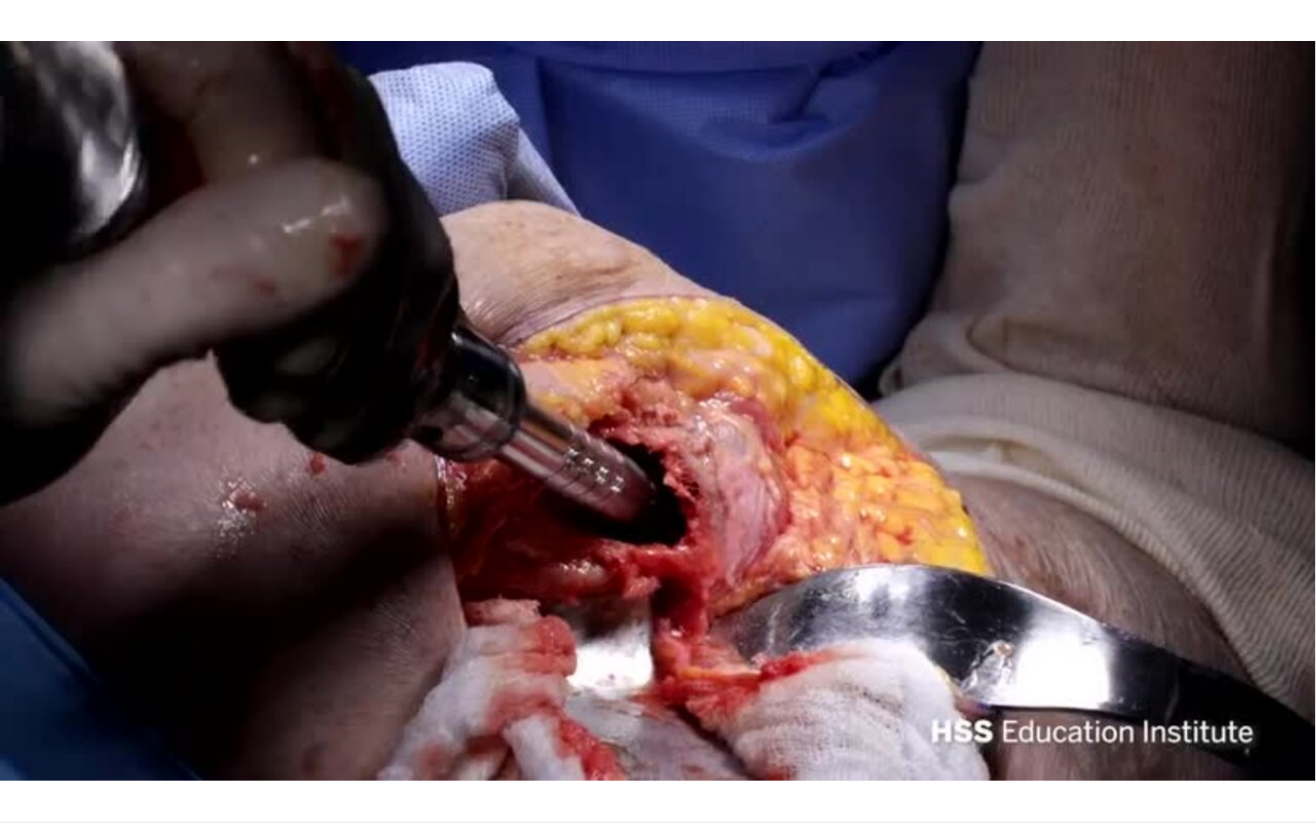 click on "10 seconds
Tap to unmute" at bounding box center [658, 411] 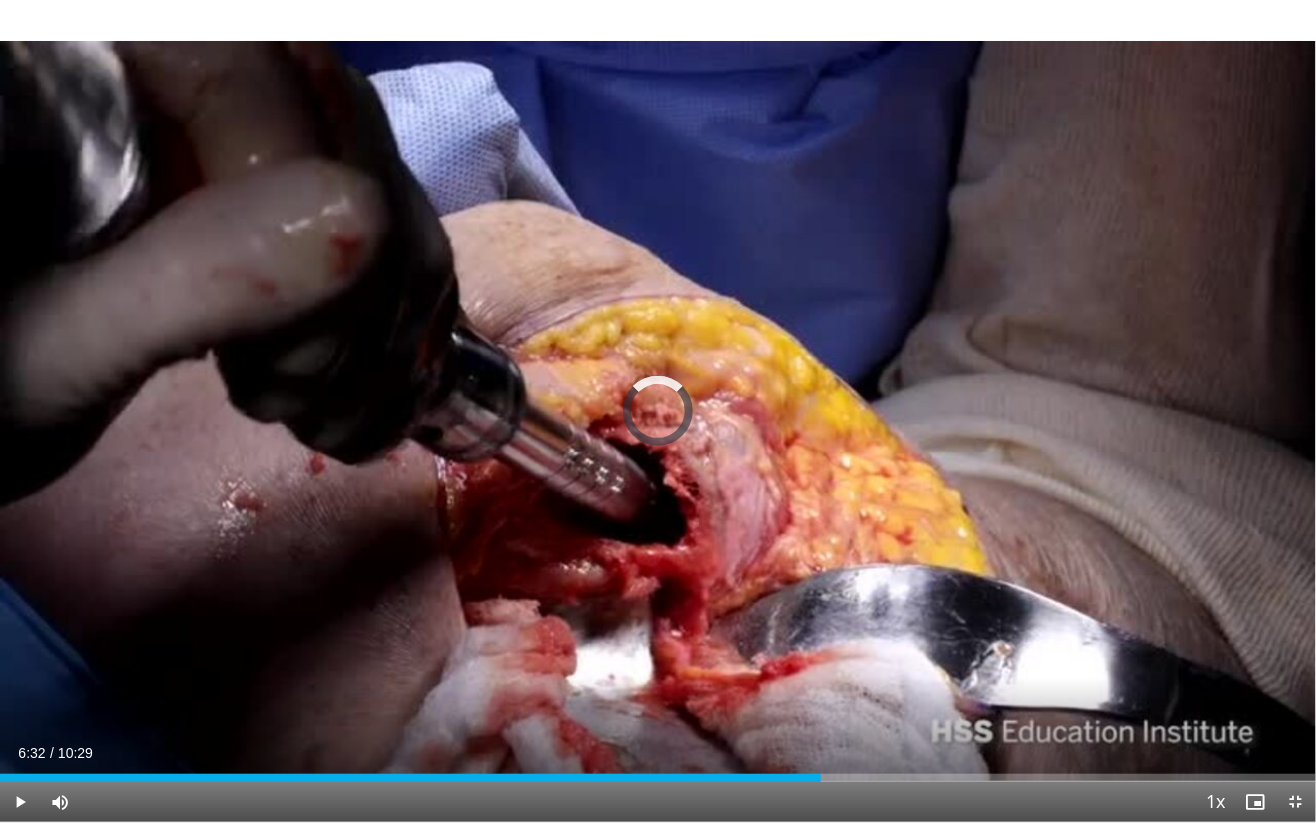 click on "Loaded :  47.73% 03:58 02:48" at bounding box center (658, 778) 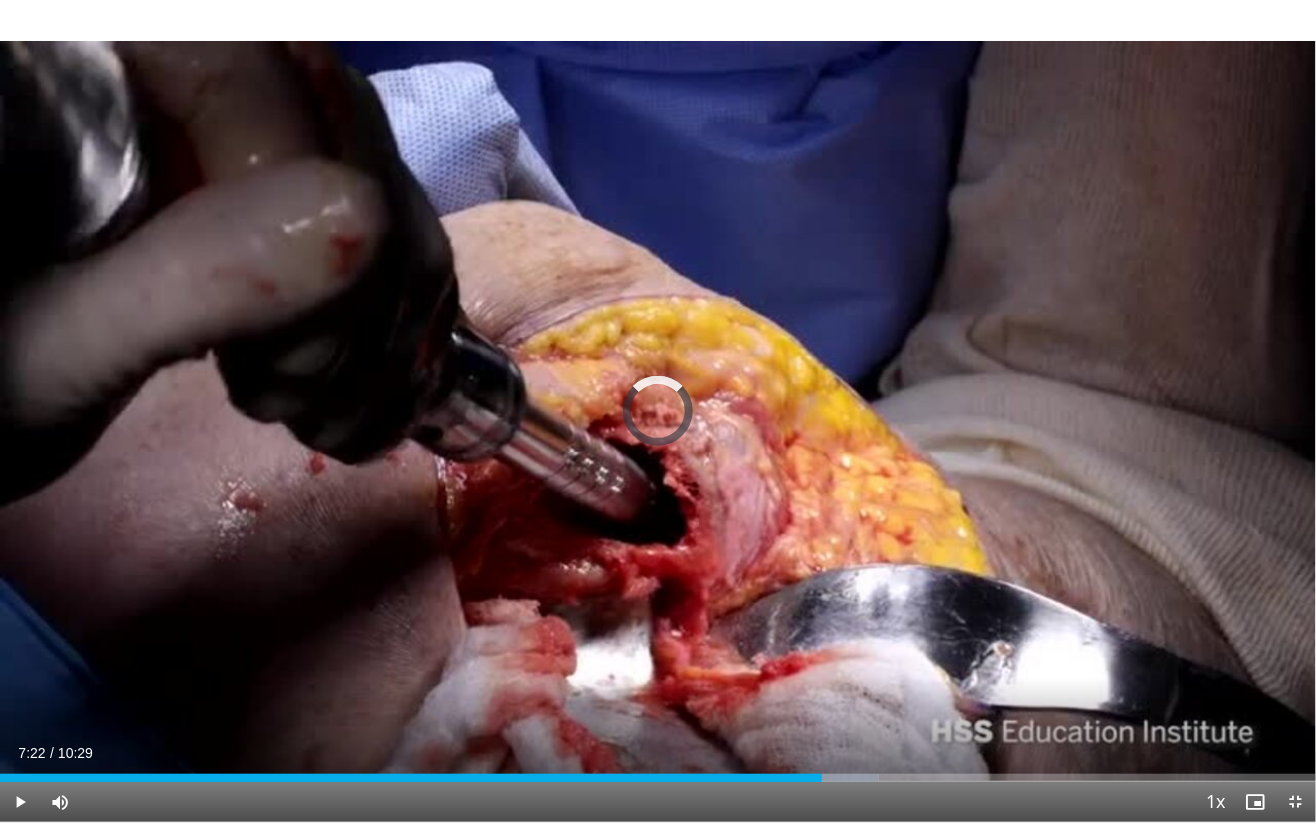 click on "Loaded :  66.83% 06:32 06:32" at bounding box center (658, 772) 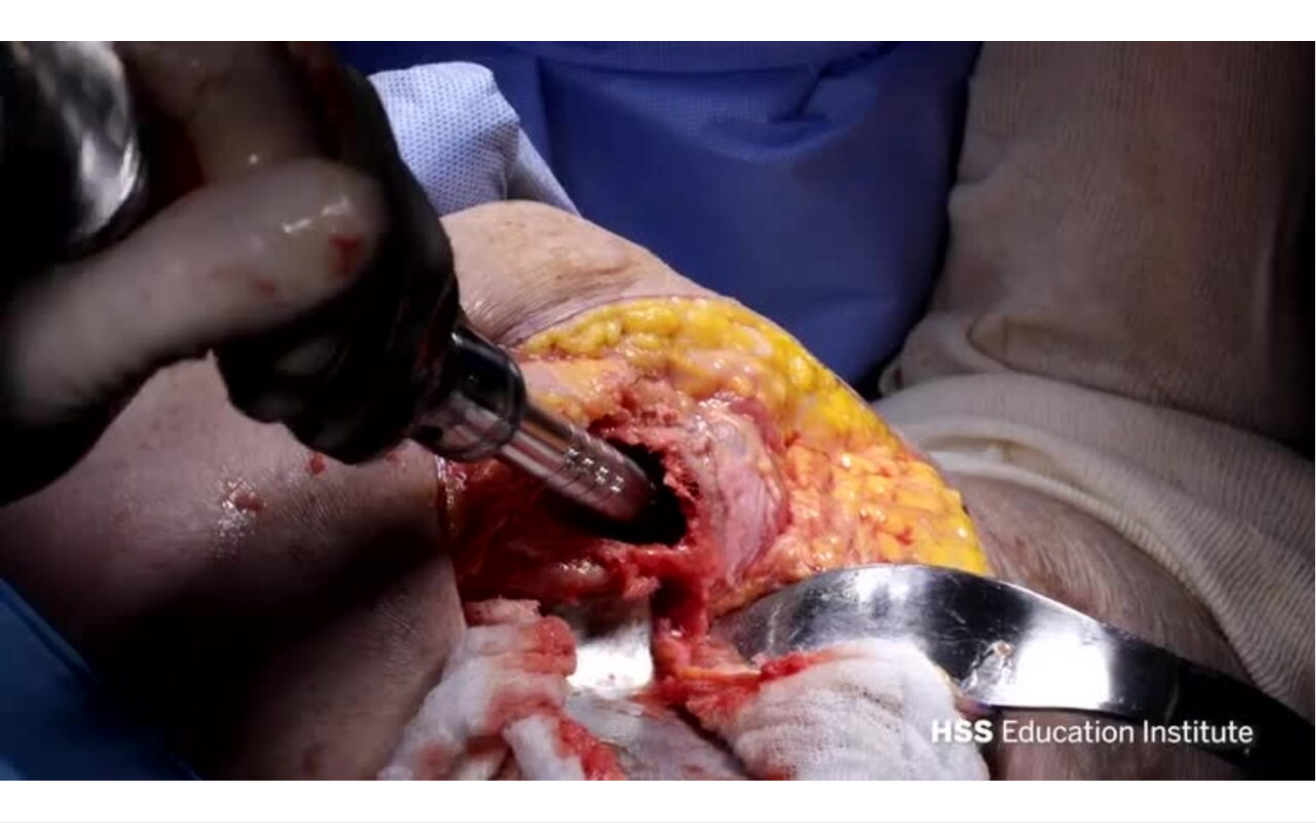 click on "10 seconds
Tap to unmute" at bounding box center [658, 411] 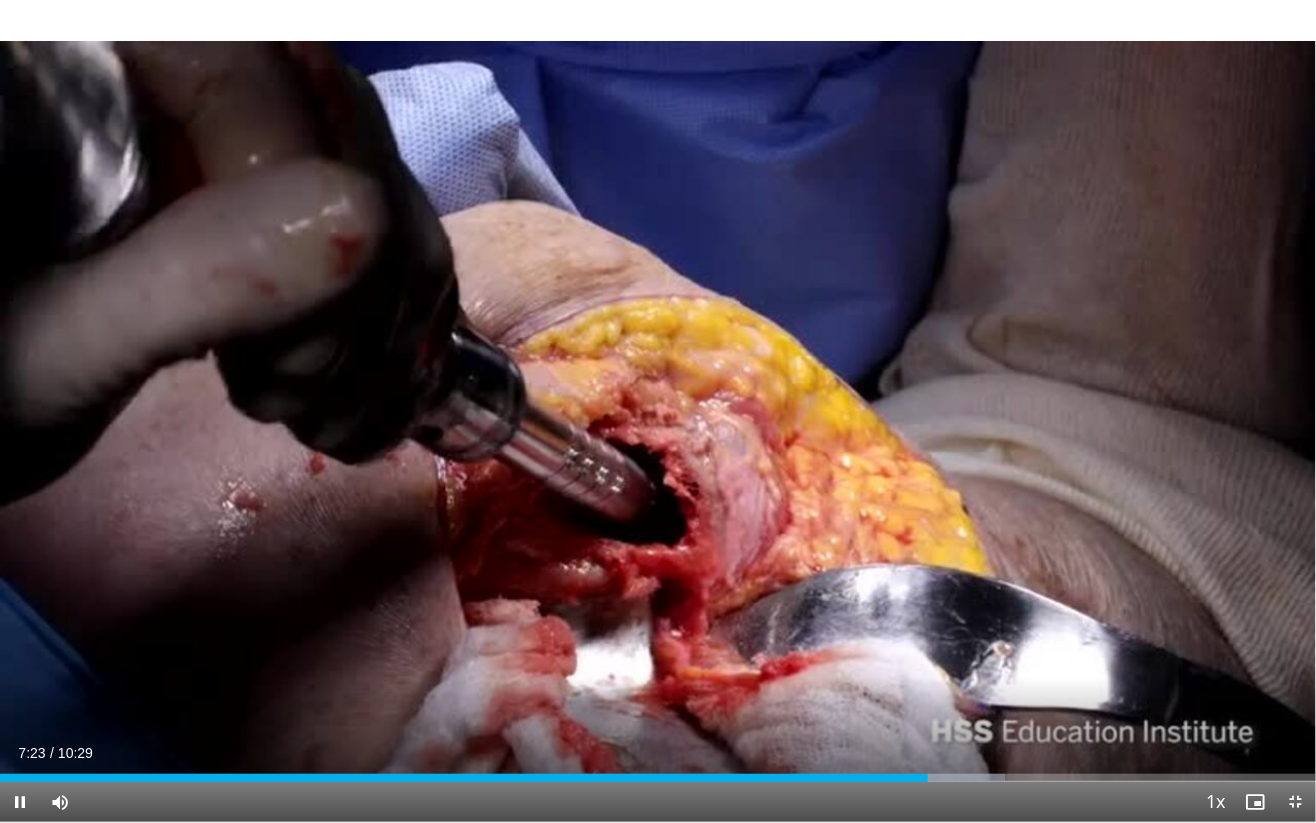 click on "Loaded :  76.37% 07:23 07:22" at bounding box center (658, 772) 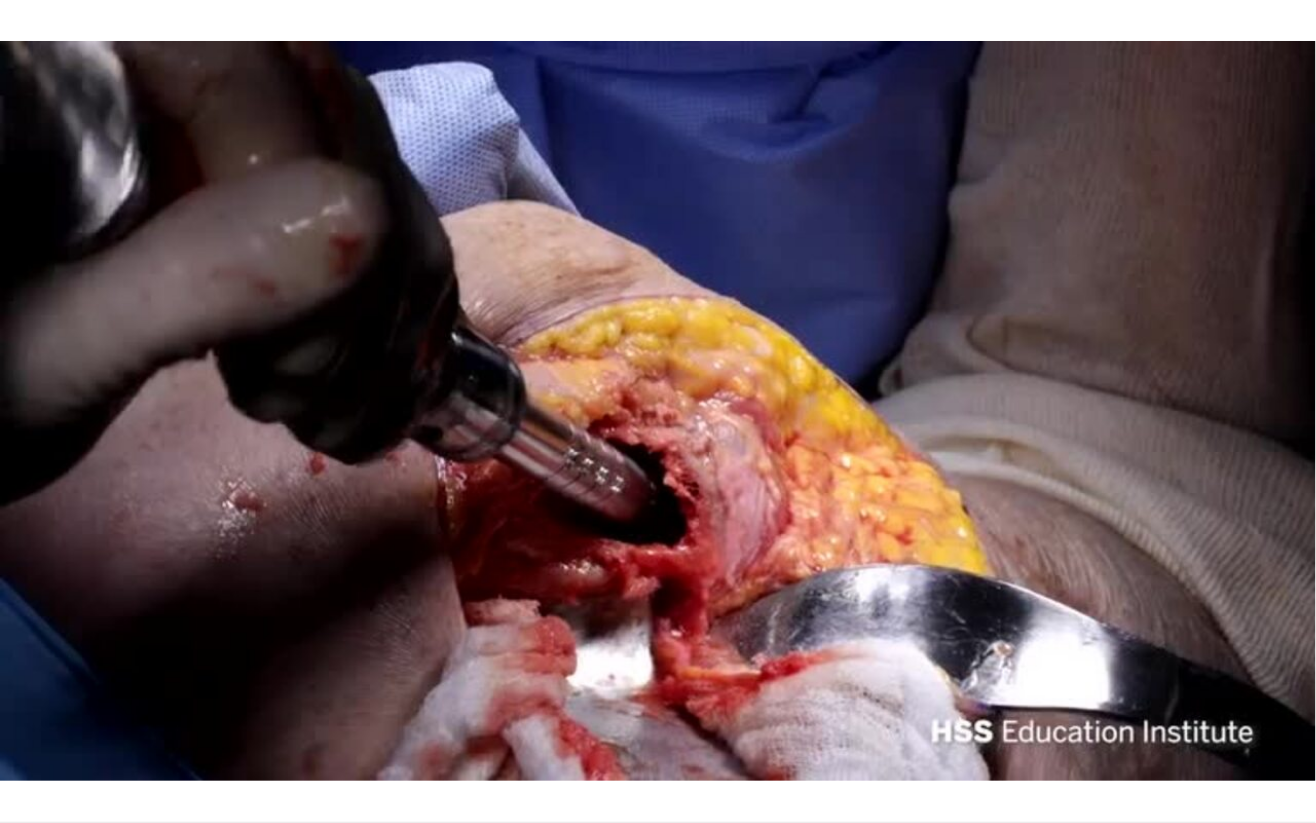 click on "10 seconds
Tap to unmute" at bounding box center (658, 411) 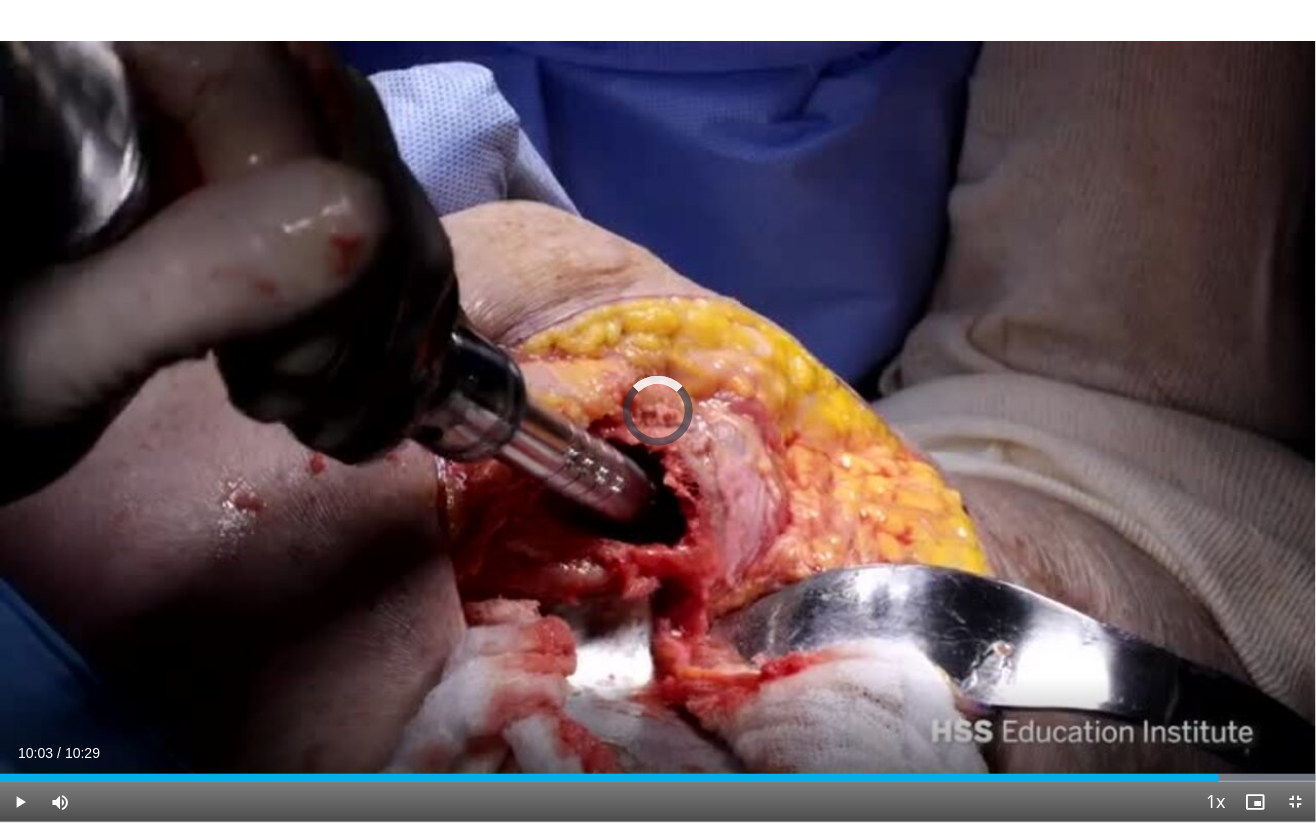 click on "Loaded :  100.00% 09:42 08:35" at bounding box center (658, 772) 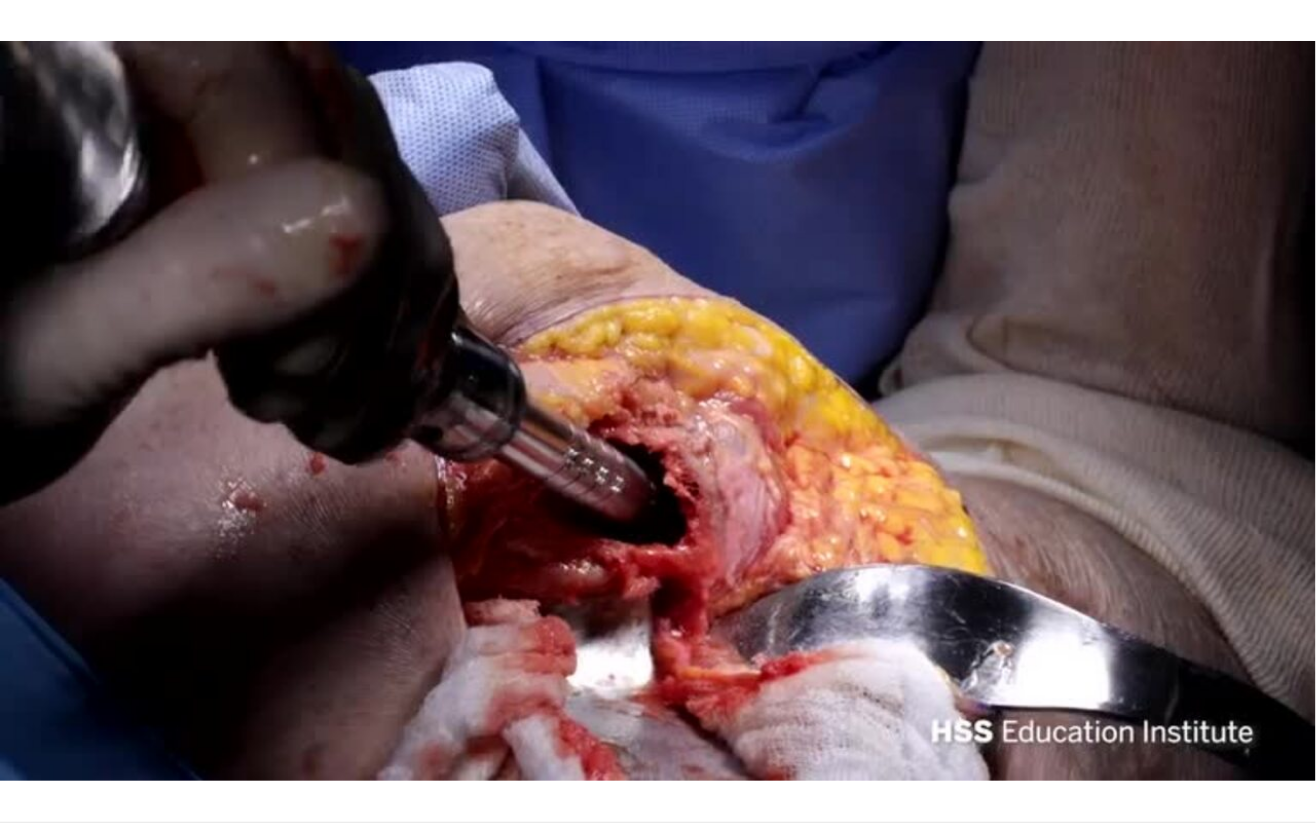 click on "10 seconds
Tap to unmute" at bounding box center (658, 411) 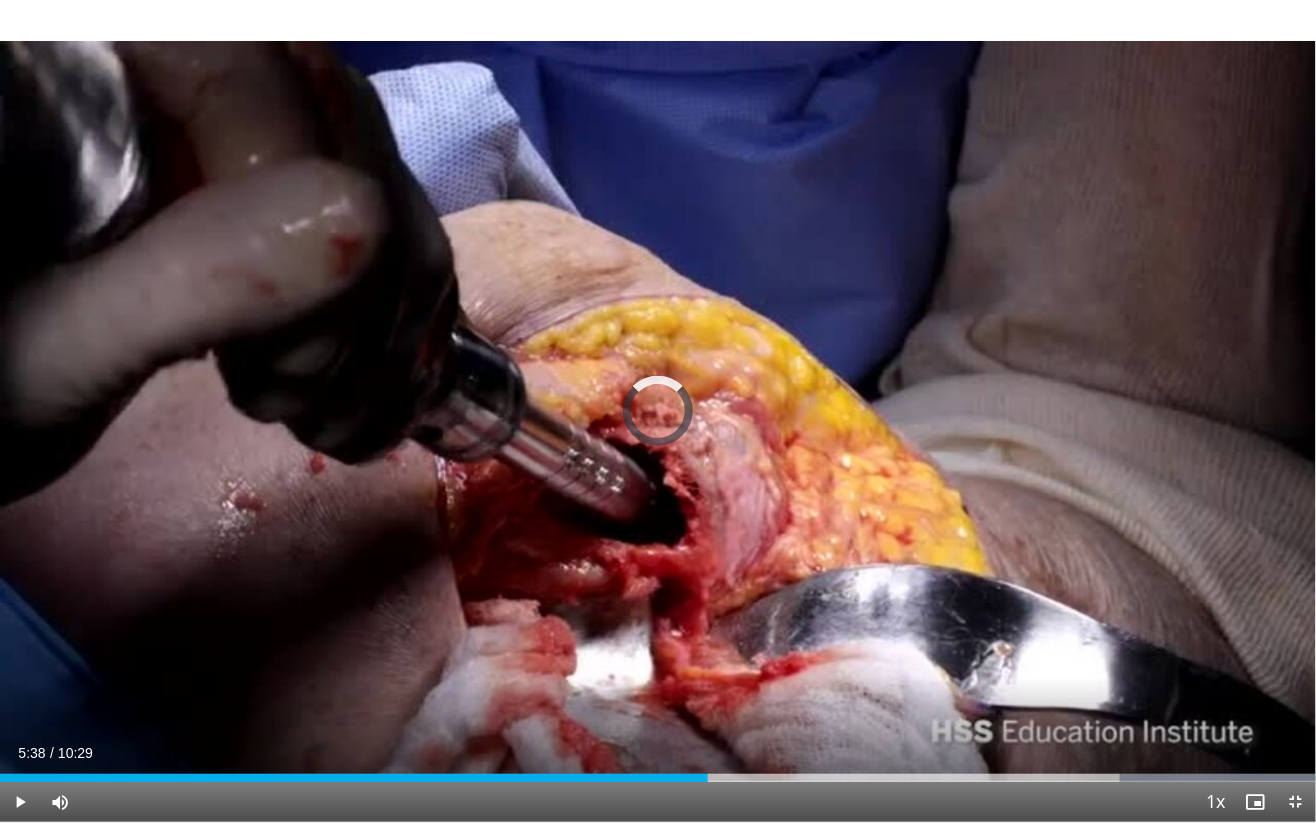 click on "Loaded :  100.00%" at bounding box center [658, 778] 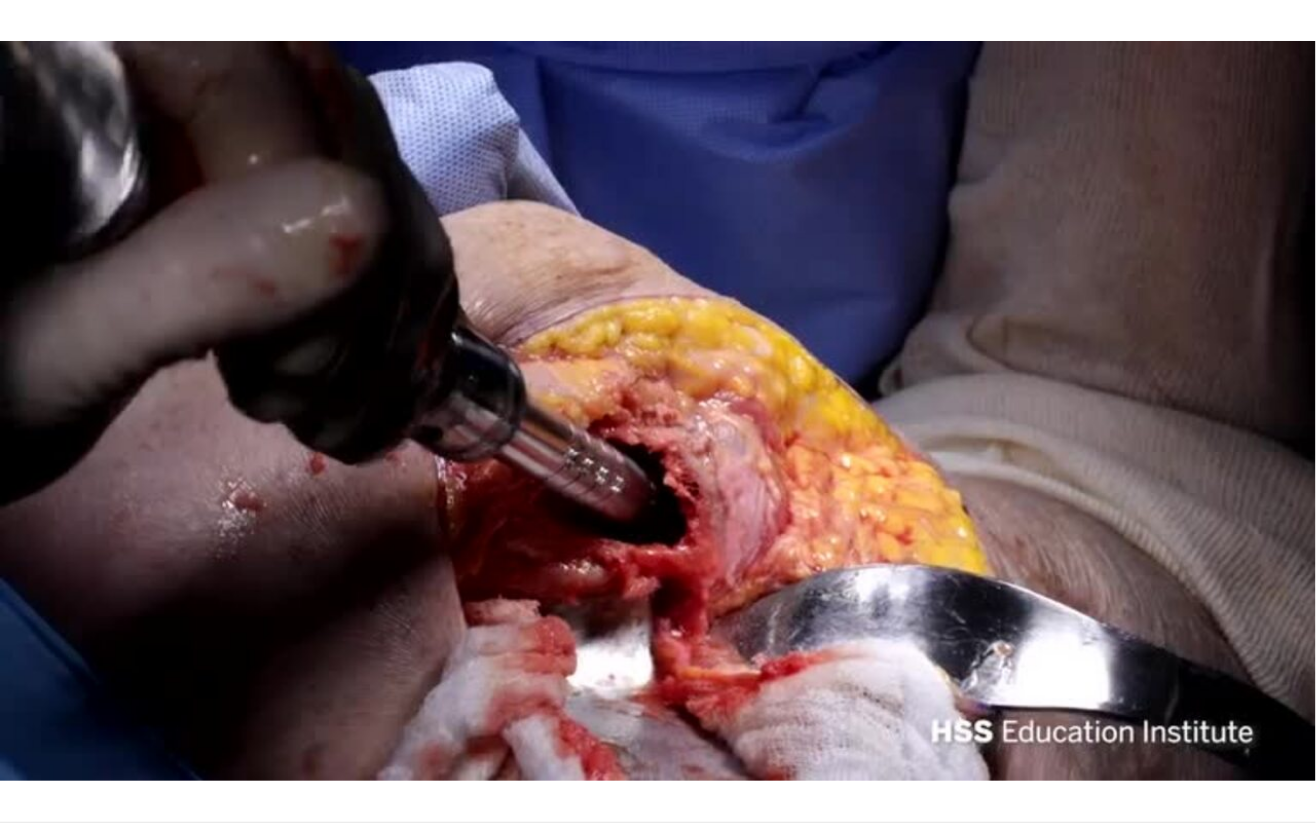 click on "10 seconds
Tap to unmute" at bounding box center [658, 411] 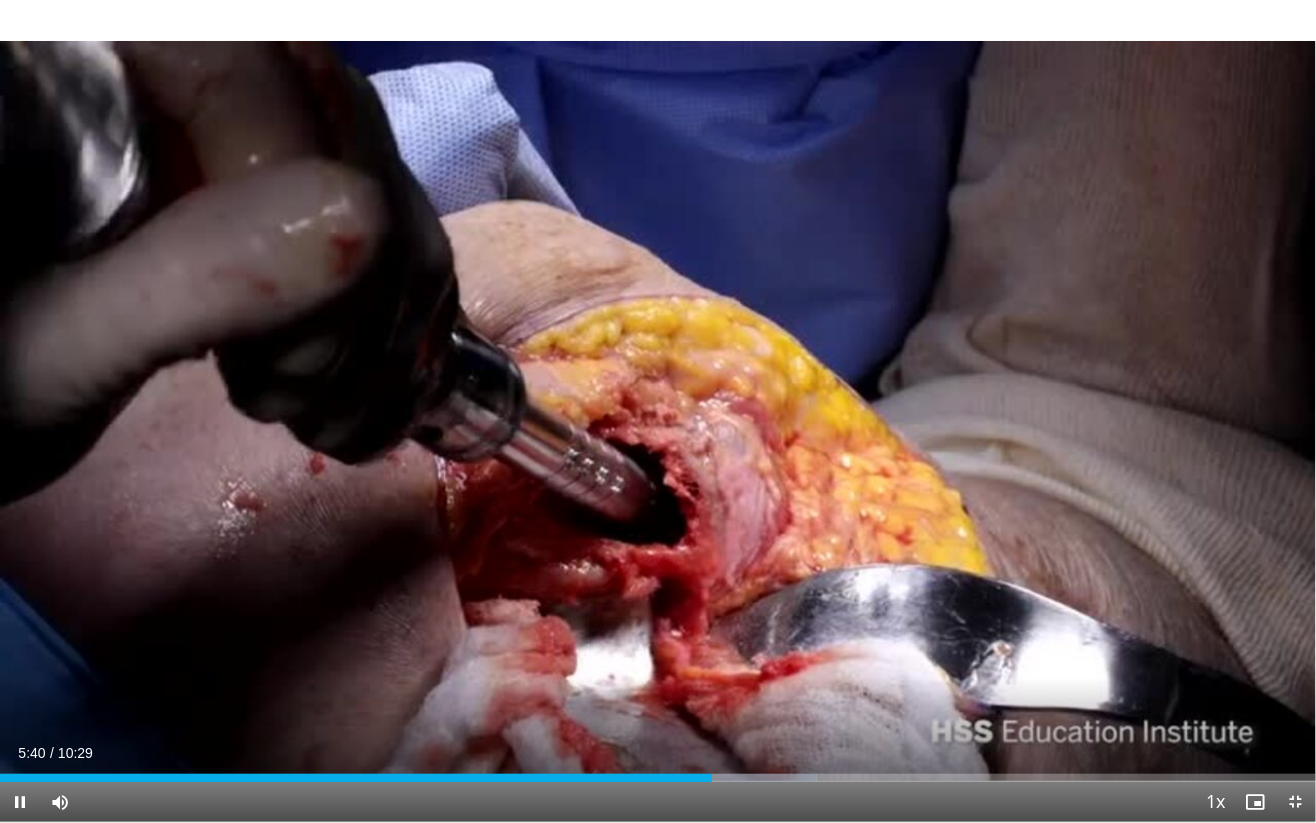 click on "Current Time  5:40 / Duration  10:29 Pause Skip Backward Skip Forward Mute Loaded :  62.05% 05:40 05:38 Stream Type  LIVE Seek to live, currently behind live LIVE   1x Playback Rate 0.5x 0.75x 1x , selected 1.25x 1.5x 1.75x 2x Chapters Chapters Descriptions descriptions off , selected Captions captions settings , opens captions settings dialog captions off , selected Audio Track en (Main) , selected Exit Fullscreen Enable picture-in-picture mode" at bounding box center [658, 802] 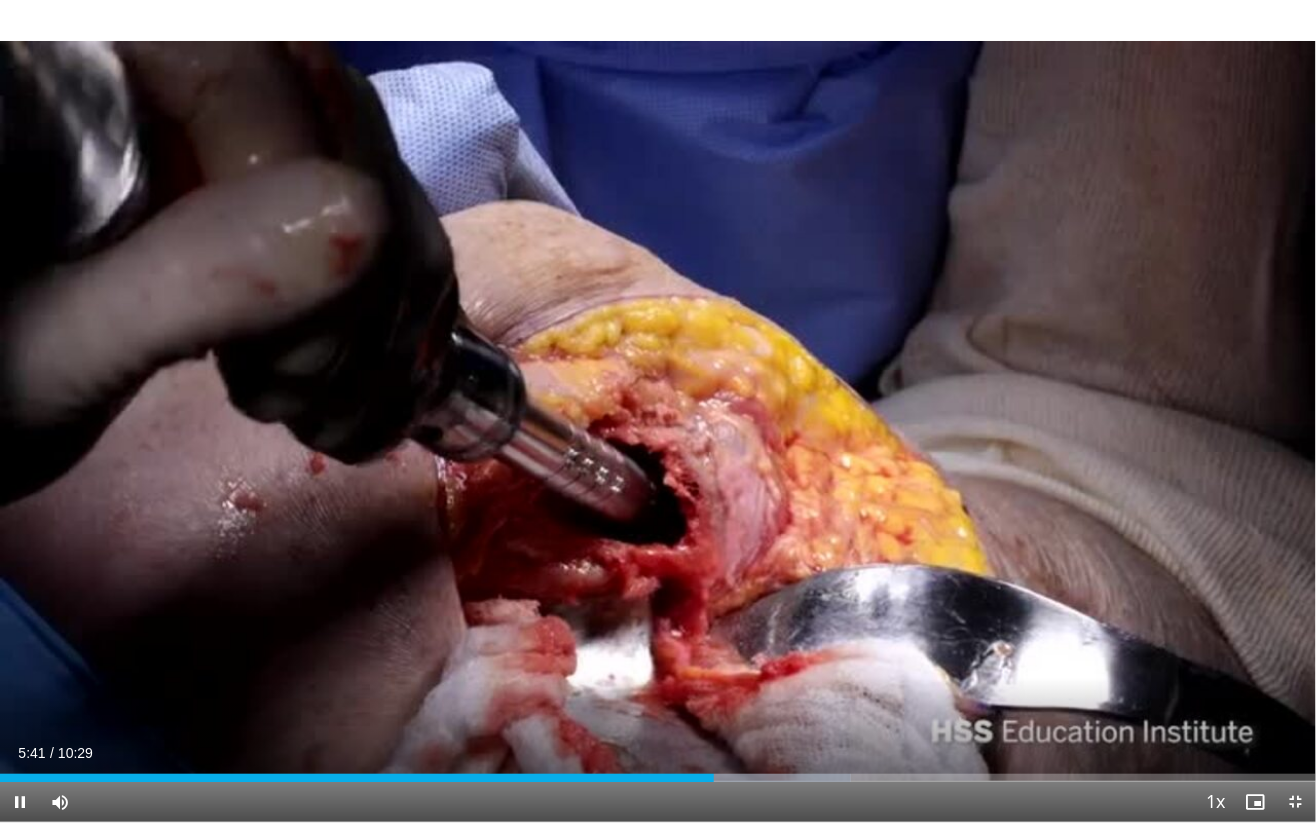 click on "Current Time  5:41 / Duration  10:29 Pause Skip Backward Skip Forward Mute Loaded :  64.63% 05:41 05:38 Stream Type  LIVE Seek to live, currently behind live LIVE   1x Playback Rate 0.5x 0.75x 1x , selected 1.25x 1.5x 1.75x 2x Chapters Chapters Descriptions descriptions off , selected Captions captions settings , opens captions settings dialog captions off , selected Audio Track en (Main) , selected Exit Fullscreen Enable picture-in-picture mode" at bounding box center [658, 802] 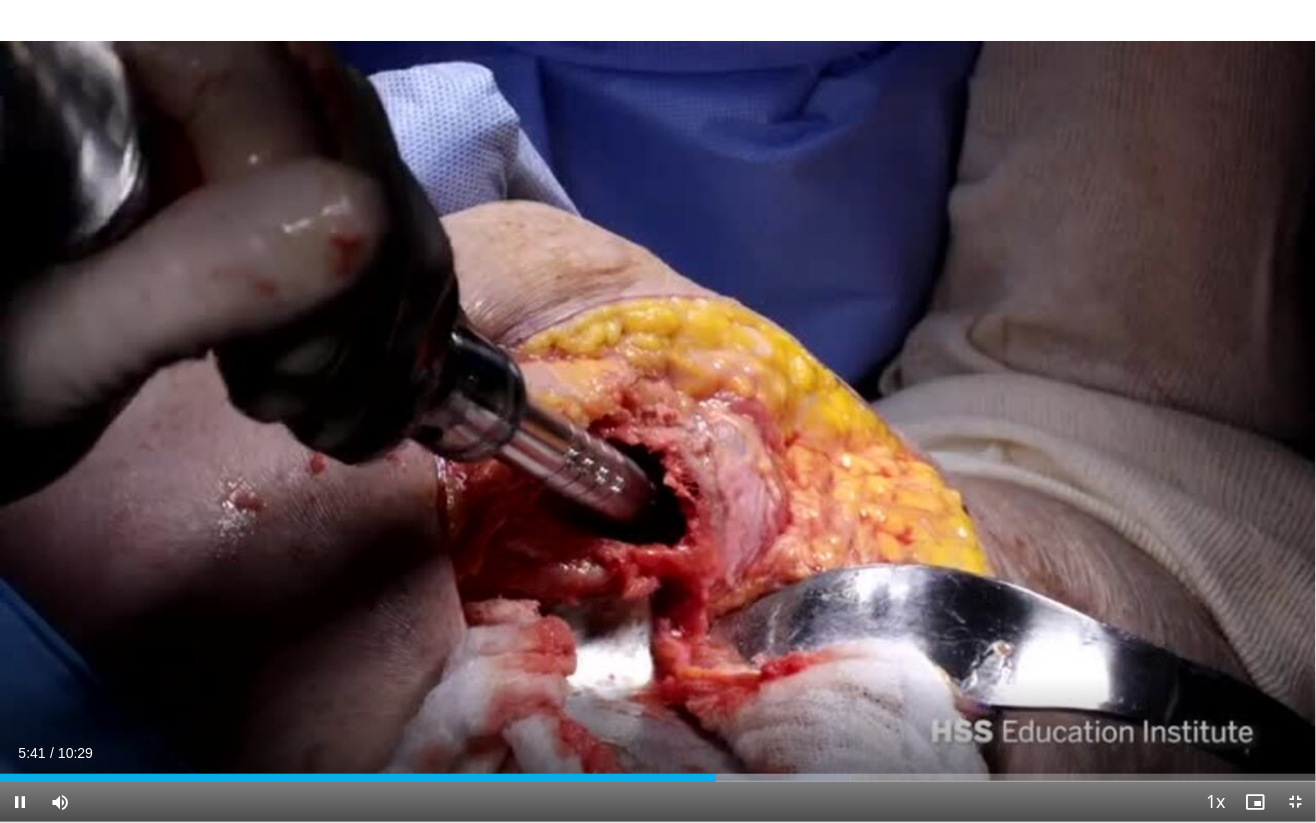 click on "Current Time  5:41 / Duration  10:29 Pause Skip Backward Skip Forward Mute Loaded :  64.63% 05:42 05:38 Stream Type  LIVE Seek to live, currently behind live LIVE   1x Playback Rate 0.5x 0.75x 1x , selected 1.25x 1.5x 1.75x 2x Chapters Chapters Descriptions descriptions off , selected Captions captions settings , opens captions settings dialog captions off , selected Audio Track en (Main) , selected Exit Fullscreen Enable picture-in-picture mode" at bounding box center [658, 802] 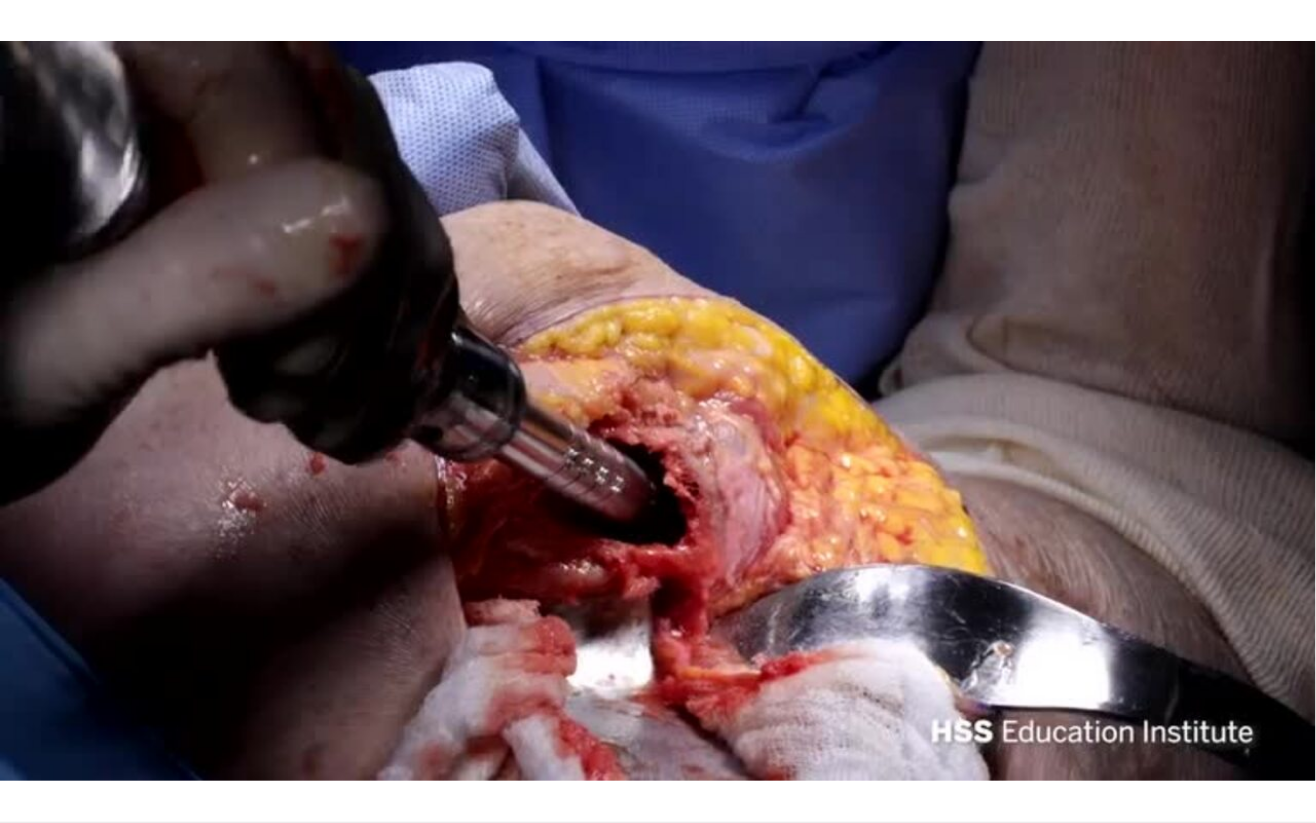 click on "10 seconds
Tap to unmute" at bounding box center (658, 411) 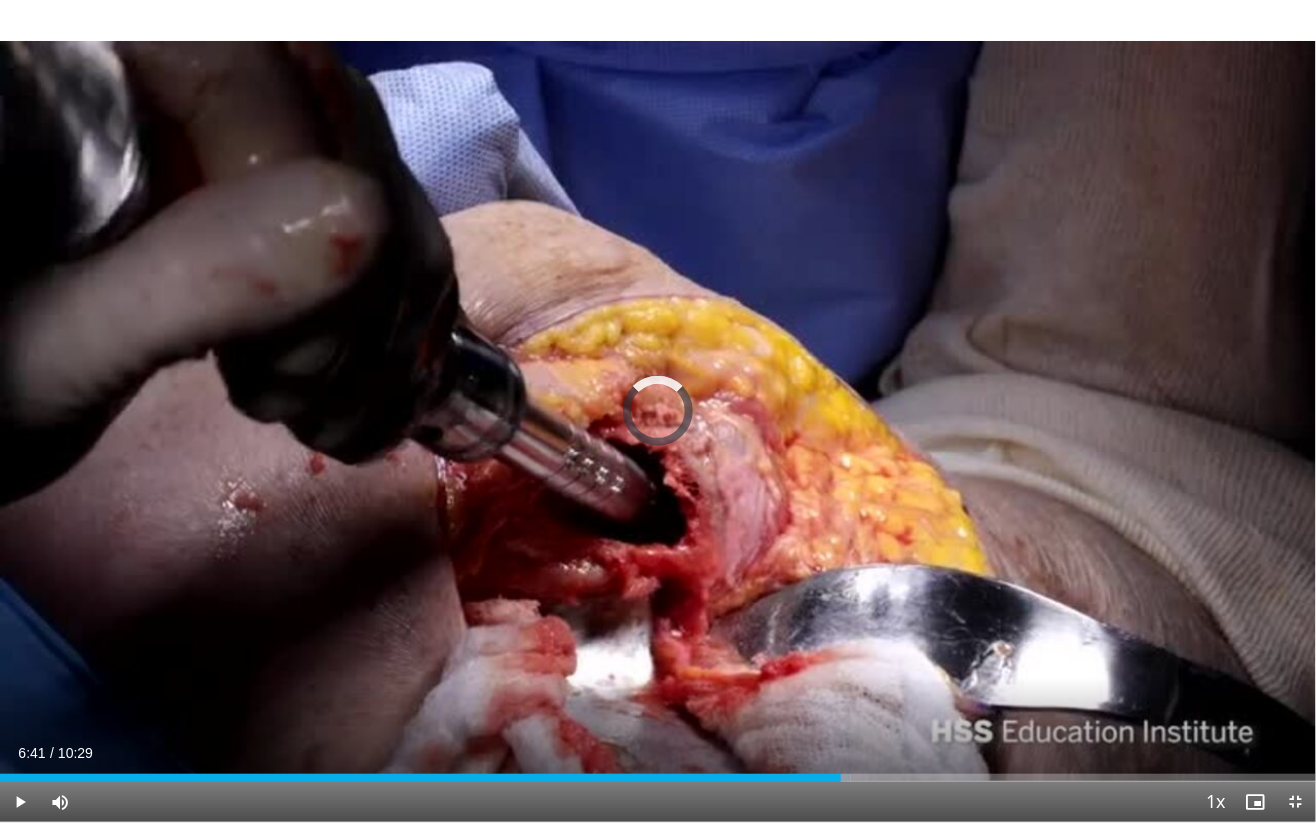 click on "Loaded :  64.63% 06:41 05:38" at bounding box center (658, 772) 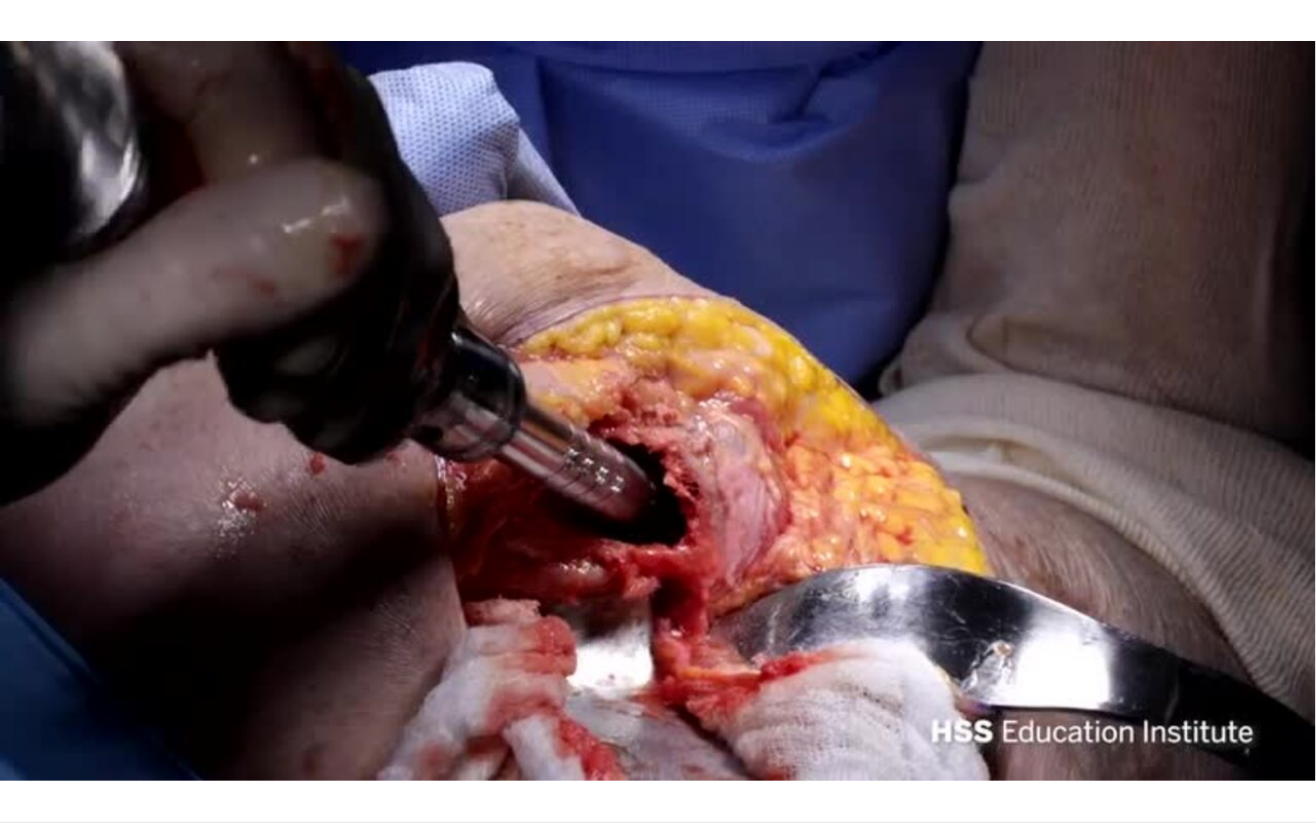 click on "10 seconds
Tap to unmute" at bounding box center [658, 411] 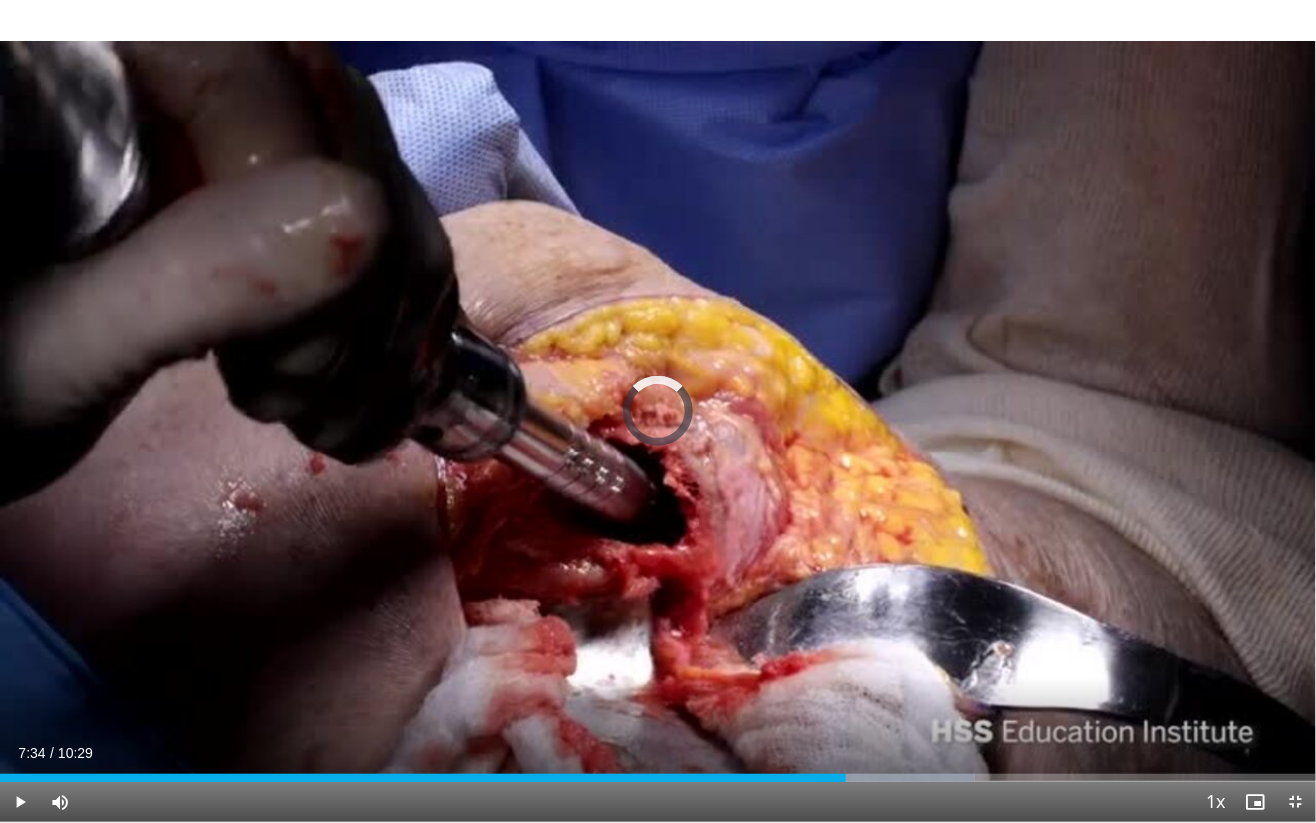 click at bounding box center [879, 778] 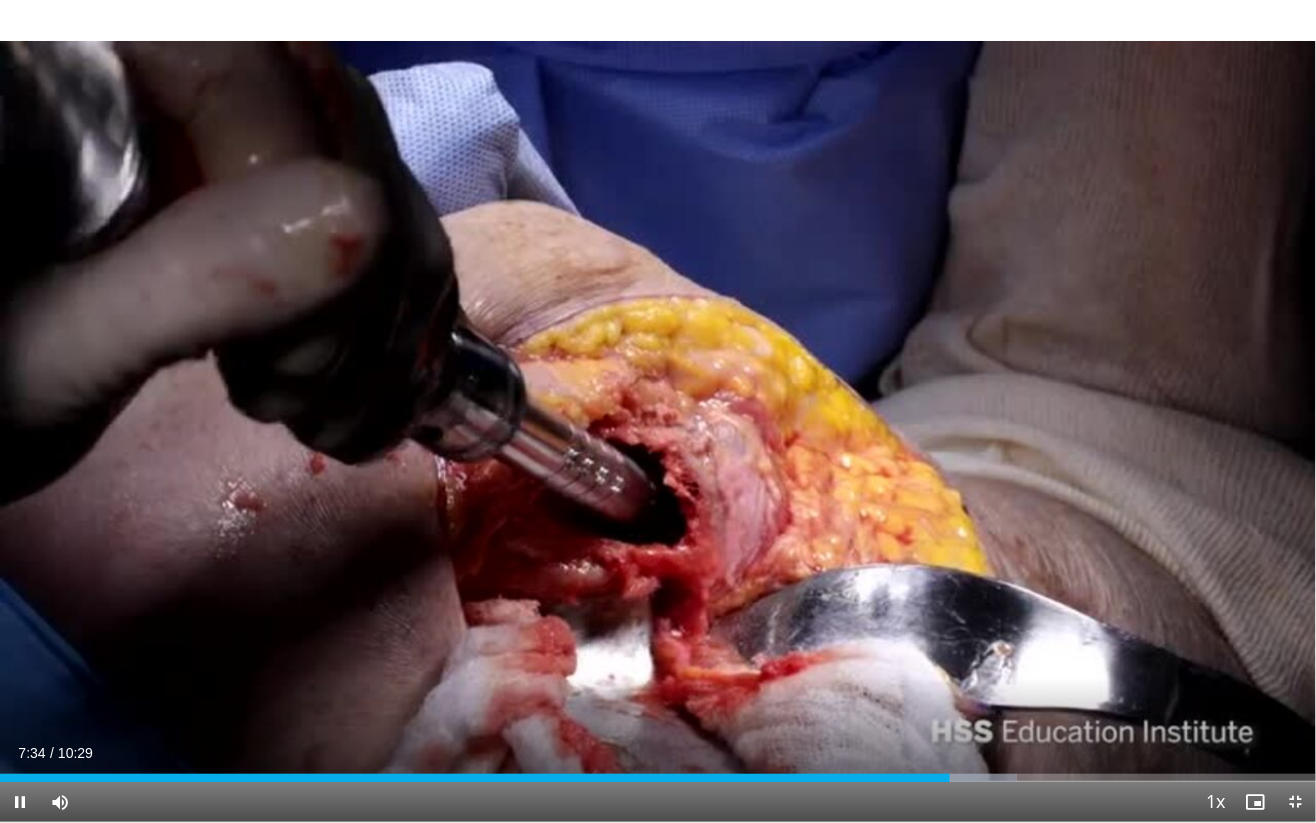 click on "Current Time  7:34 / Duration  10:29 Pause Skip Backward Skip Forward Mute Loaded :  77.25% 07:34 07:33 Stream Type  LIVE Seek to live, currently behind live LIVE   1x Playback Rate 0.5x 0.75x 1x , selected 1.25x 1.5x 1.75x 2x Chapters Chapters Descriptions descriptions off , selected Captions captions settings , opens captions settings dialog captions off , selected Audio Track en (Main) , selected Exit Fullscreen Enable picture-in-picture mode" at bounding box center (658, 802) 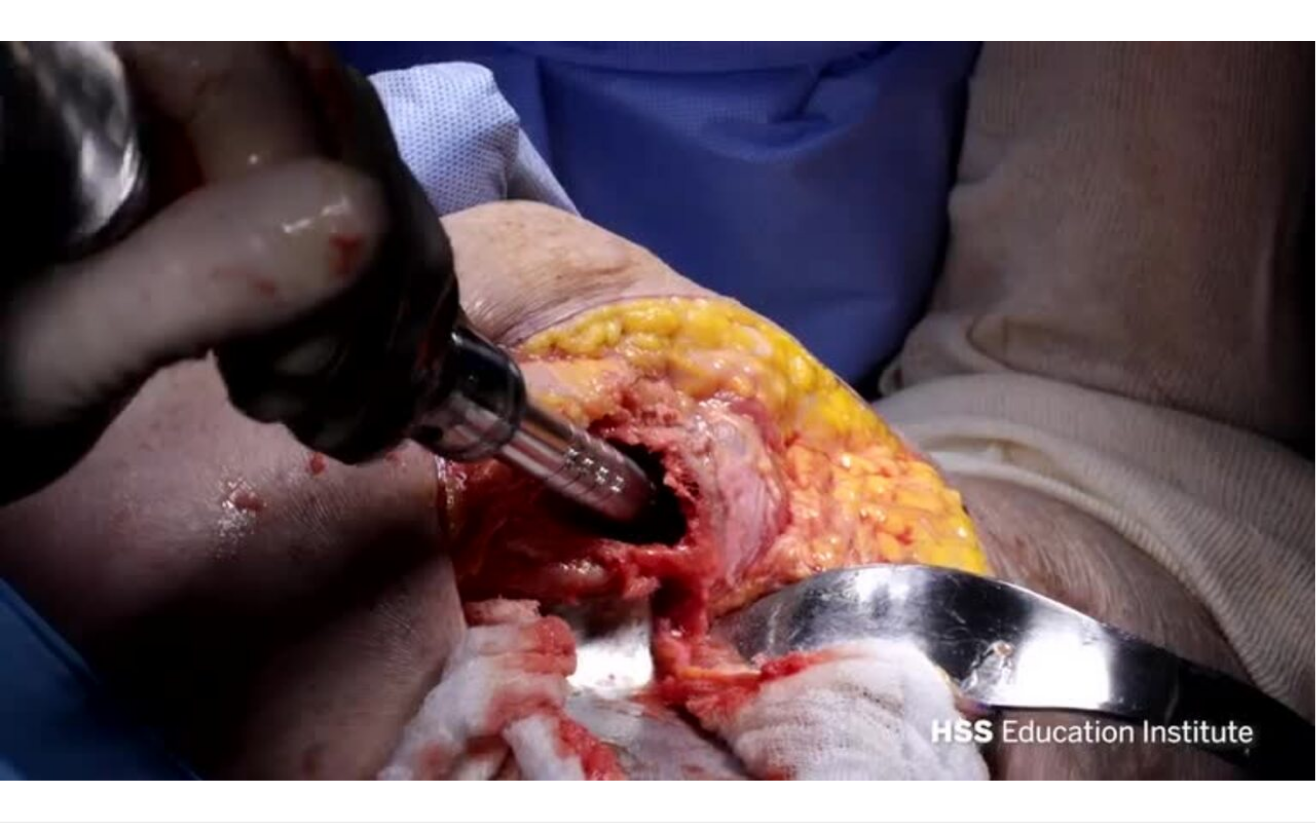 click on "10 seconds
Tap to unmute" at bounding box center (658, 411) 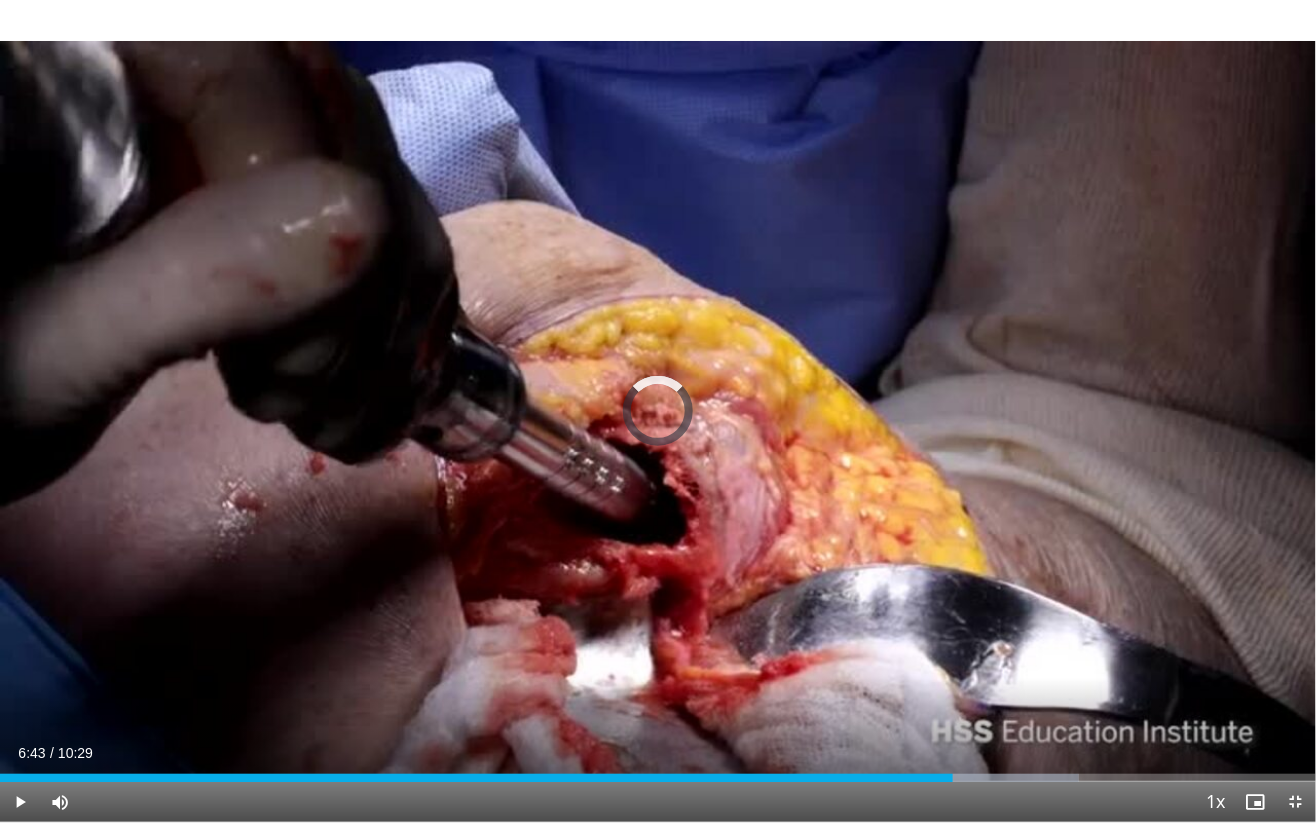 click on "Loaded :  81.98% 07:35 07:33" at bounding box center (658, 772) 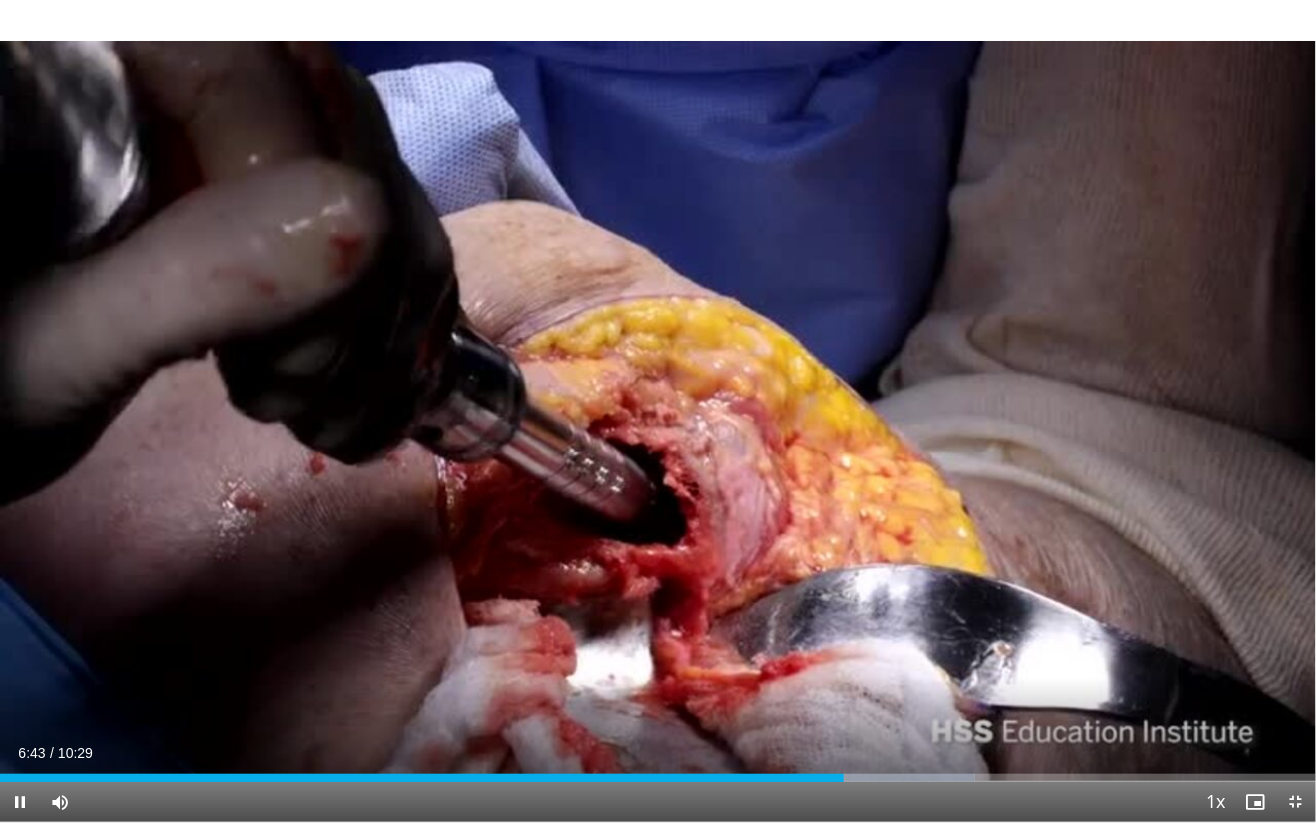 click on "Current Time  6:43 / Duration  10:29" at bounding box center [658, 753] 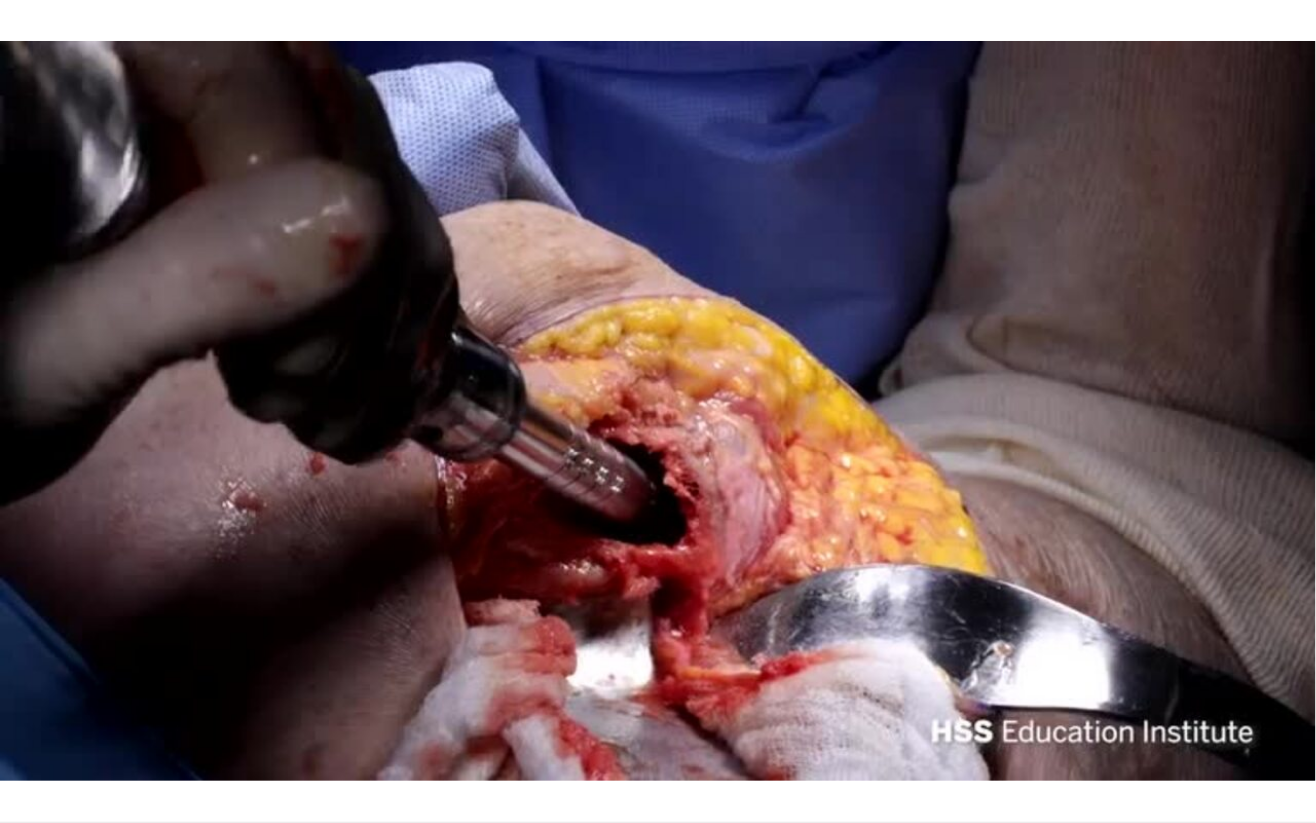 click on "10 seconds
Tap to unmute" at bounding box center (658, 411) 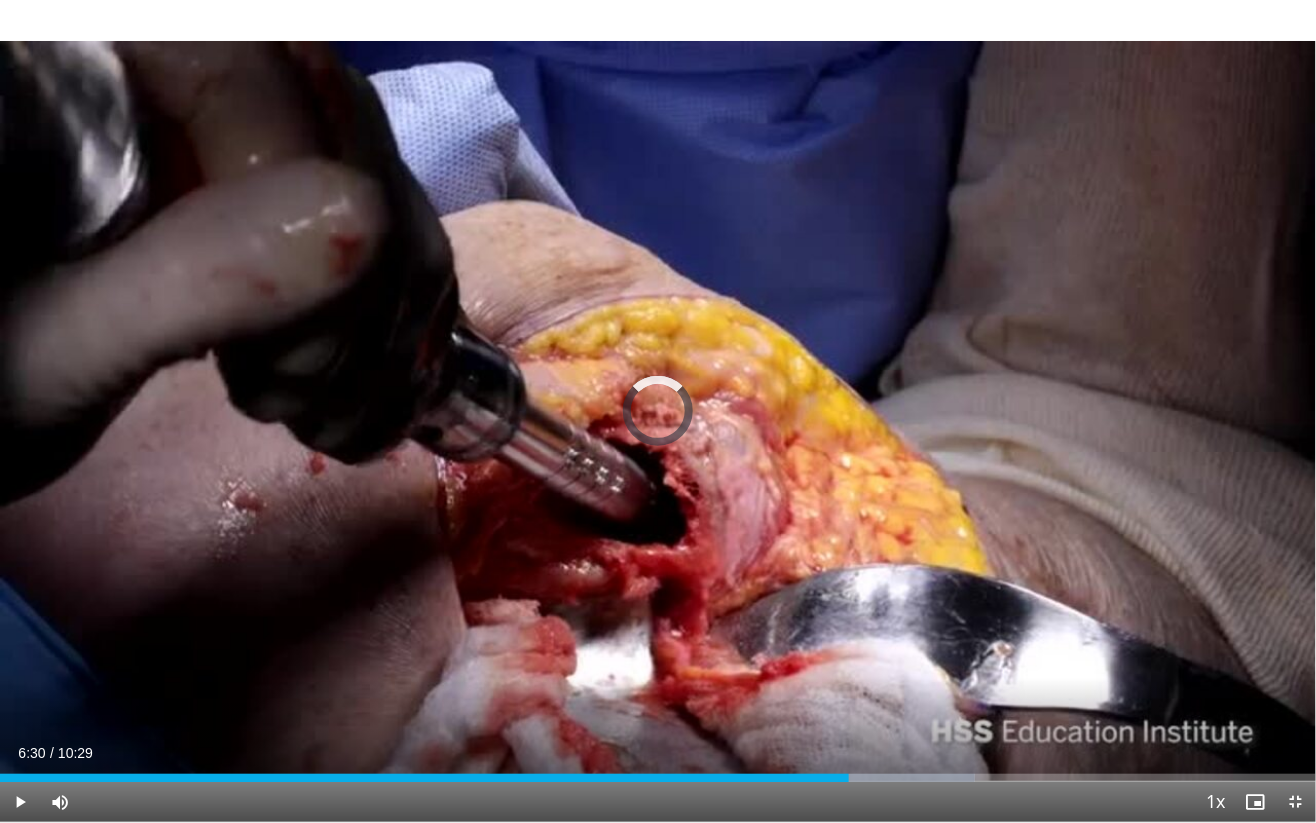 click on "Loaded :  74.10% 06:45 06:42" at bounding box center (658, 772) 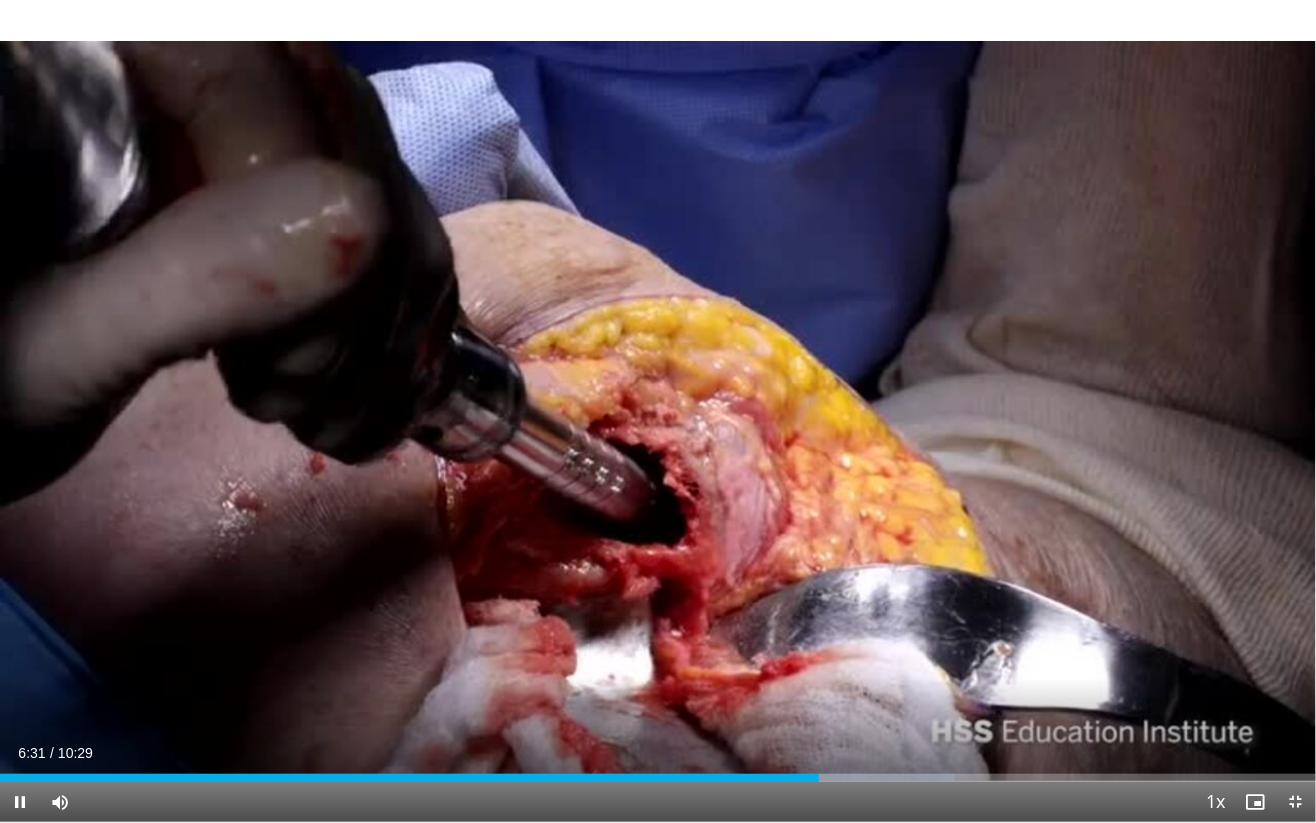 click on "10 seconds
Tap to unmute" at bounding box center [658, 411] 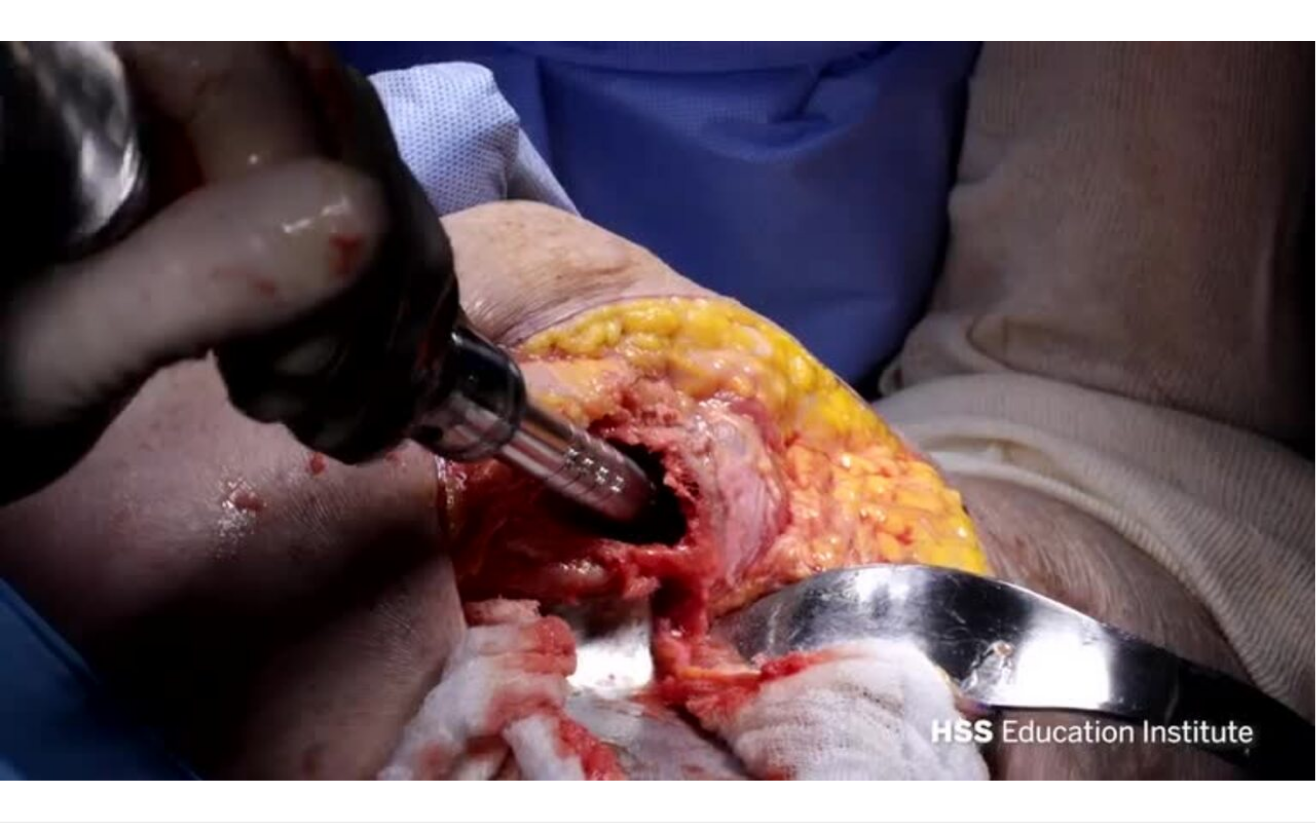 click on "10 seconds
Tap to unmute" at bounding box center (658, 411) 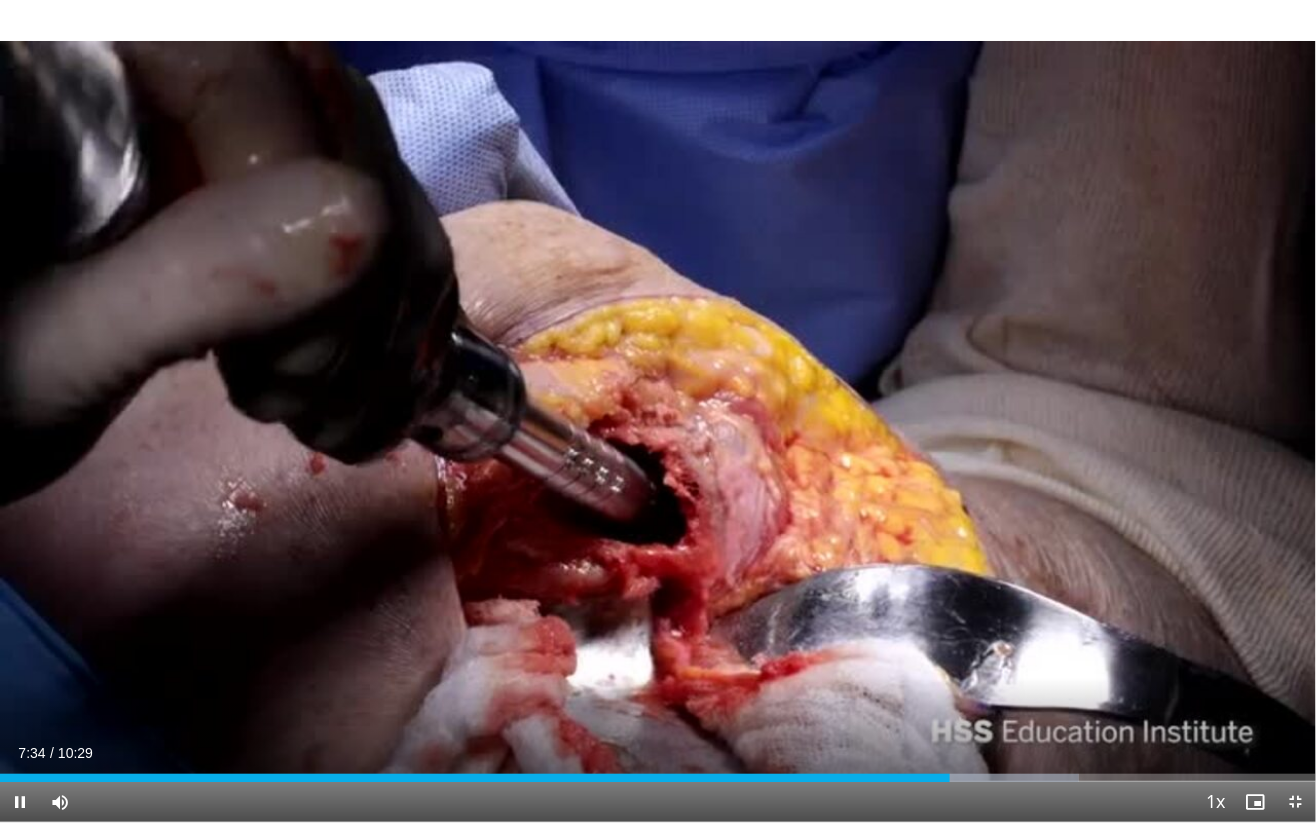 click on "Current Time  7:34 / Duration  10:29 Pause Skip Backward Skip Forward Mute Loaded :  81.98% 07:34 07:32 Stream Type  LIVE Seek to live, currently behind live LIVE   1x Playback Rate 0.5x 0.75x 1x , selected 1.25x 1.5x 1.75x 2x Chapters Chapters Descriptions descriptions off , selected Captions captions settings , opens captions settings dialog captions off , selected Audio Track en (Main) , selected Exit Fullscreen Enable picture-in-picture mode" at bounding box center [658, 802] 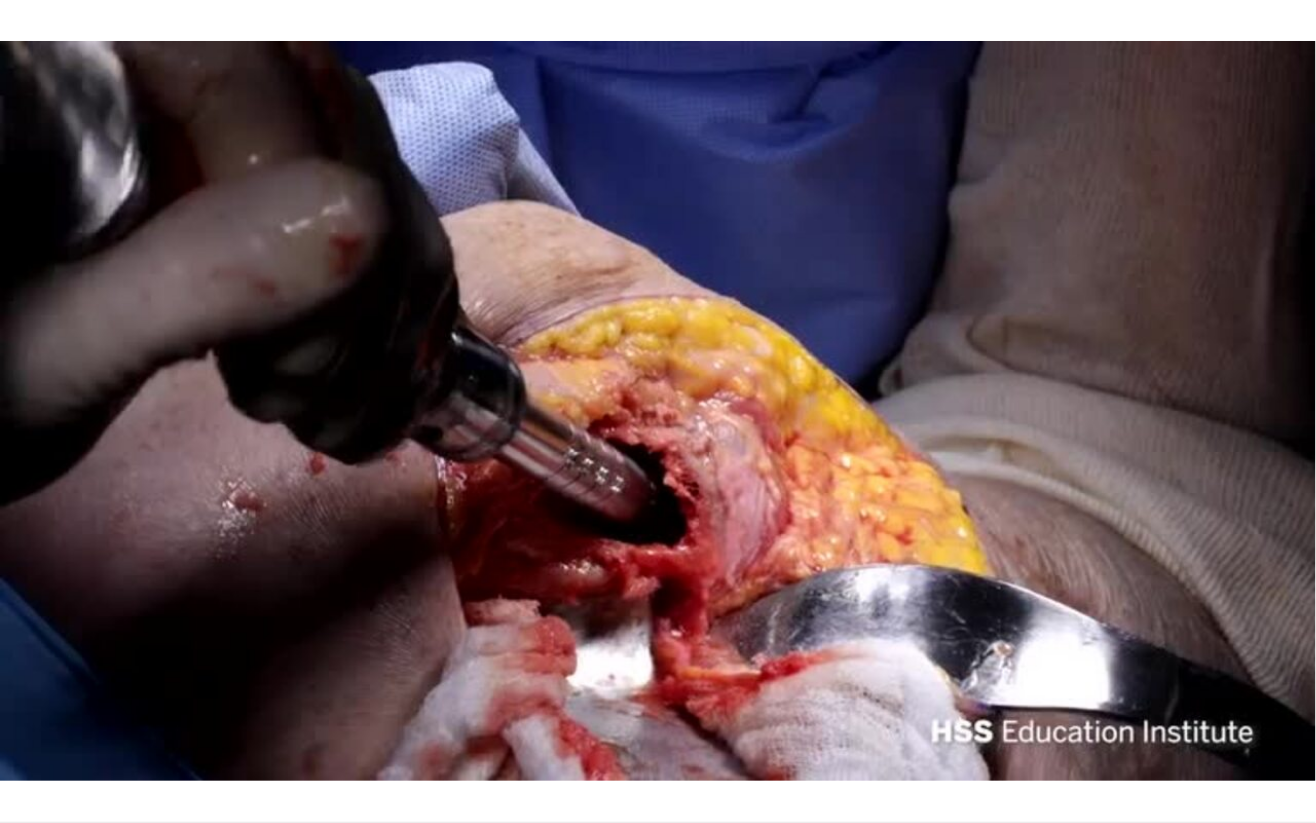click on "Loaded :  81.98% 07:34 07:32" at bounding box center [658, 812] 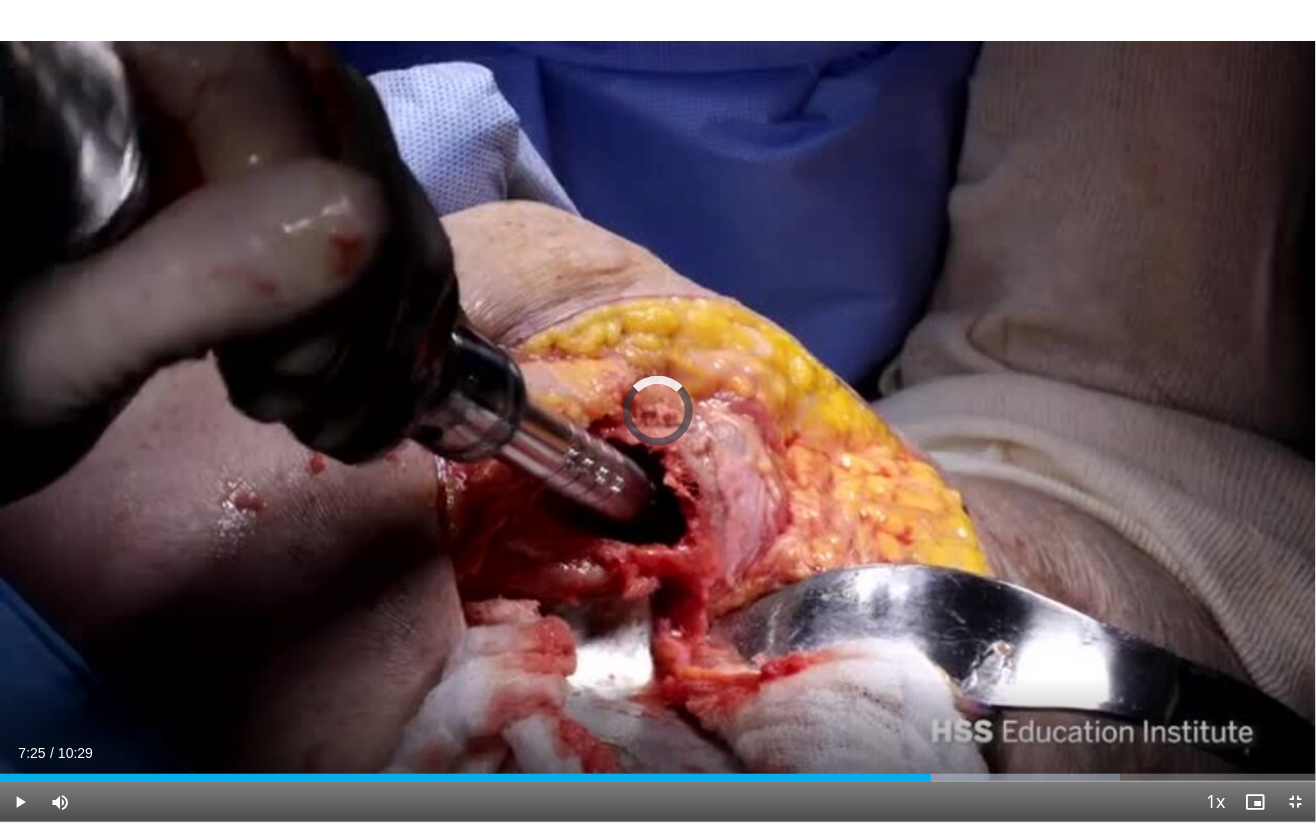 click on "Loaded :  85.13% 07:25 07:54" at bounding box center [658, 772] 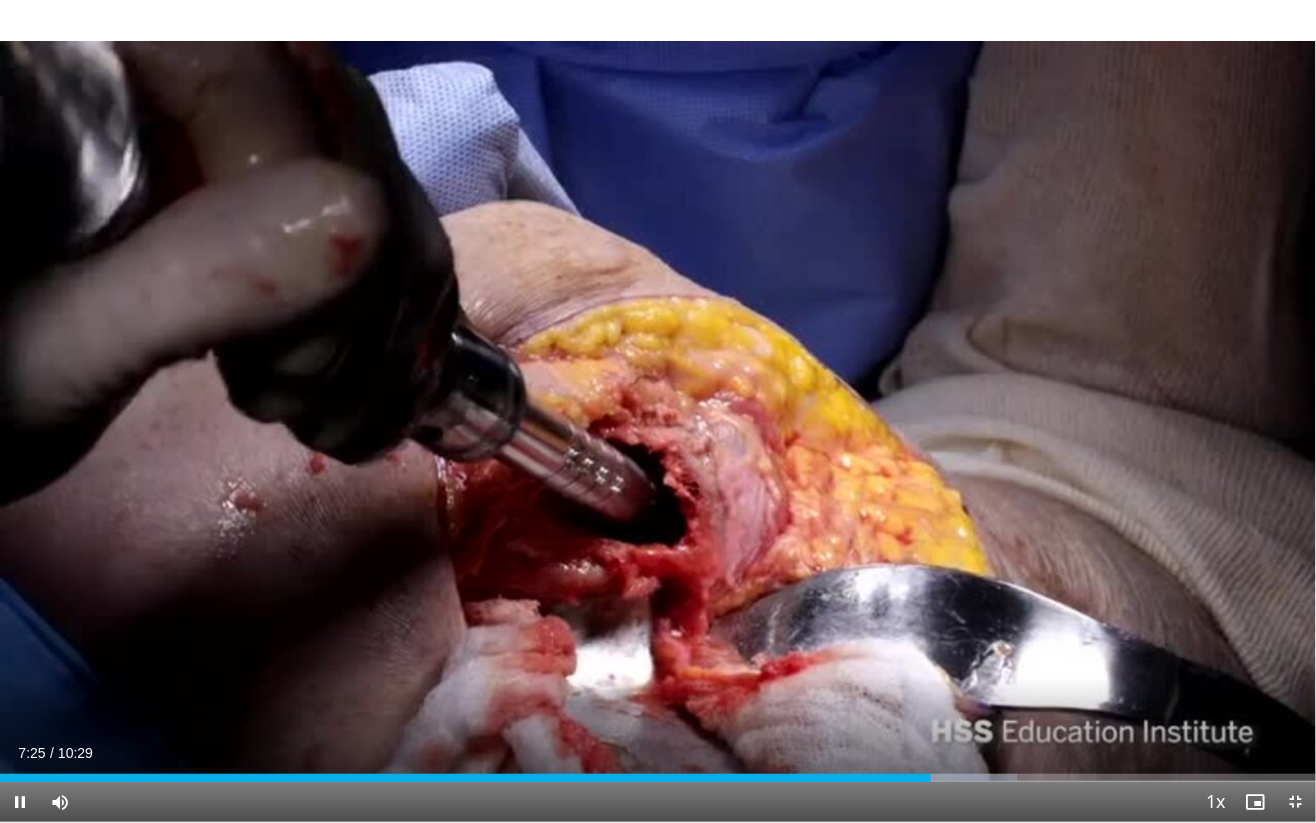 click on "Loaded :  77.25% 07:25 07:24" at bounding box center (658, 772) 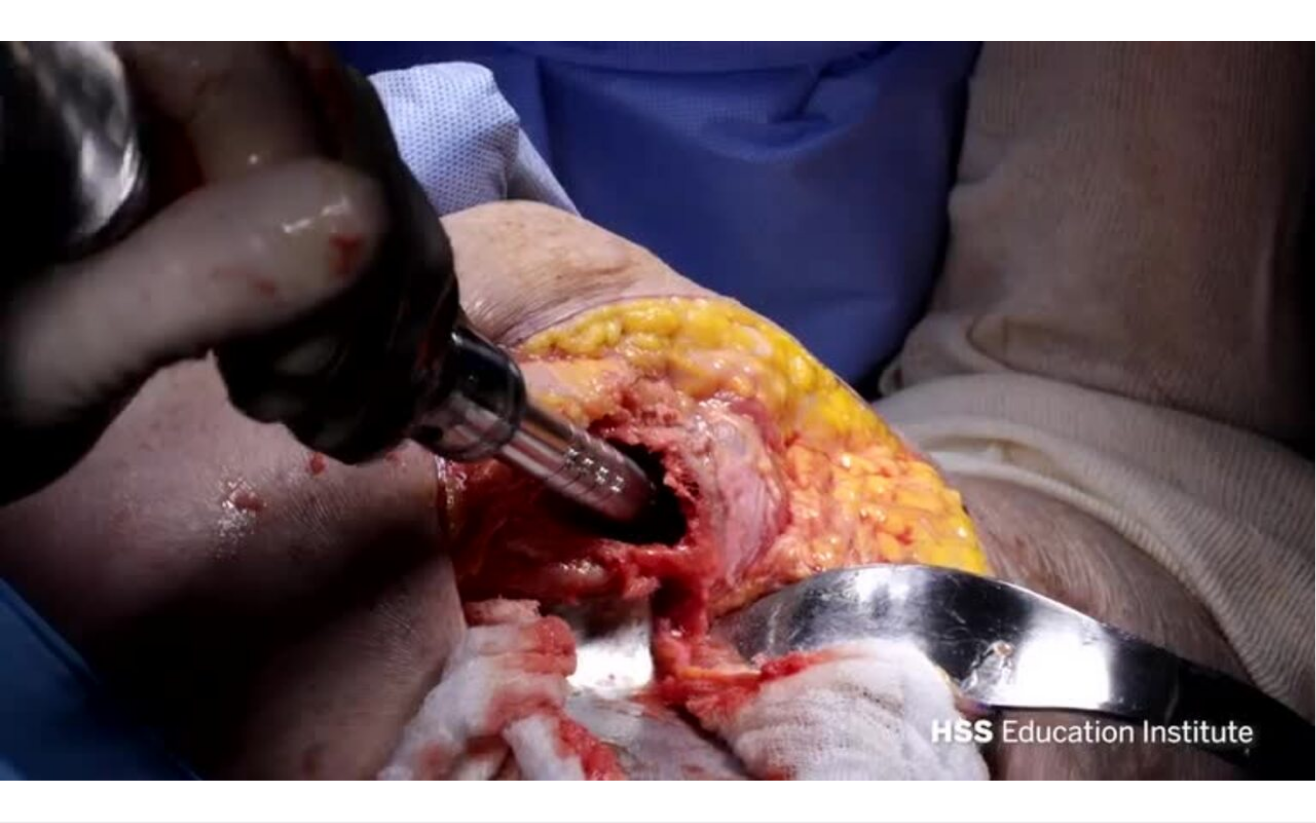 click on "10 seconds
Tap to unmute" at bounding box center [658, 411] 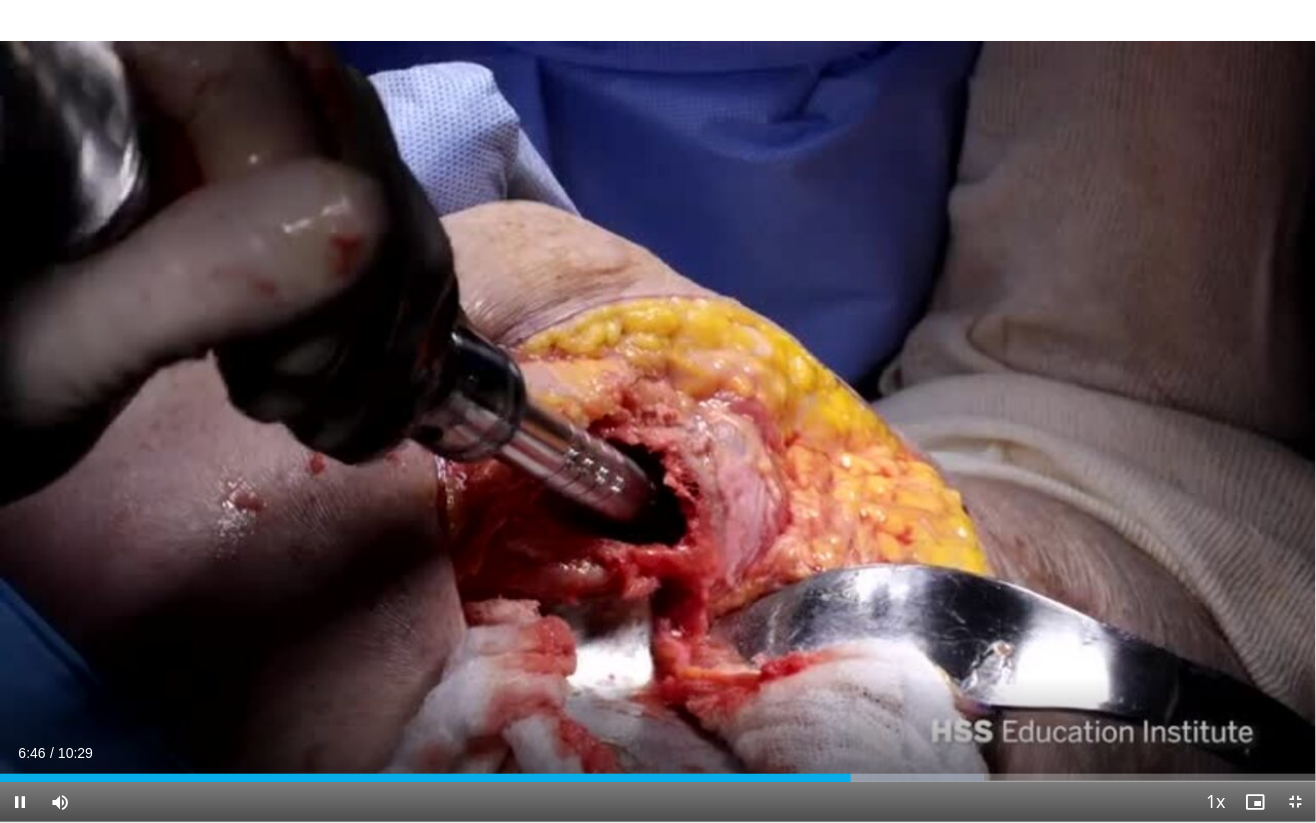click on "Loaded :  74.78% 06:46 06:45" at bounding box center (658, 778) 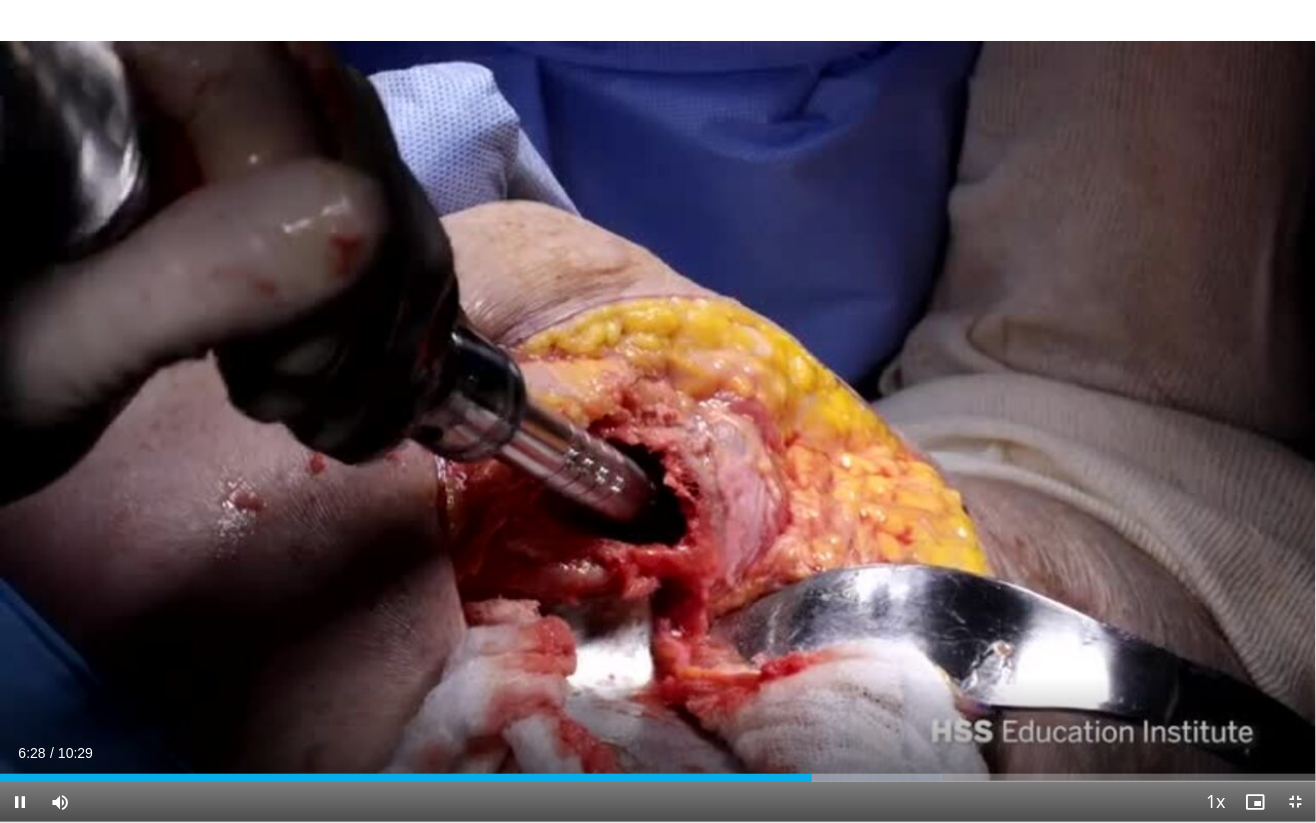 click on "Current Time  6:28 / Duration  10:29 Pause Skip Backward Skip Forward Mute Loaded :  71.60% 06:28 06:27 Stream Type  LIVE Seek to live, currently behind live LIVE   1x Playback Rate 0.5x 0.75x 1x , selected 1.25x 1.5x 1.75x 2x Chapters Chapters Descriptions descriptions off , selected Captions captions settings , opens captions settings dialog captions off , selected Audio Track en (Main) , selected Exit Fullscreen Enable picture-in-picture mode" at bounding box center [658, 802] 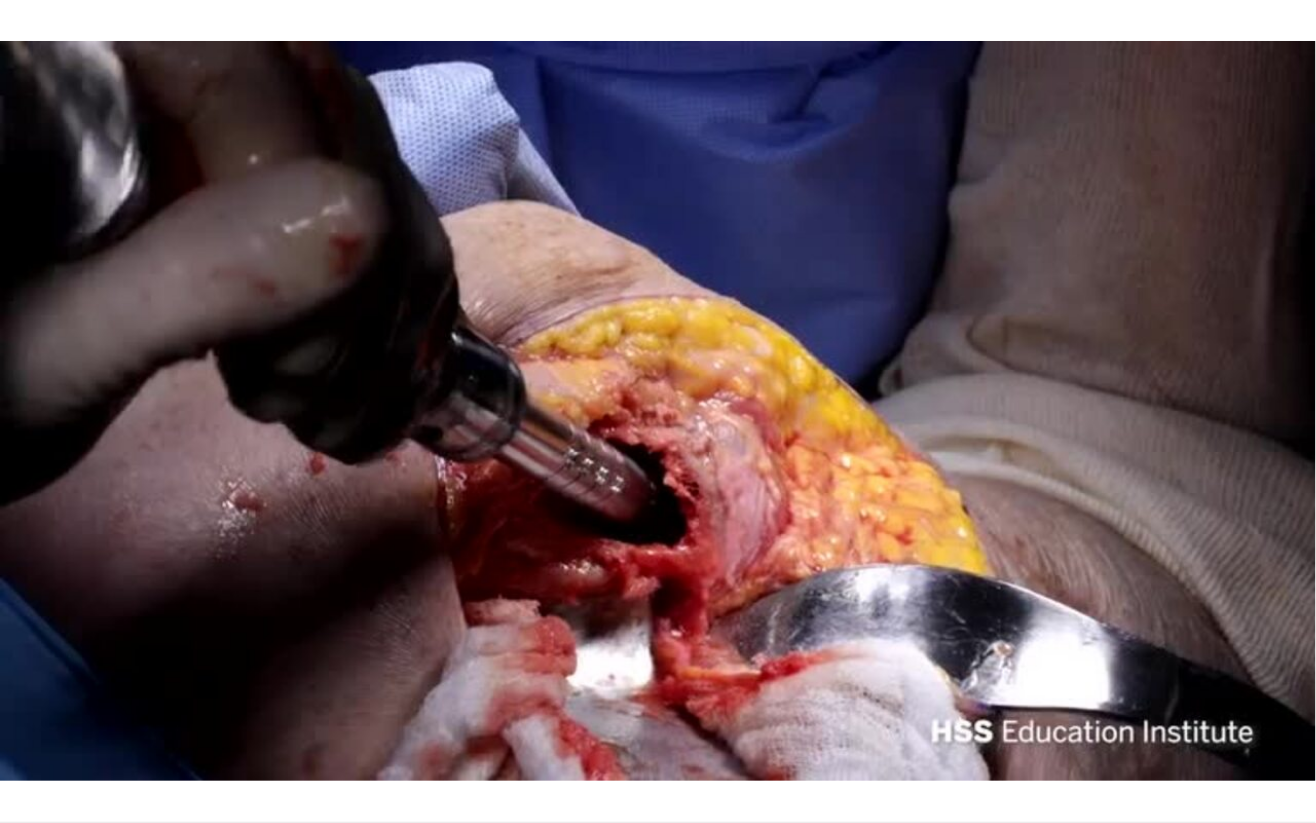 click on "10 seconds
Tap to unmute" at bounding box center [658, 411] 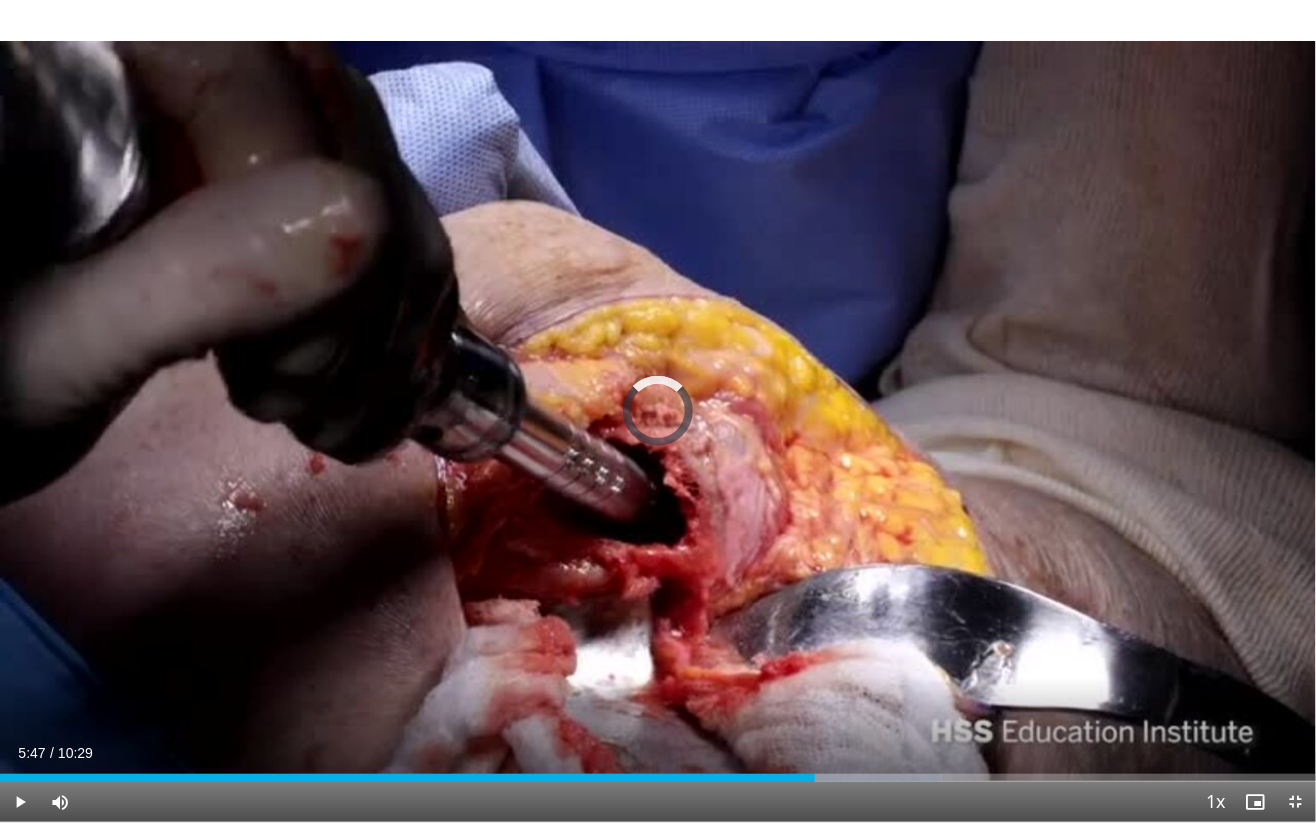 click on "Loaded :  71.60% 06:29 06:27" at bounding box center [658, 772] 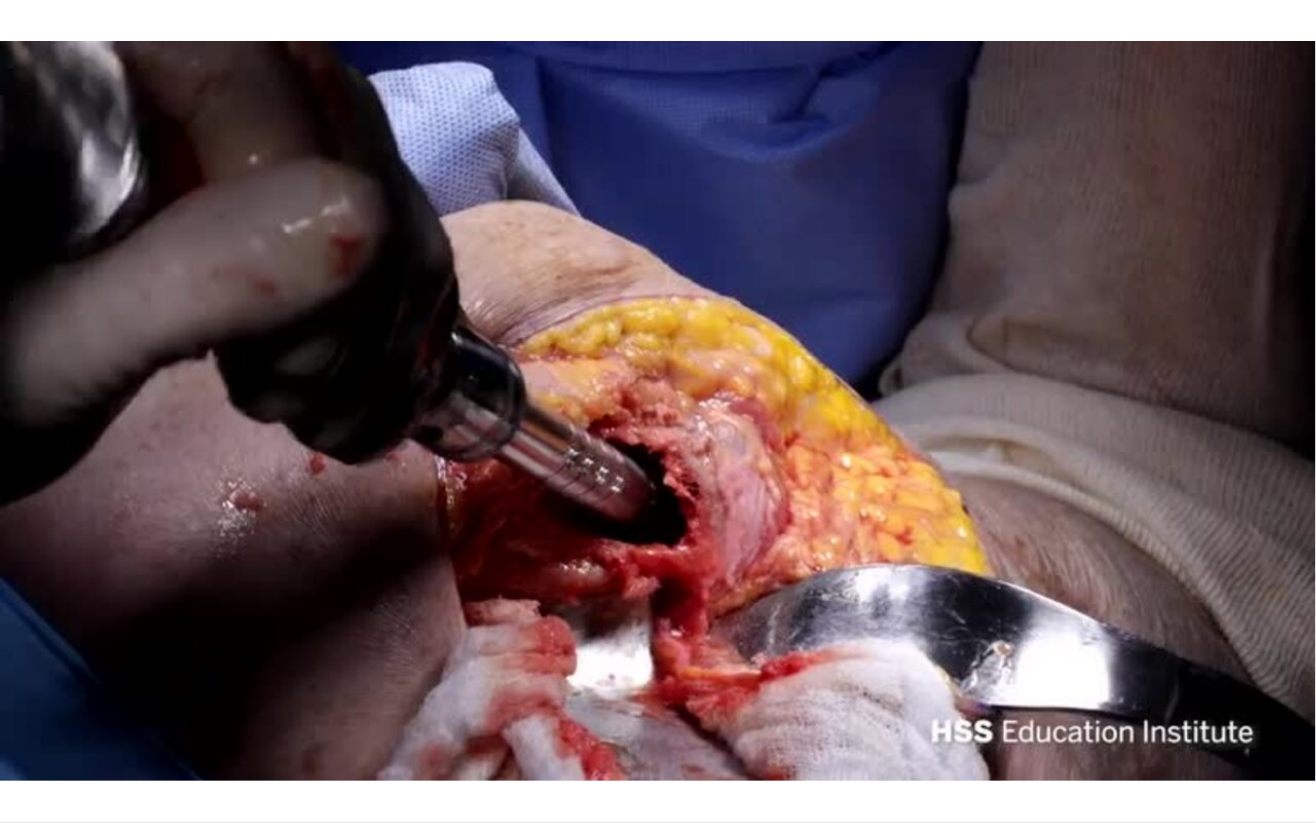 click on "10 seconds
Tap to unmute" at bounding box center [658, 411] 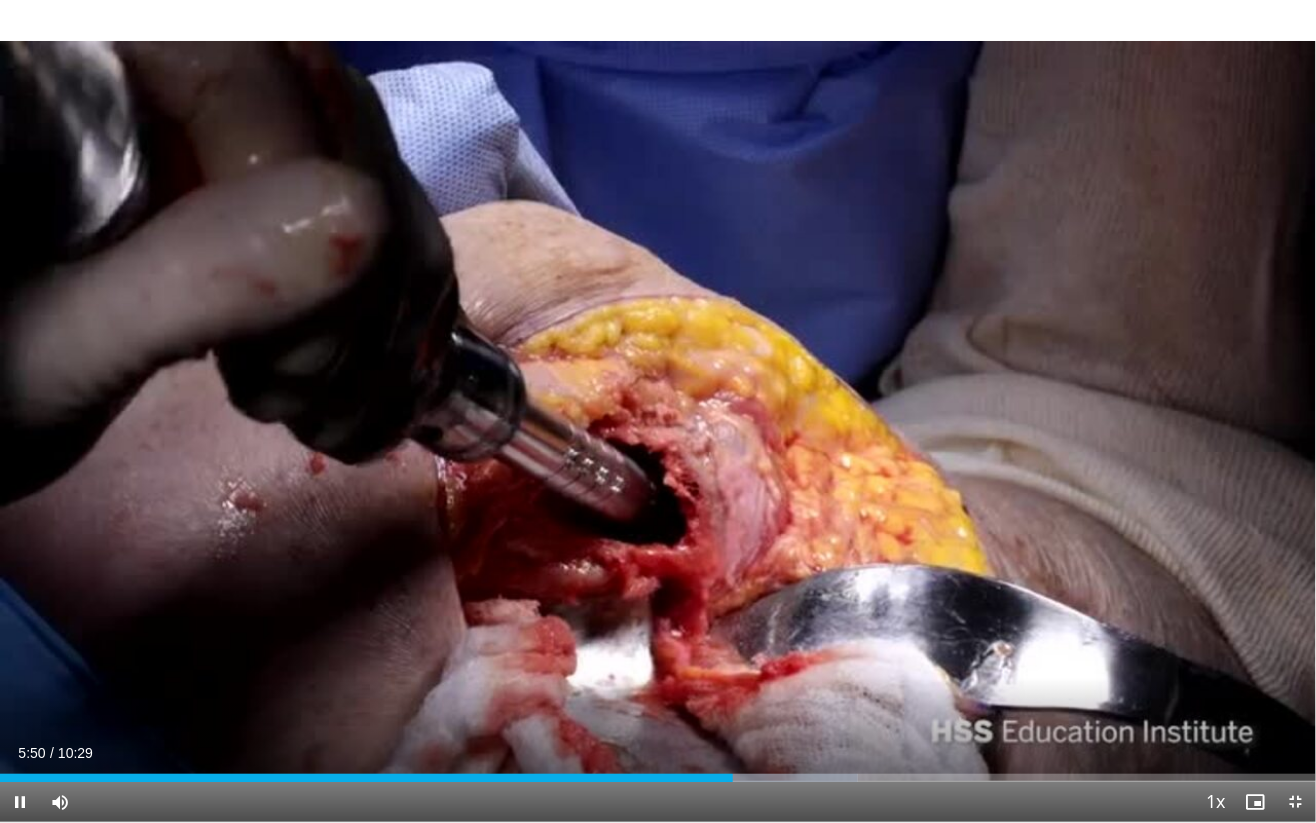click on "Current Time  5:50 / Duration  10:29 Pause Skip Backward Skip Forward Mute Loaded :  65.23% 05:50 05:47 Stream Type  LIVE Seek to live, currently behind live LIVE   1x Playback Rate 0.5x 0.75x 1x , selected 1.25x 1.5x 1.75x 2x Chapters Chapters Descriptions descriptions off , selected Captions captions settings , opens captions settings dialog captions off , selected Audio Track en (Main) , selected Exit Fullscreen Enable picture-in-picture mode" at bounding box center [658, 802] 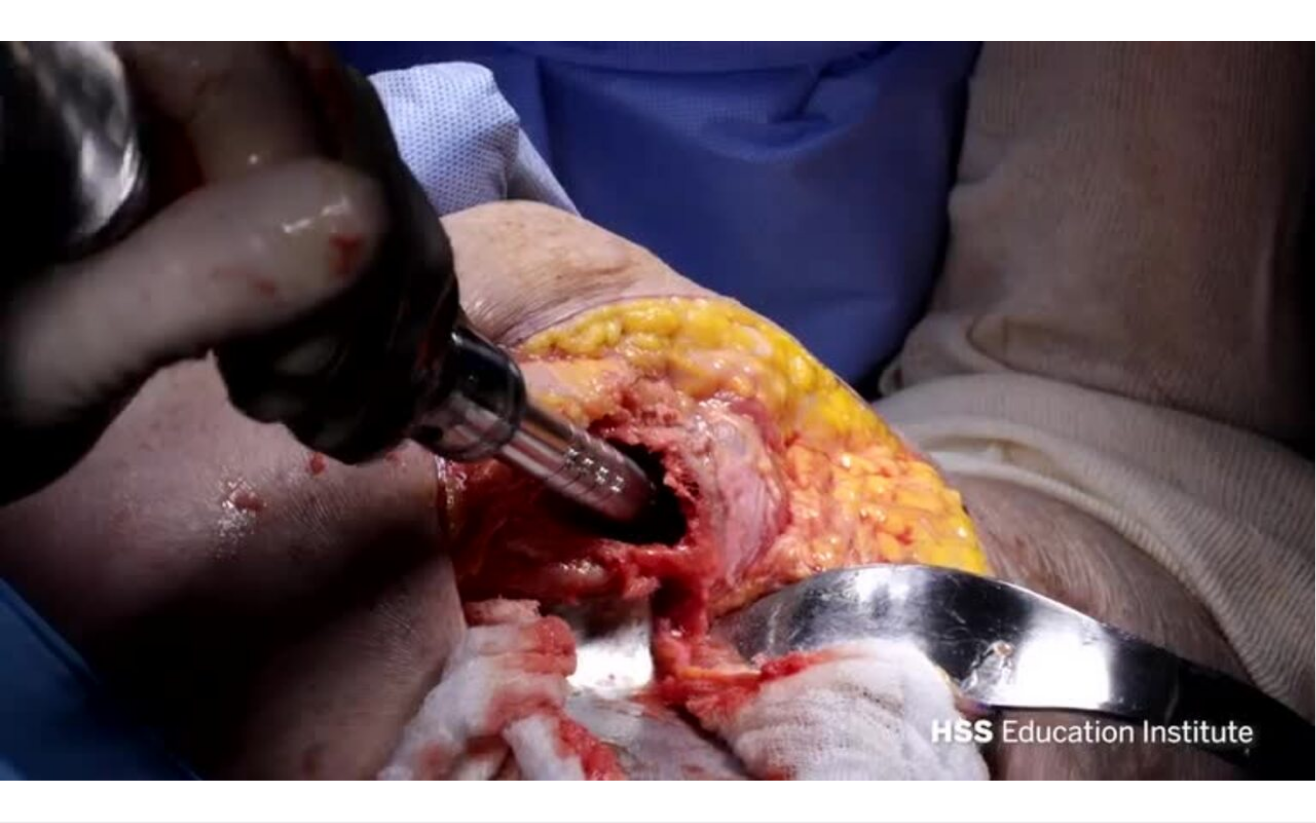 click on "10 seconds
Tap to unmute" at bounding box center [658, 411] 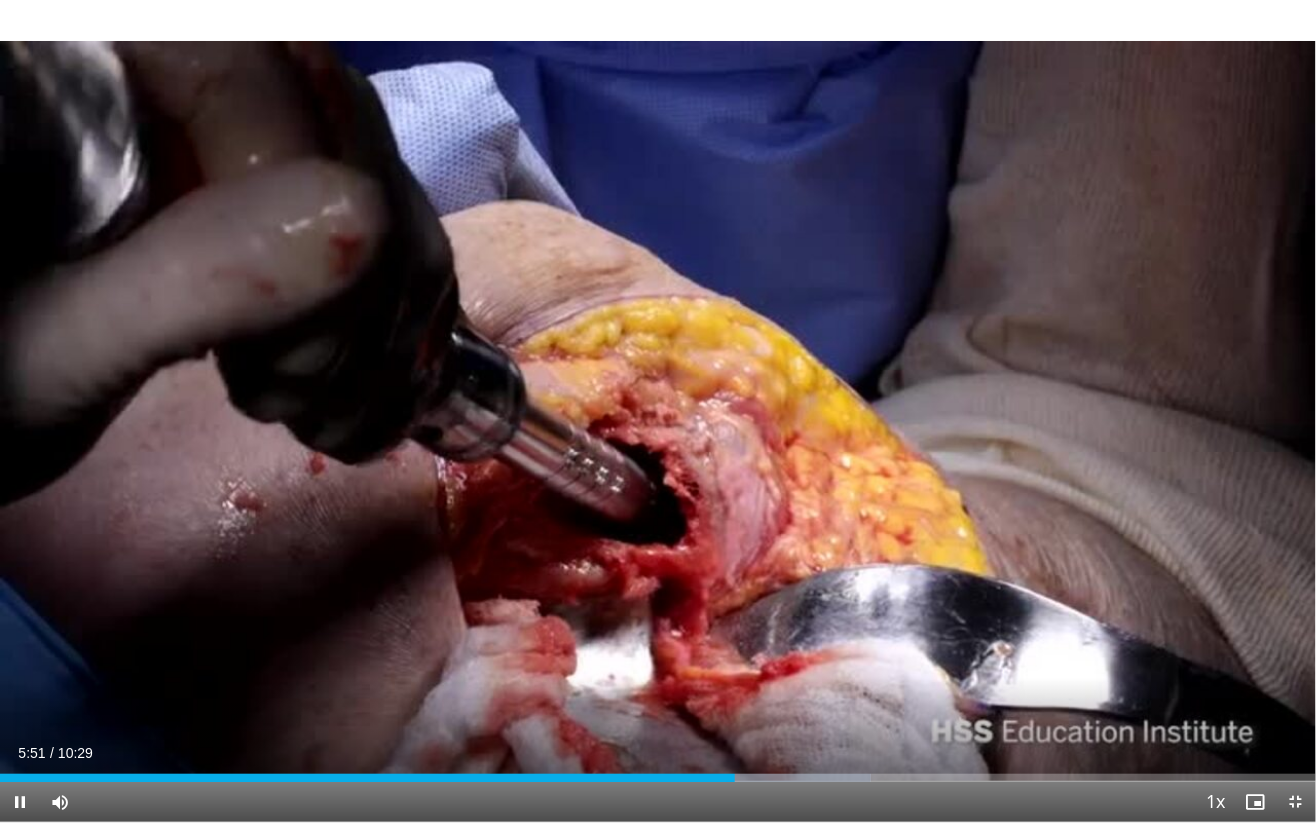 click on "Current Time  5:51 / Duration  10:29 Pause Skip Backward Skip Forward Mute Loaded :  66.21% 05:51 05:47 Stream Type  LIVE Seek to live, currently behind live LIVE   1x Playback Rate 0.5x 0.75x 1x , selected 1.25x 1.5x 1.75x 2x Chapters Chapters Descriptions descriptions off , selected Captions captions settings , opens captions settings dialog captions off , selected Audio Track en (Main) , selected Exit Fullscreen Enable picture-in-picture mode" at bounding box center (658, 802) 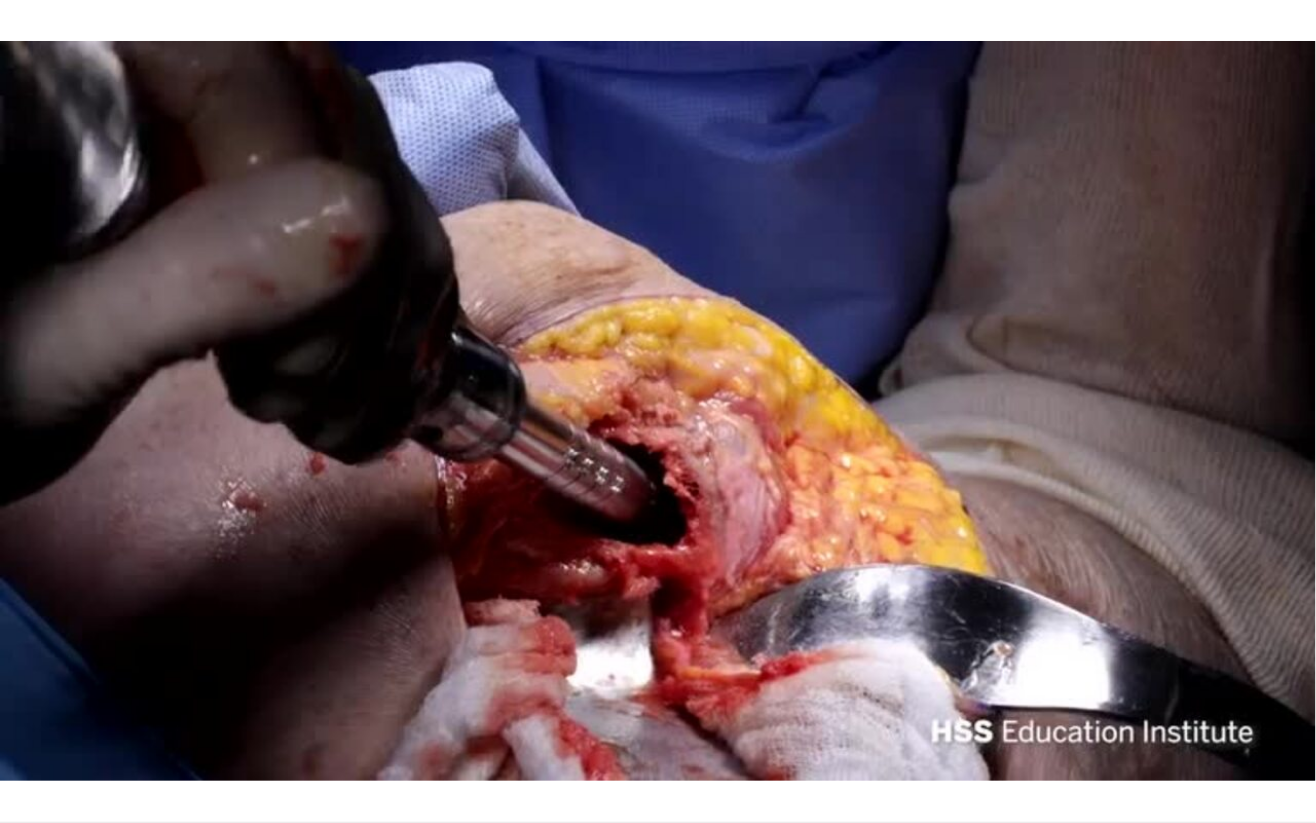 click on "10 seconds
Tap to unmute" at bounding box center [658, 411] 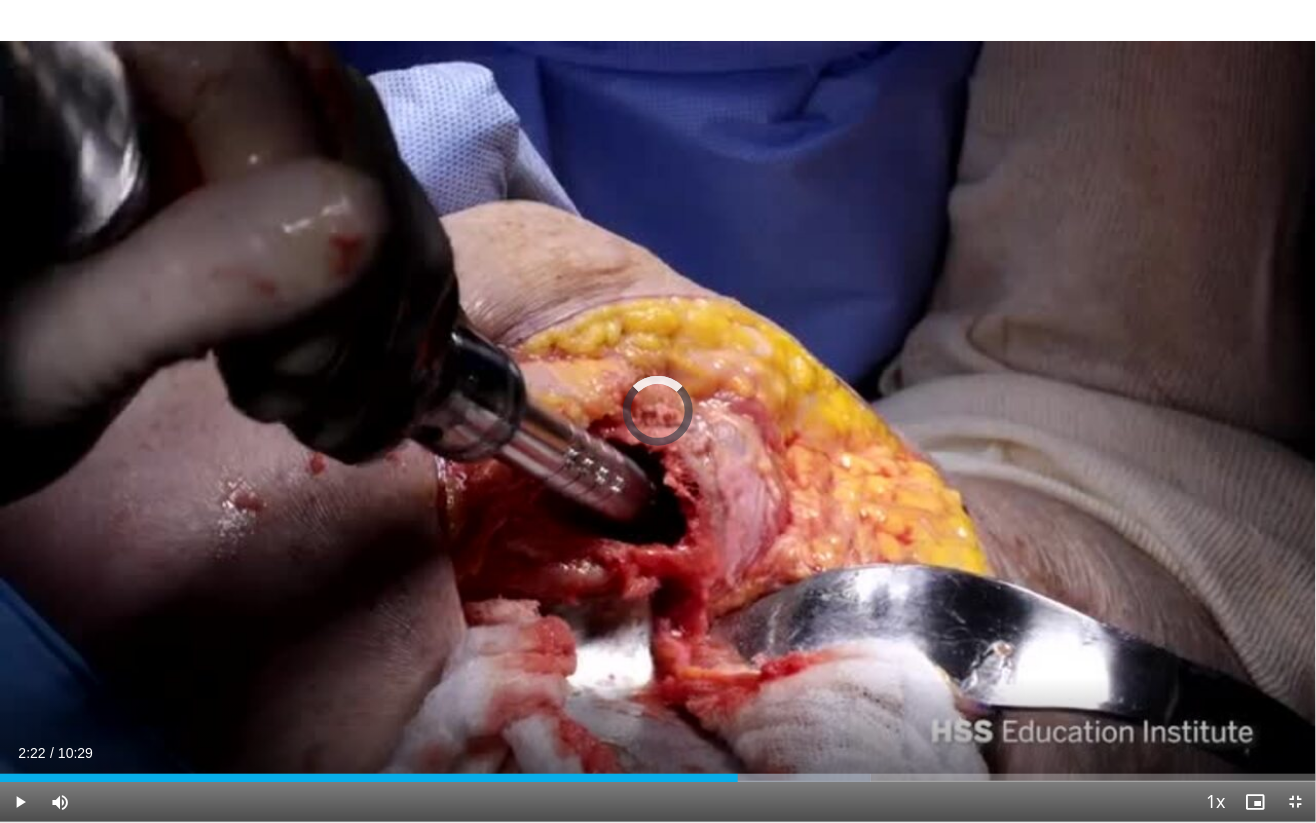 click on "05:52" at bounding box center [369, 778] 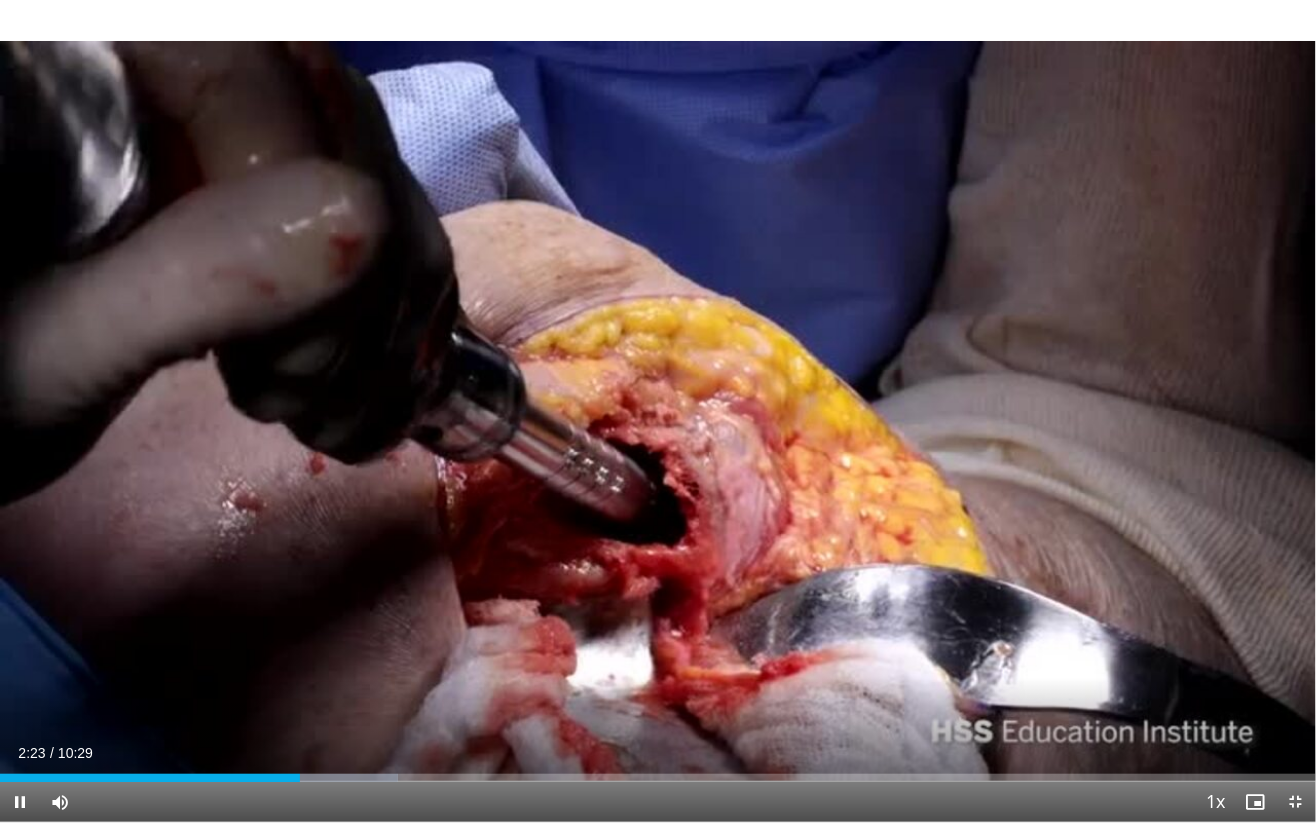 click on "Loaded :  30.23% 02:23 02:22" at bounding box center (658, 772) 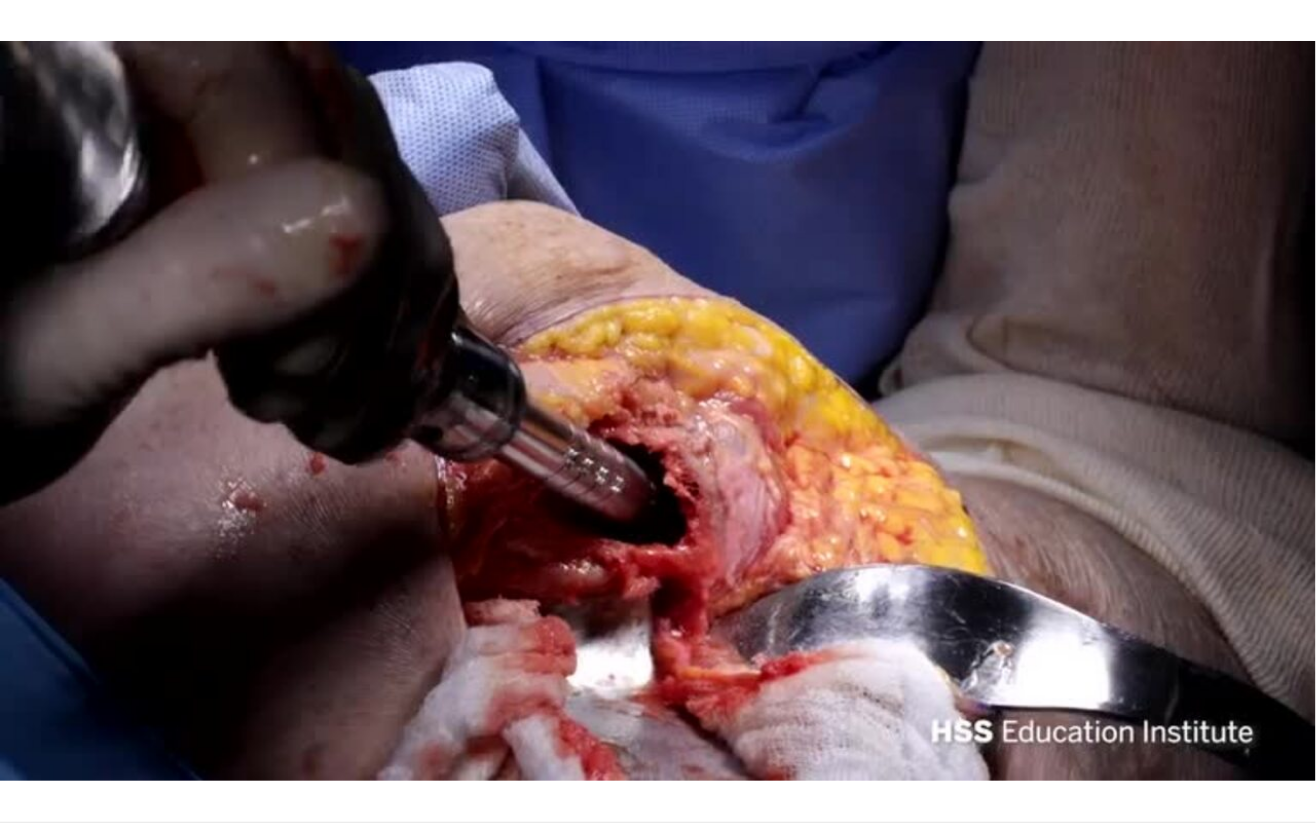 click on "10 seconds
Tap to unmute" at bounding box center [658, 411] 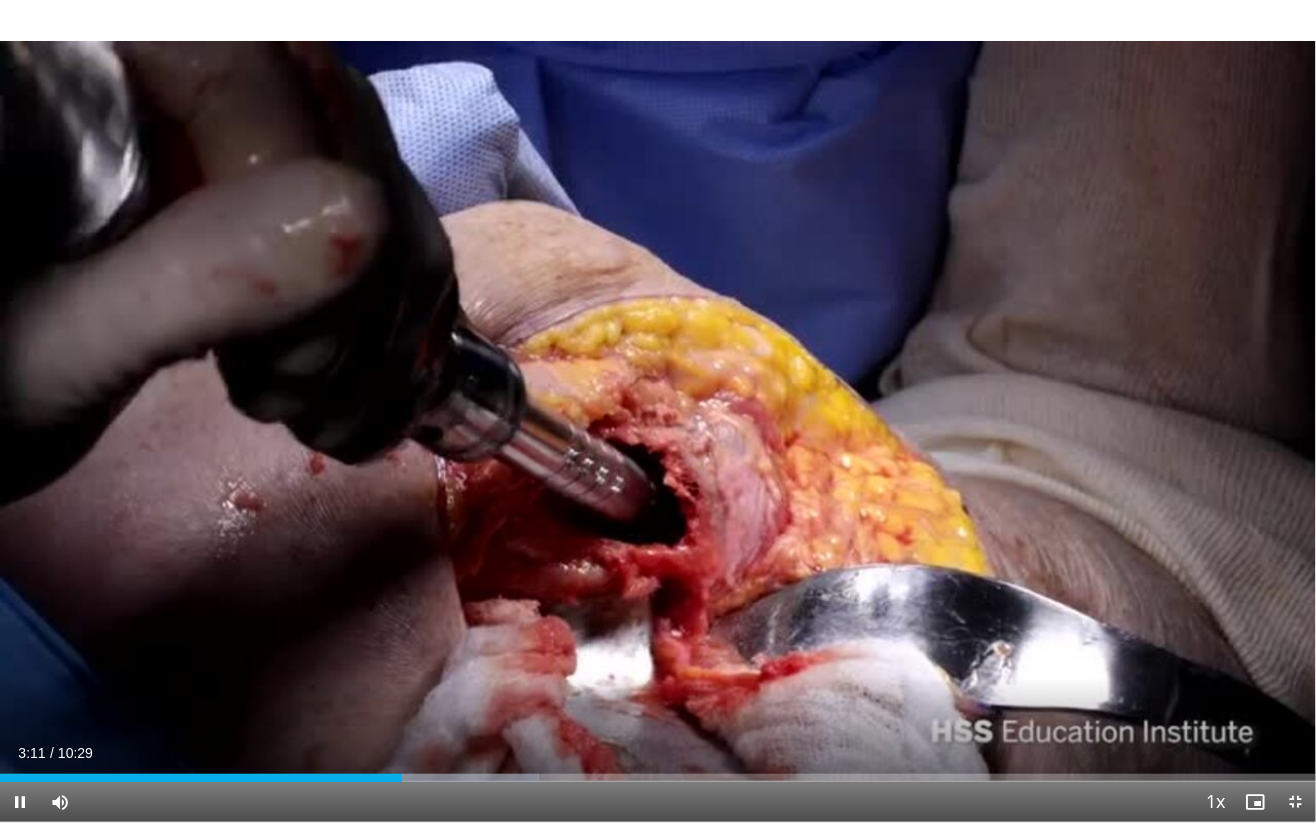 click on "Loaded :  40.98% 03:11 03:08" at bounding box center (658, 772) 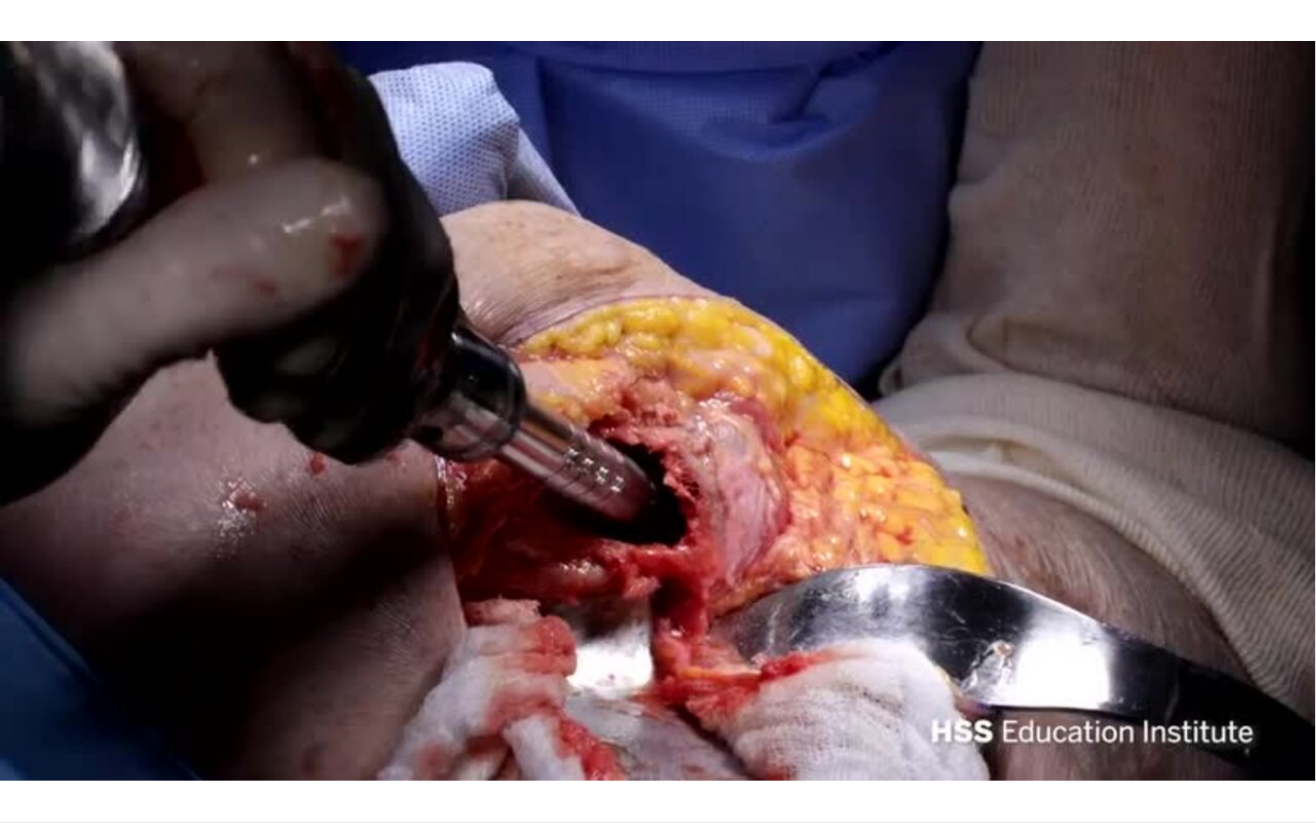 click on "10 seconds
Tap to unmute" at bounding box center [658, 411] 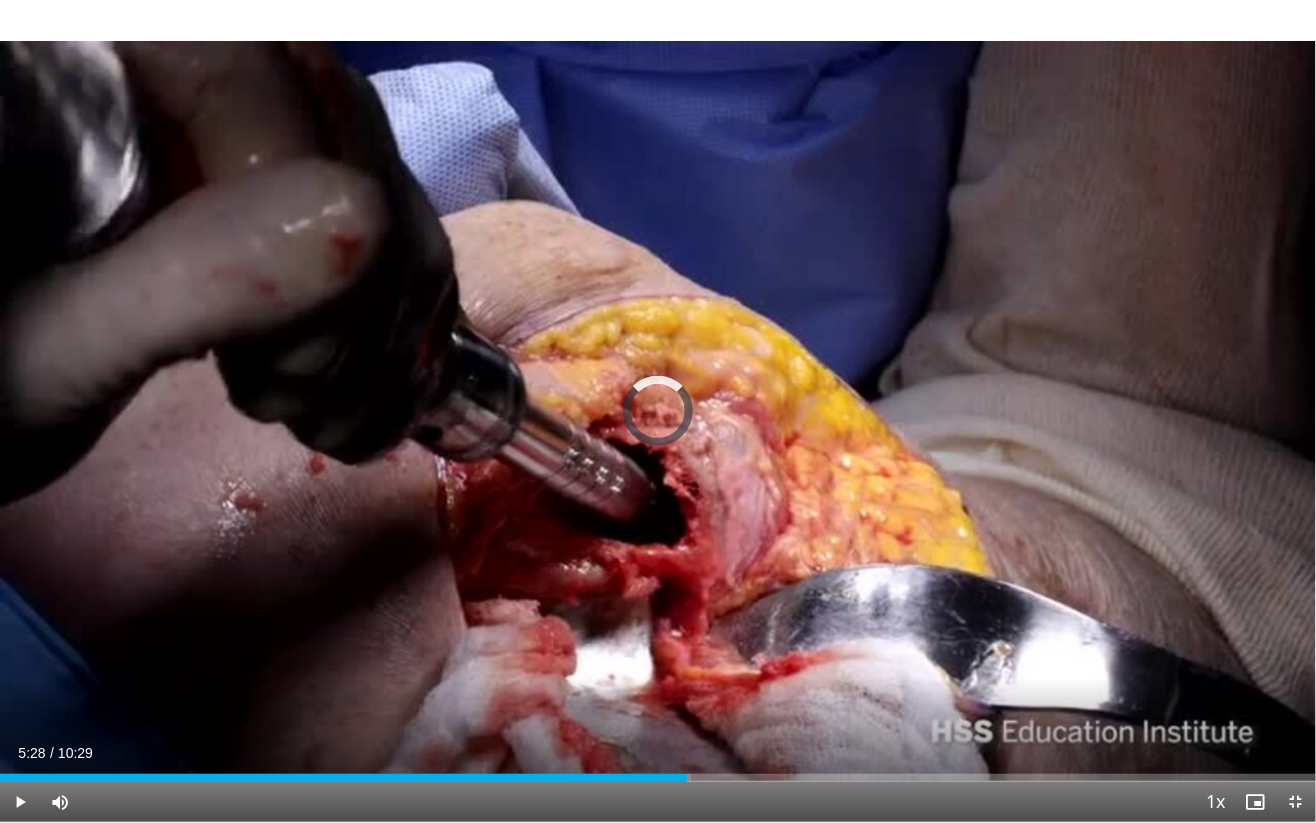 click on "Loaded :  52.51% 05:28 04:31" at bounding box center (658, 772) 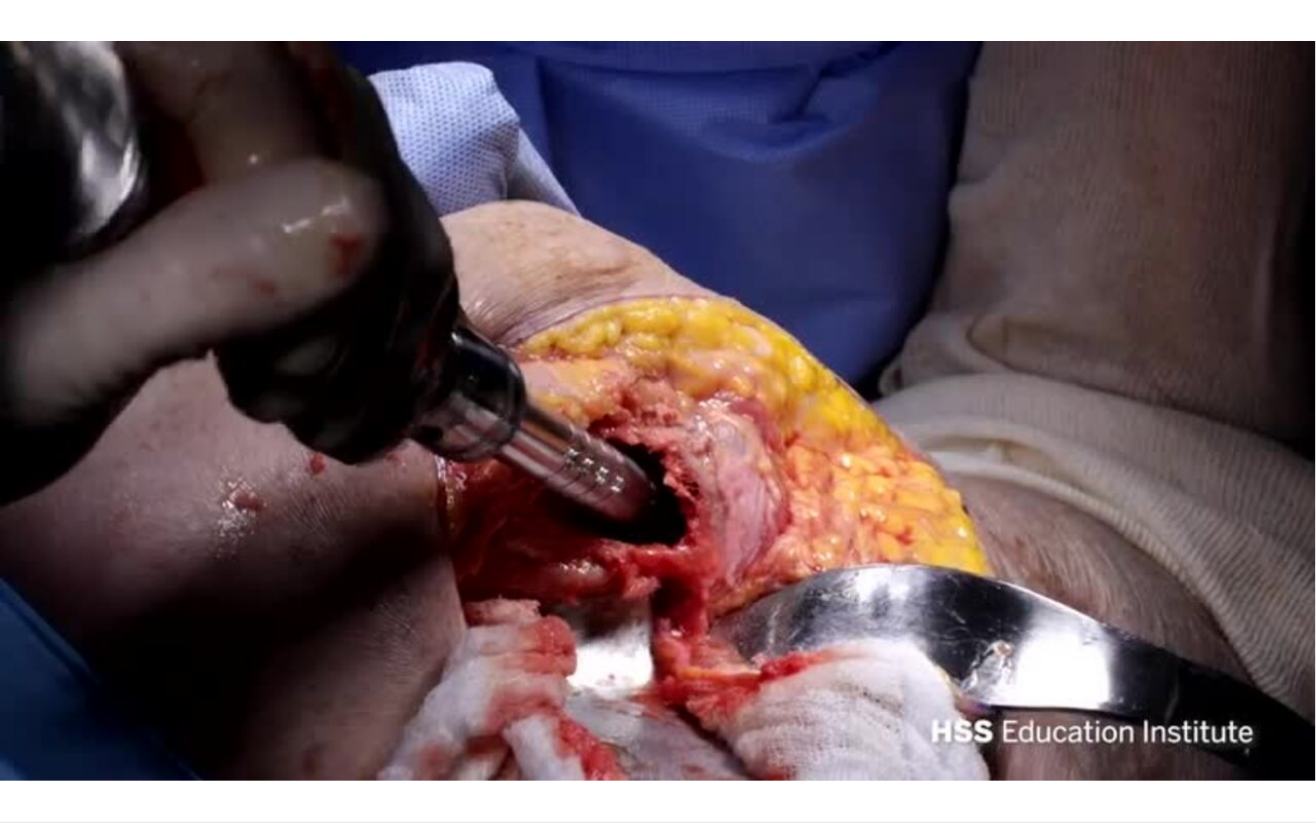 click on "10 seconds
Tap to unmute" at bounding box center [658, 411] 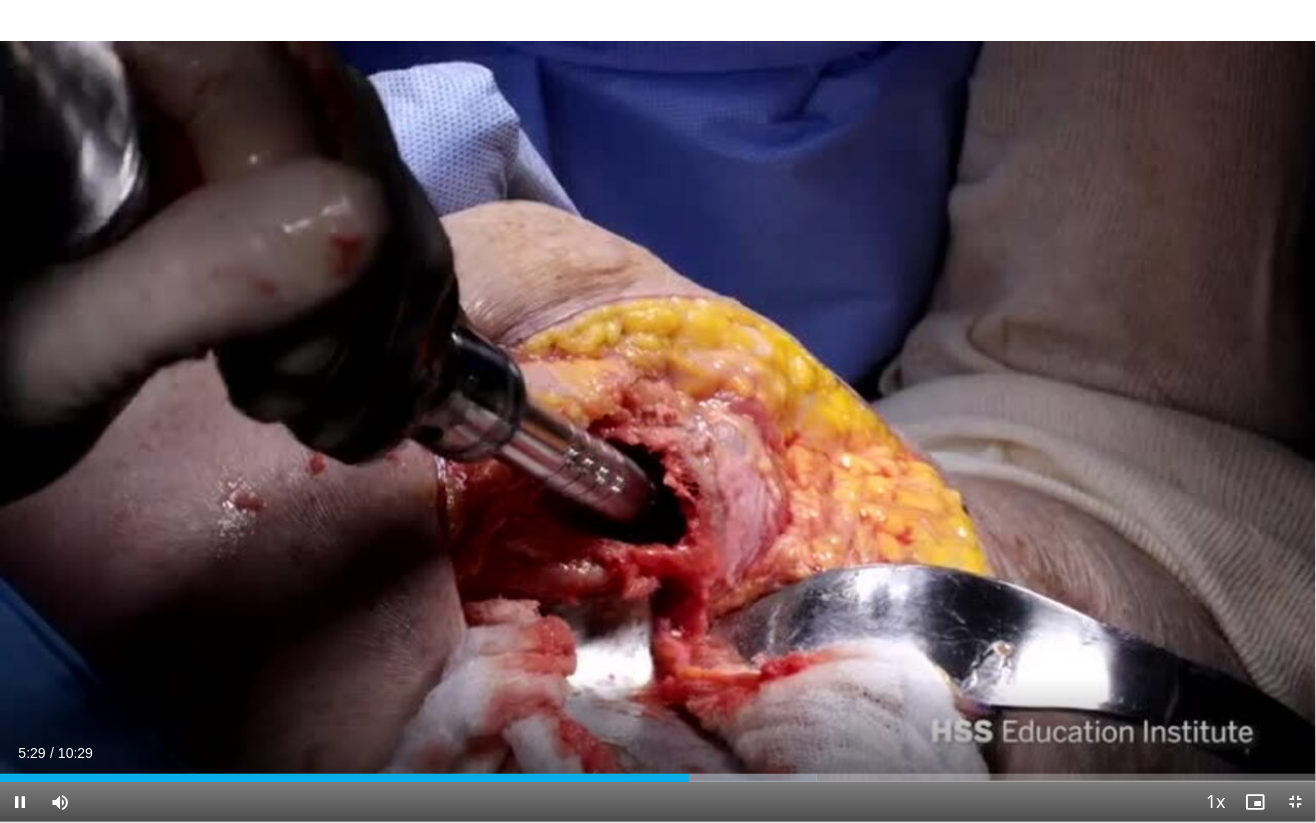 click on "05:29" at bounding box center (344, 778) 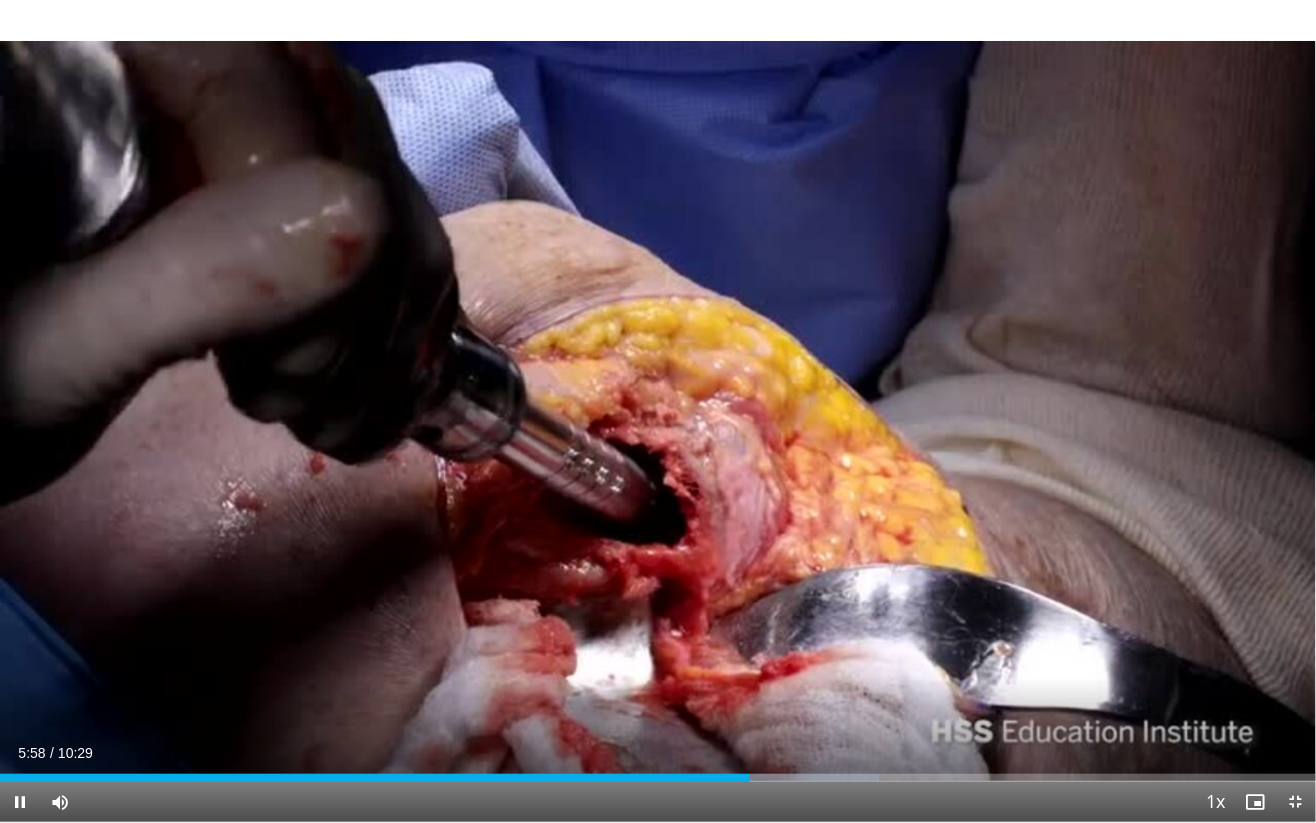 click at bounding box center (783, 778) 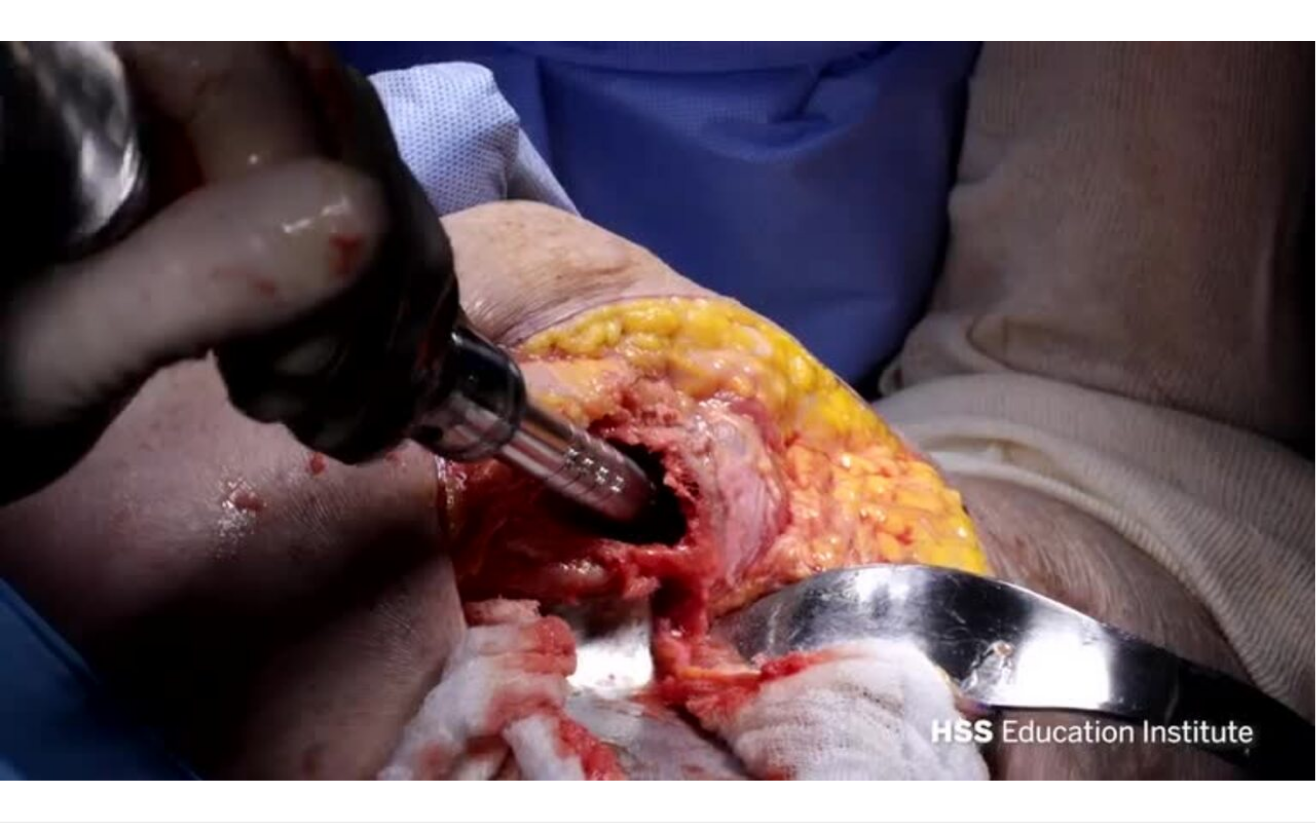 click on "10 seconds
Tap to unmute" at bounding box center [658, 411] 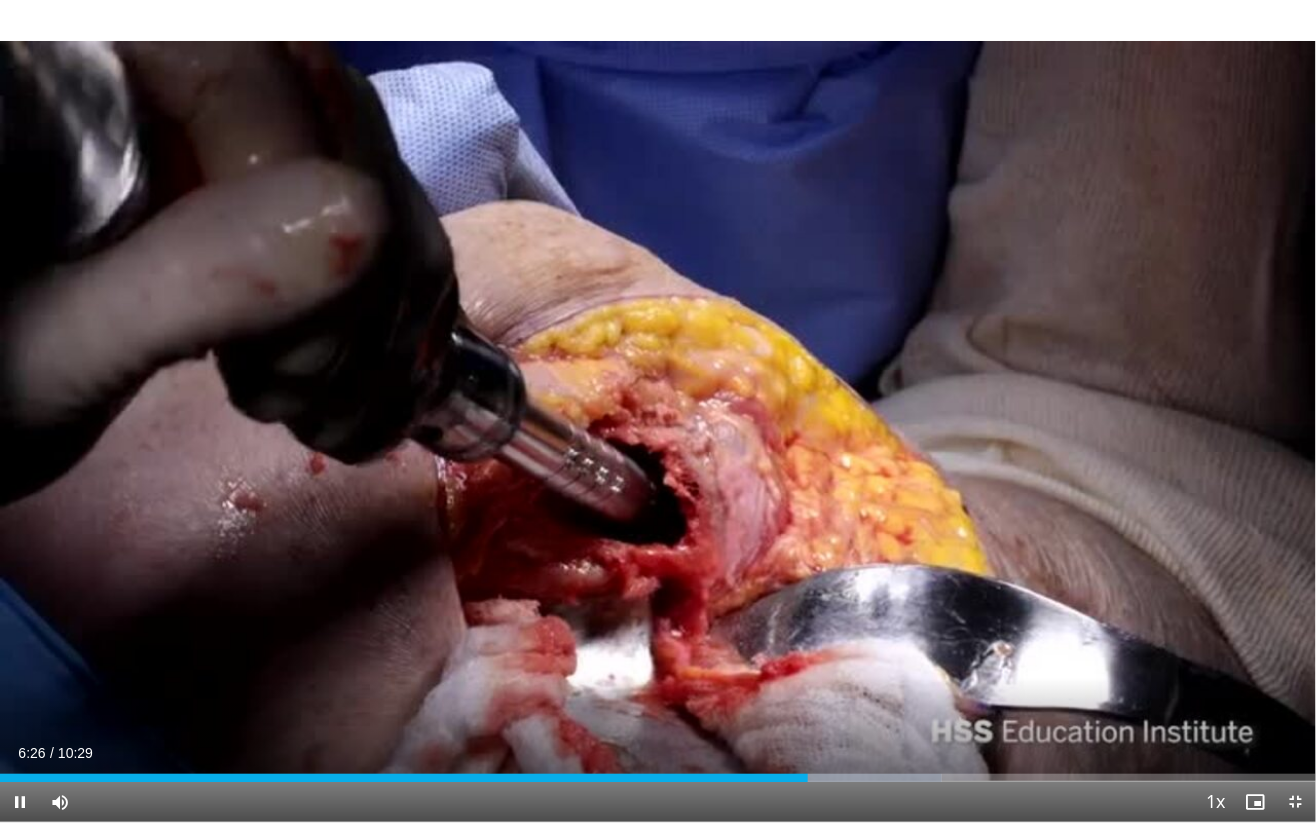 click on "Current Time  6:26 / Duration  10:29 Pause Skip Backward Skip Forward Mute Loaded :  71.60% 06:26 06:25 Stream Type  LIVE Seek to live, currently behind live LIVE   1x Playback Rate 0.5x 0.75x 1x , selected 1.25x 1.5x 1.75x 2x Chapters Chapters Descriptions descriptions off , selected Captions captions settings , opens captions settings dialog captions off , selected Audio Track en (Main) , selected Exit Fullscreen Enable picture-in-picture mode" at bounding box center [658, 802] 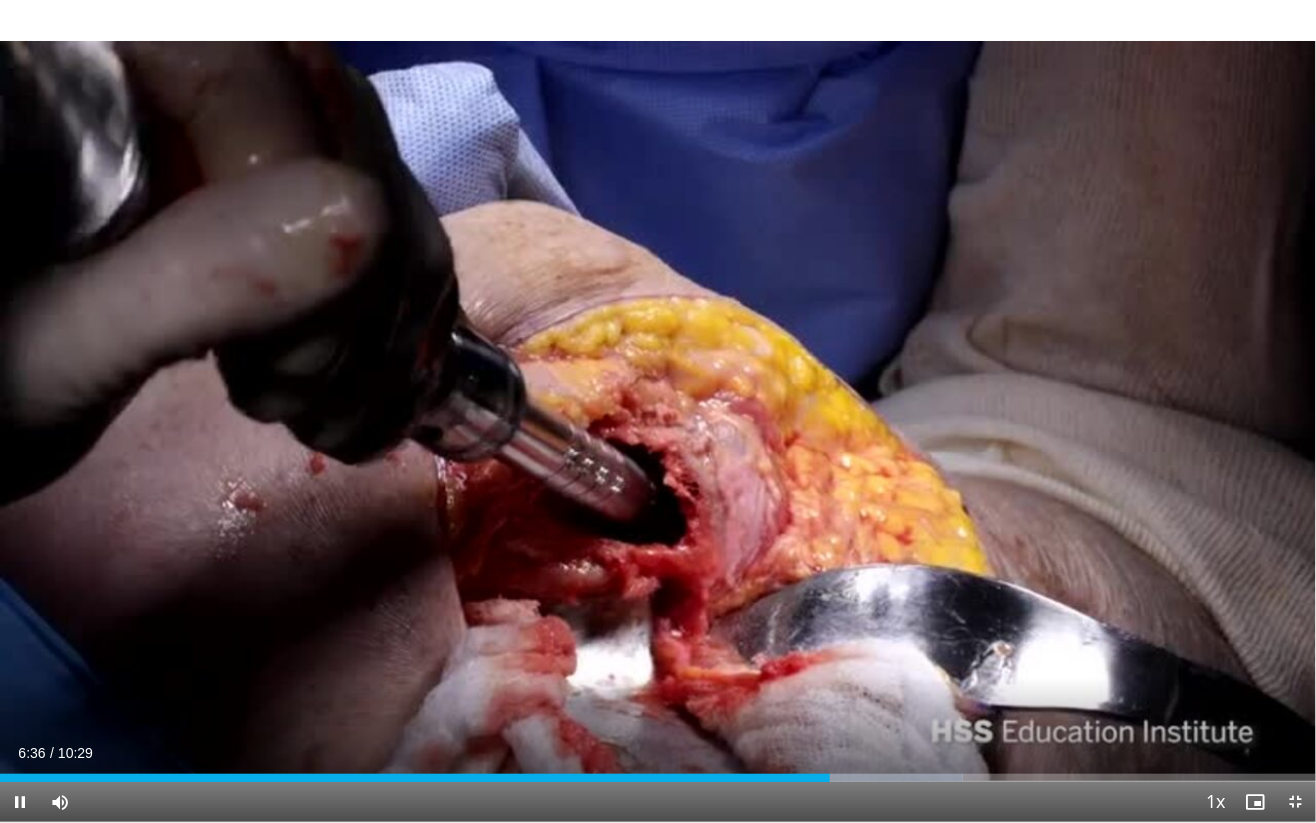 click on "Loaded :  73.19% 06:36 06:25" at bounding box center [658, 772] 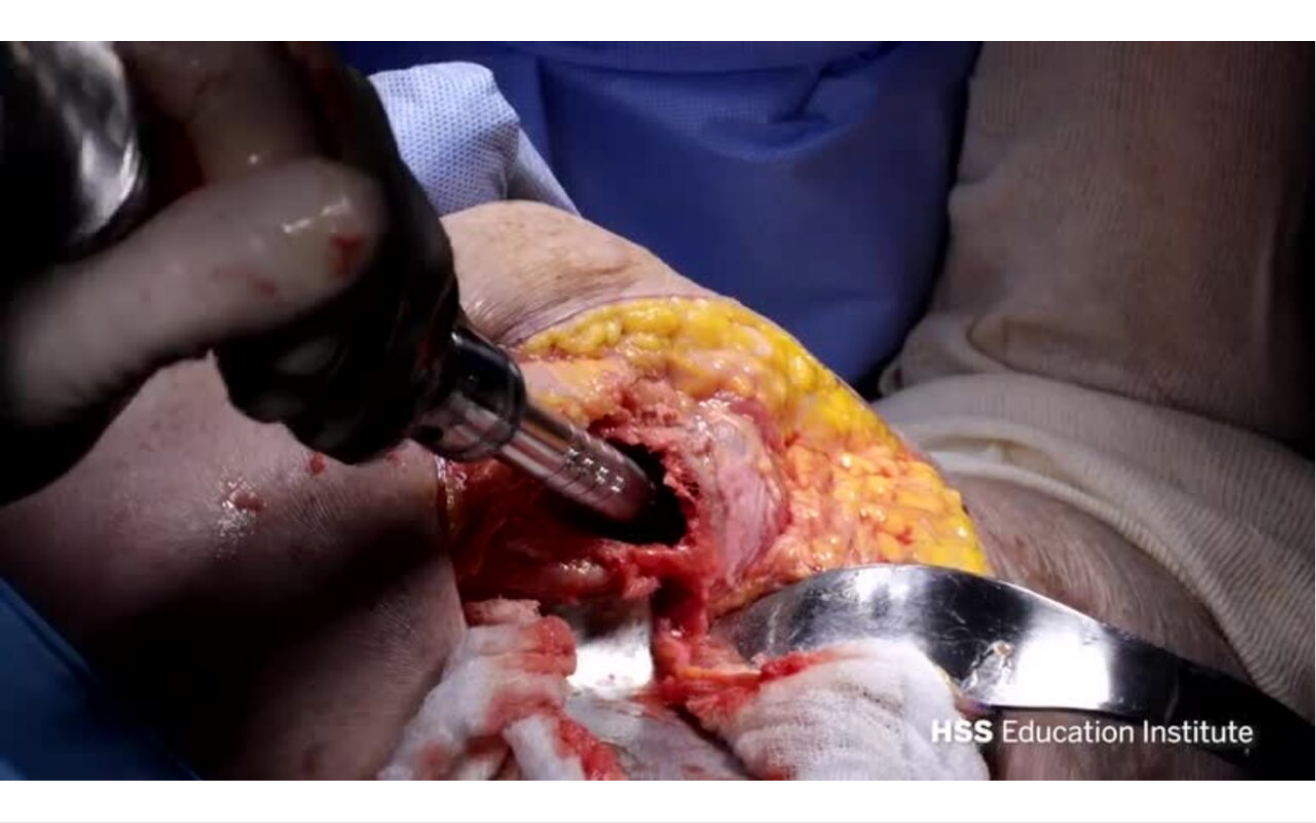 click on "10 seconds
Tap to unmute" at bounding box center [658, 411] 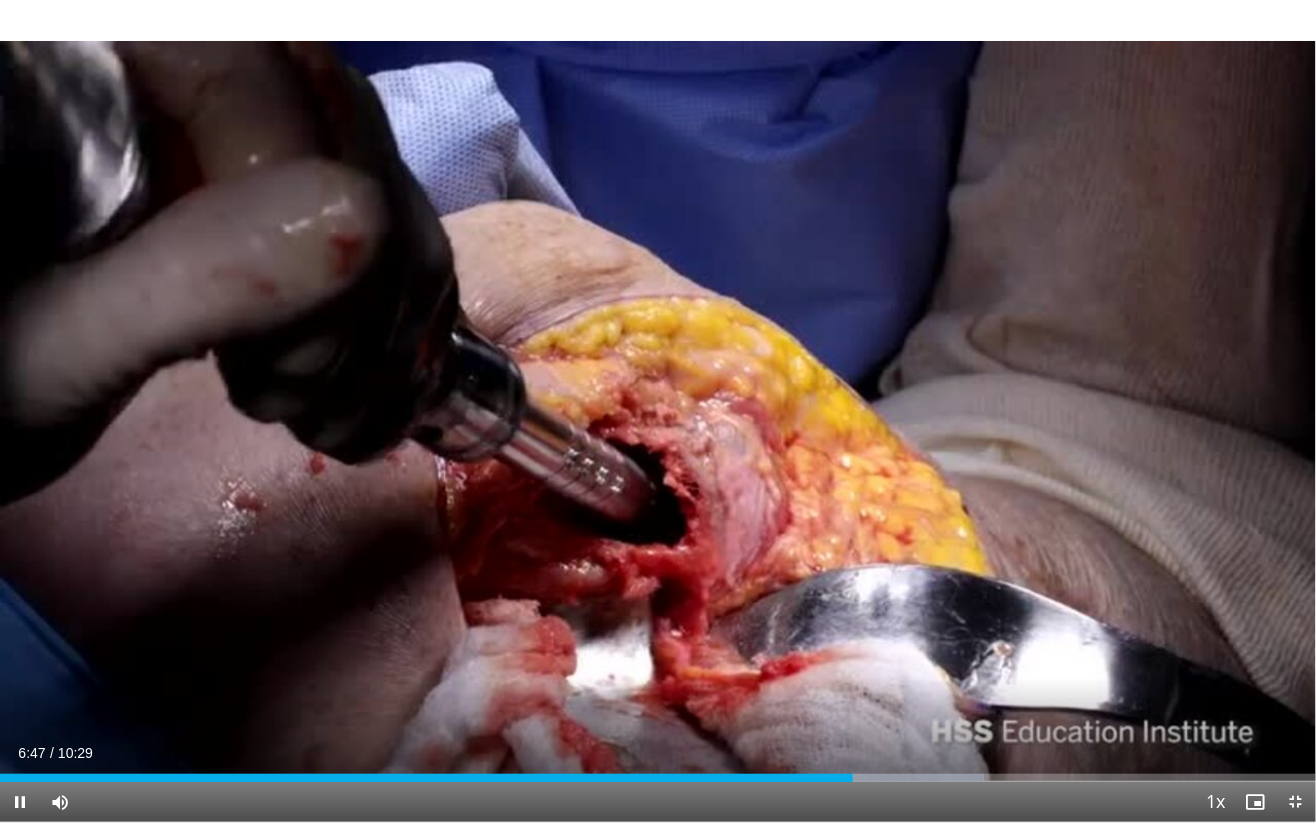 click at bounding box center [888, 778] 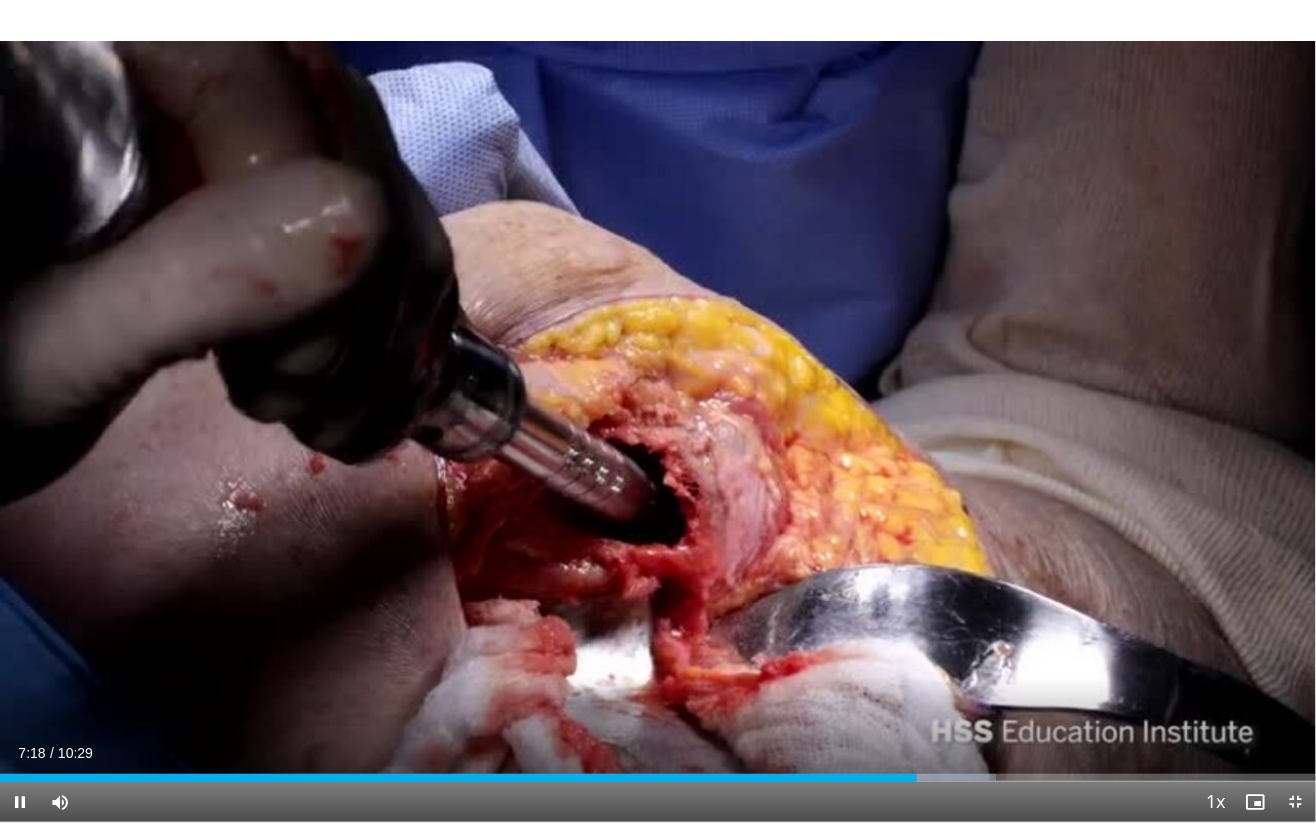 click on "Current Time  7:18 / Duration  10:29 Pause Skip Backward Skip Forward Mute Loaded :  75.67% 07:18 07:18 Stream Type  LIVE Seek to live, currently behind live LIVE   1x Playback Rate 0.5x 0.75x 1x , selected 1.25x 1.5x 1.75x 2x Chapters Chapters Descriptions descriptions off , selected Captions captions settings , opens captions settings dialog captions off , selected Audio Track en (Main) , selected Exit Fullscreen Enable picture-in-picture mode" at bounding box center (658, 802) 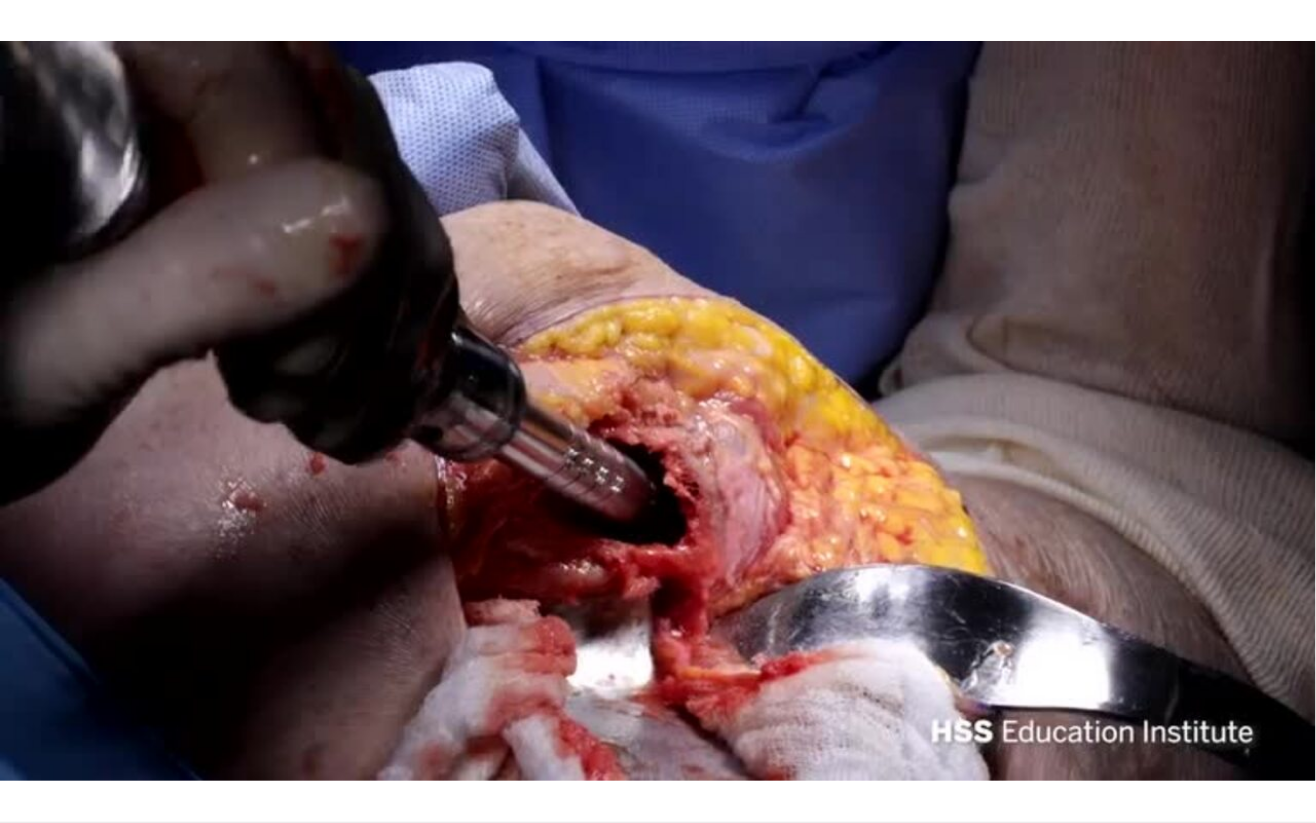click on "10 seconds
Tap to unmute" at bounding box center (658, 411) 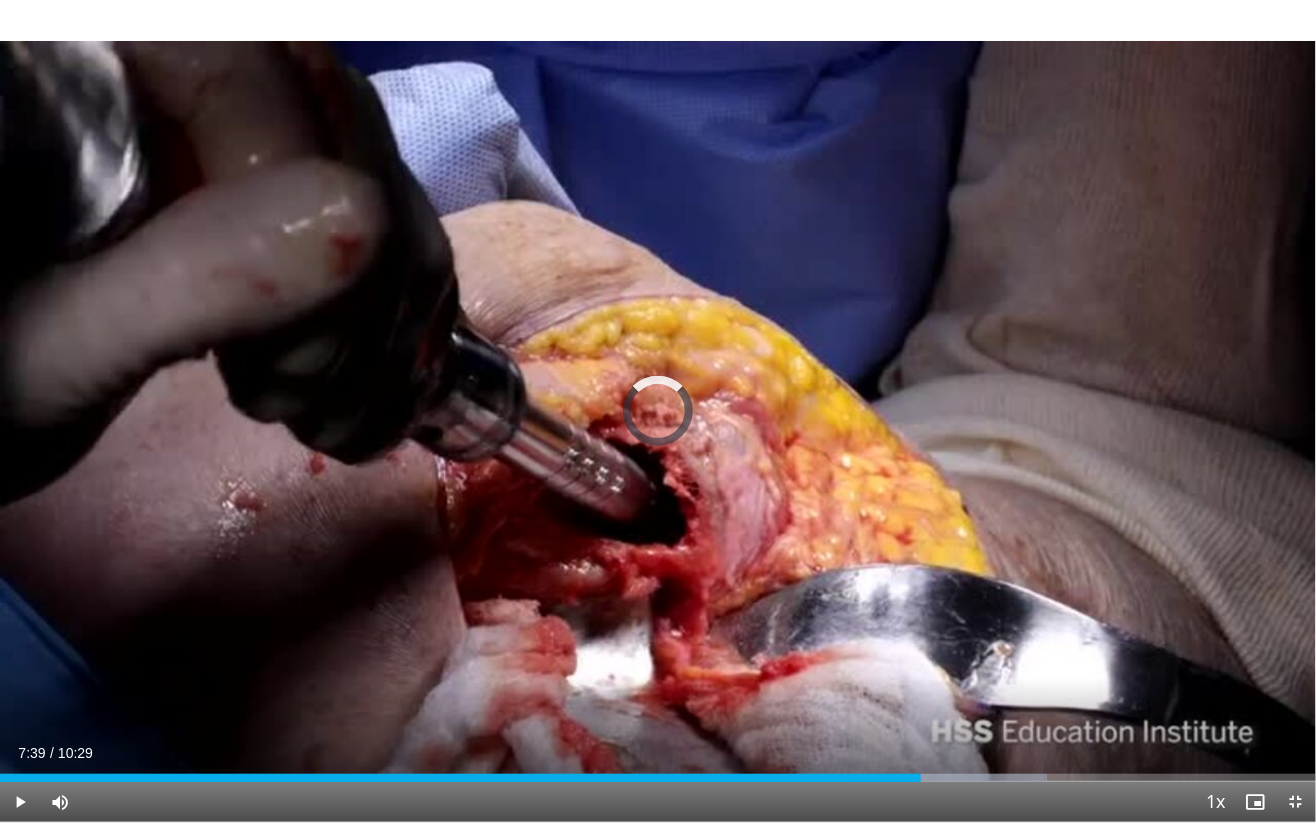 click at bounding box center [950, 778] 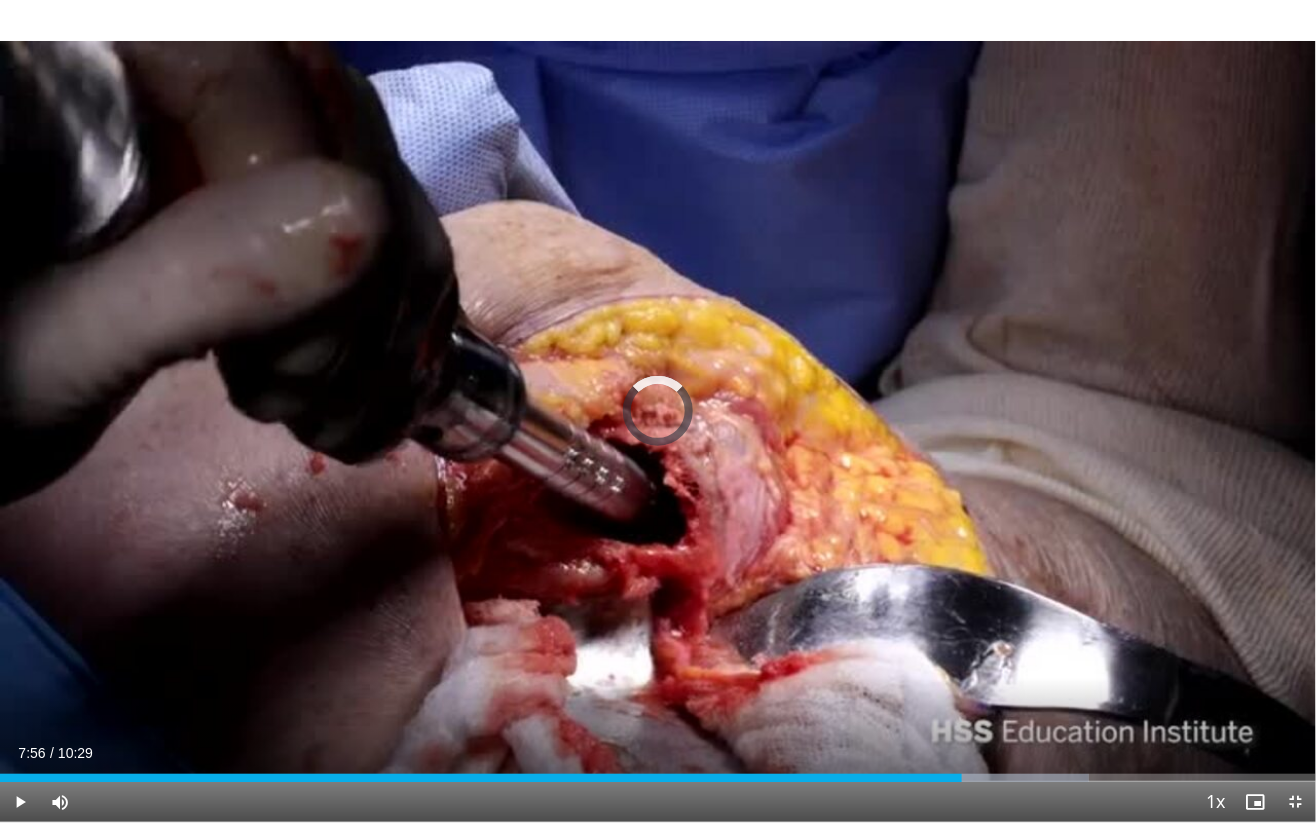 click on "Loaded :  82.74% 07:40 07:39" at bounding box center (658, 772) 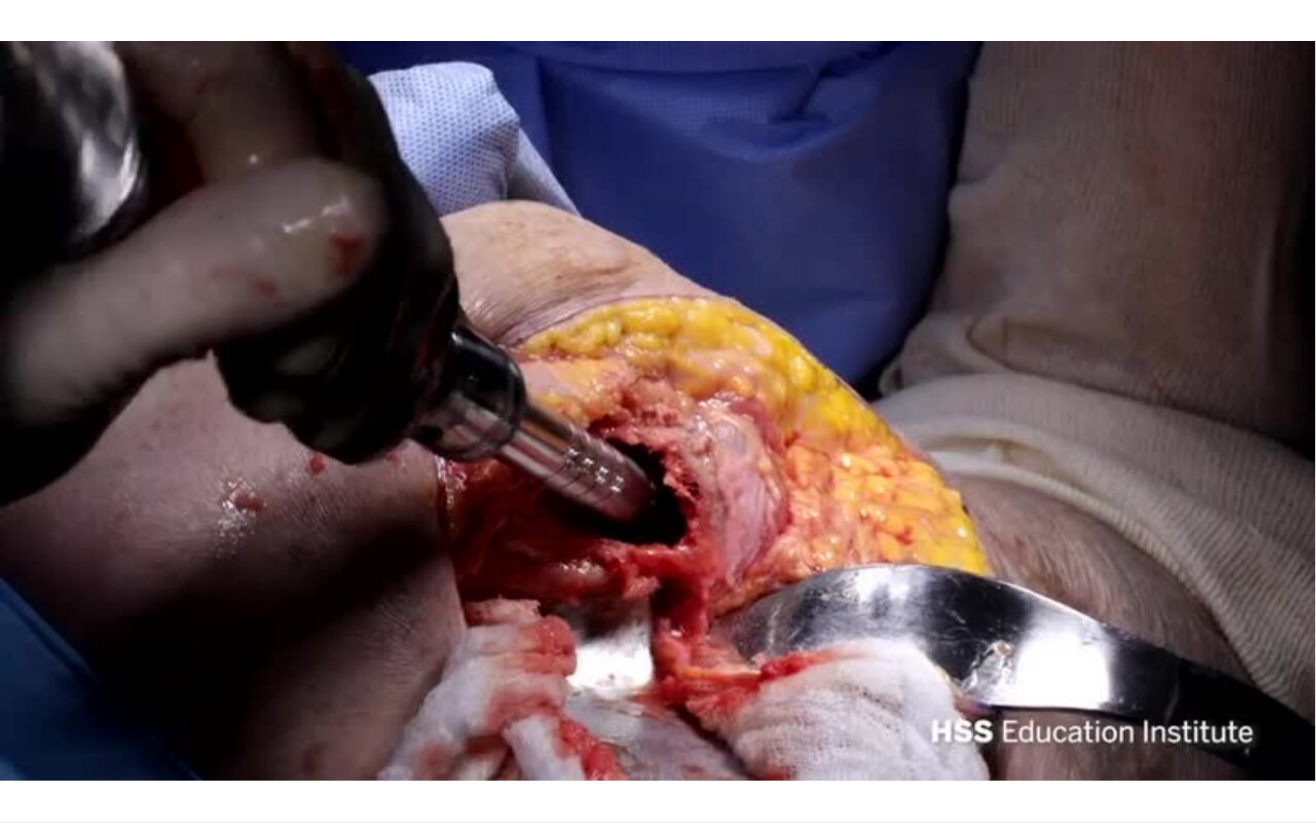 click on "10 seconds
Tap to unmute" at bounding box center [658, 411] 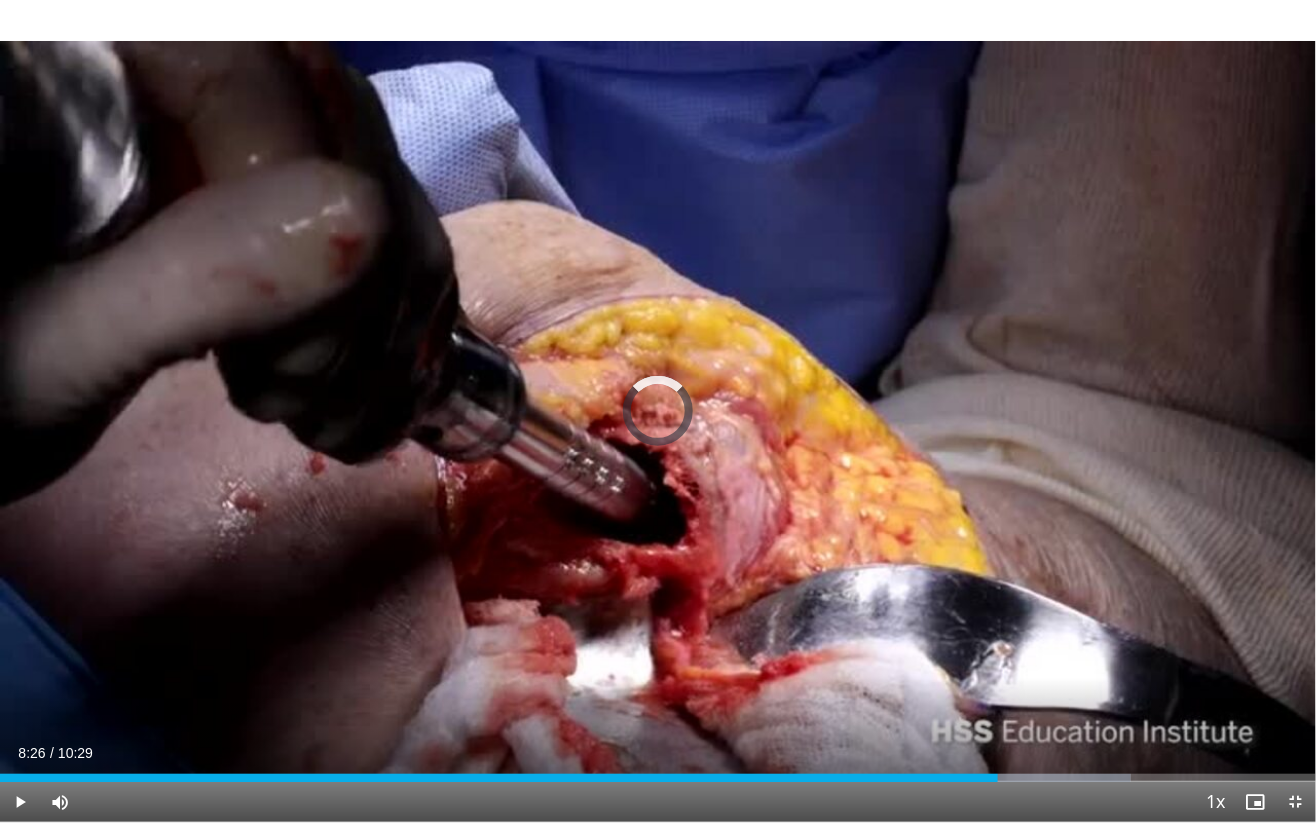 click on "Loaded :  85.92% 08:26 07:56" at bounding box center [658, 772] 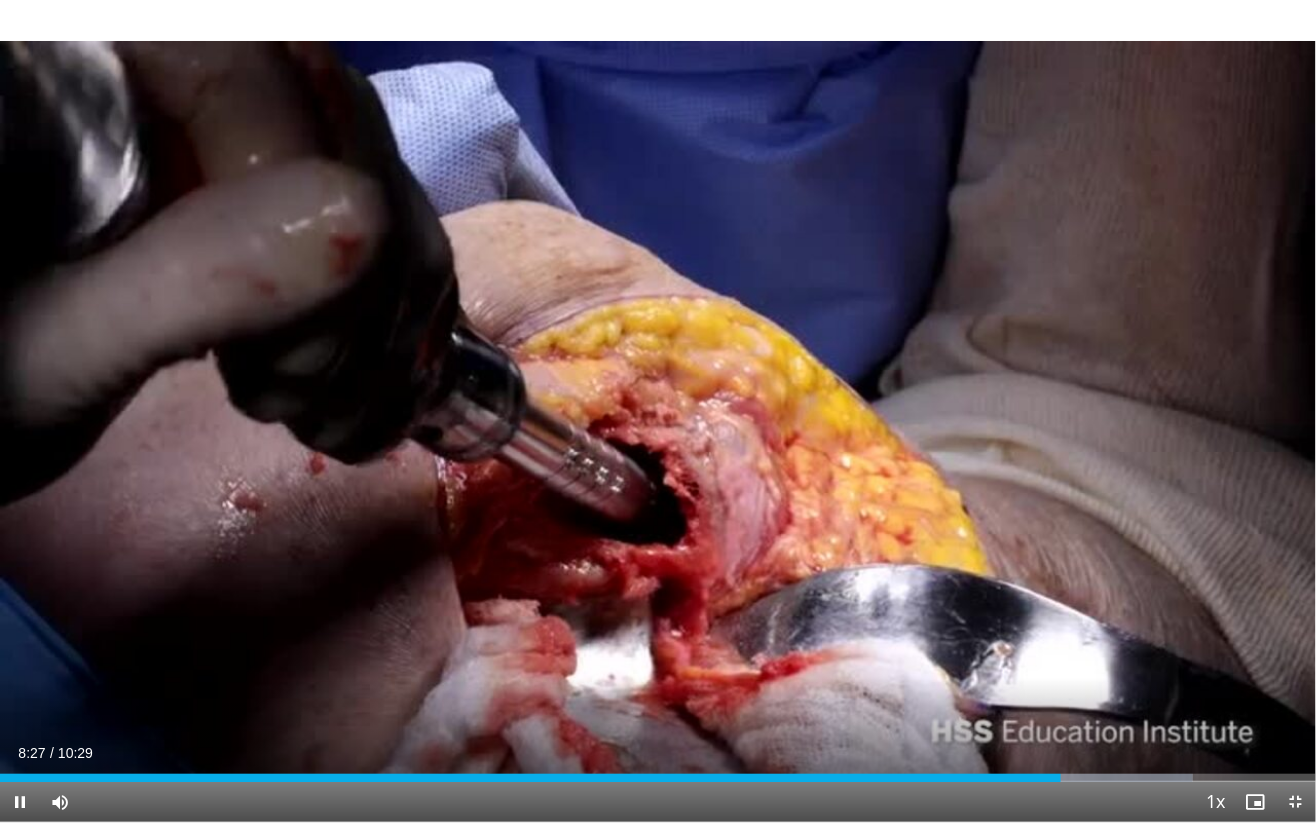 click on "Current Time  8:27 / Duration  10:29 Pause Skip Backward Skip Forward Mute Loaded :  90.69% 08:27 08:26 Stream Type  LIVE Seek to live, currently behind live LIVE   1x Playback Rate 0.5x 0.75x 1x , selected 1.25x 1.5x 1.75x 2x Chapters Chapters Descriptions descriptions off , selected Captions captions settings , opens captions settings dialog captions off , selected Audio Track en (Main) , selected Exit Fullscreen Enable picture-in-picture mode" at bounding box center (658, 802) 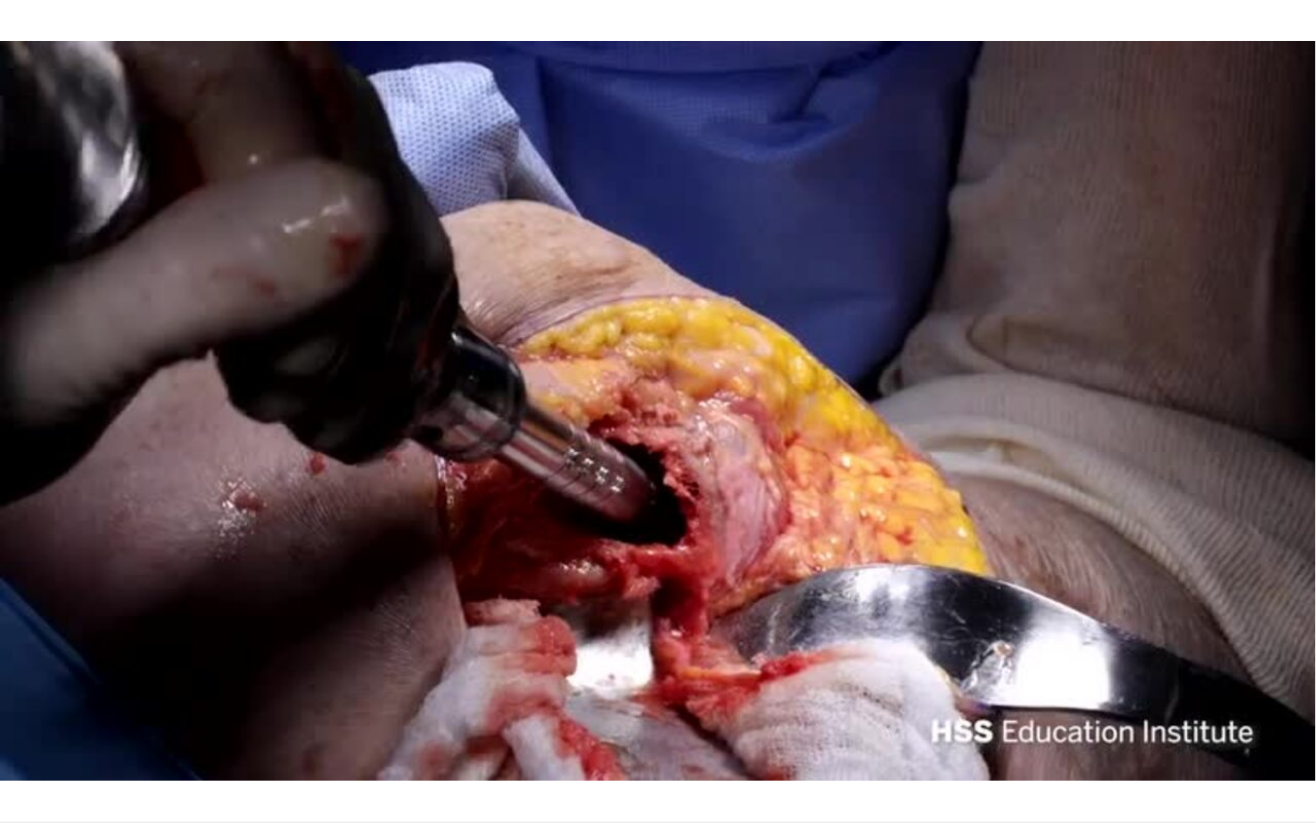 click on "10 seconds
Tap to unmute" at bounding box center [658, 411] 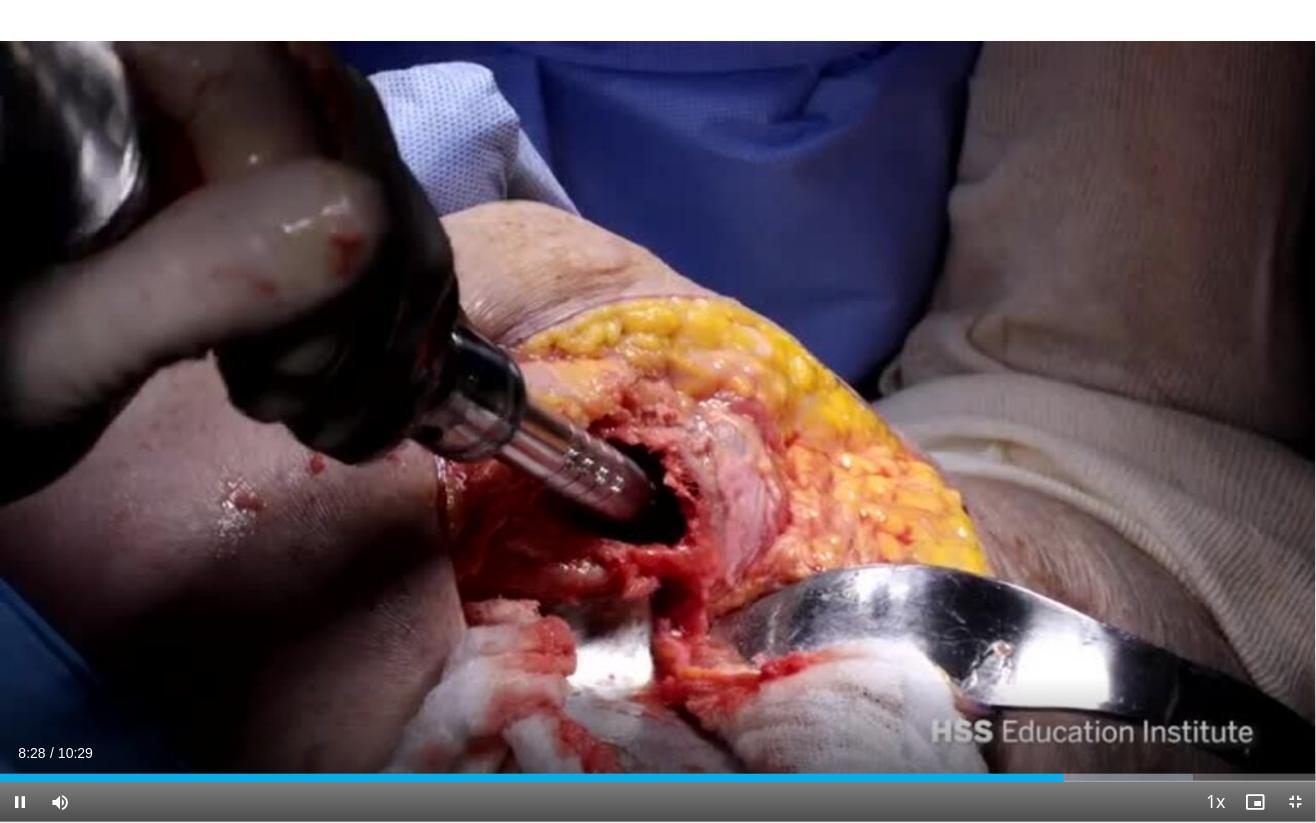 click at bounding box center (1097, 778) 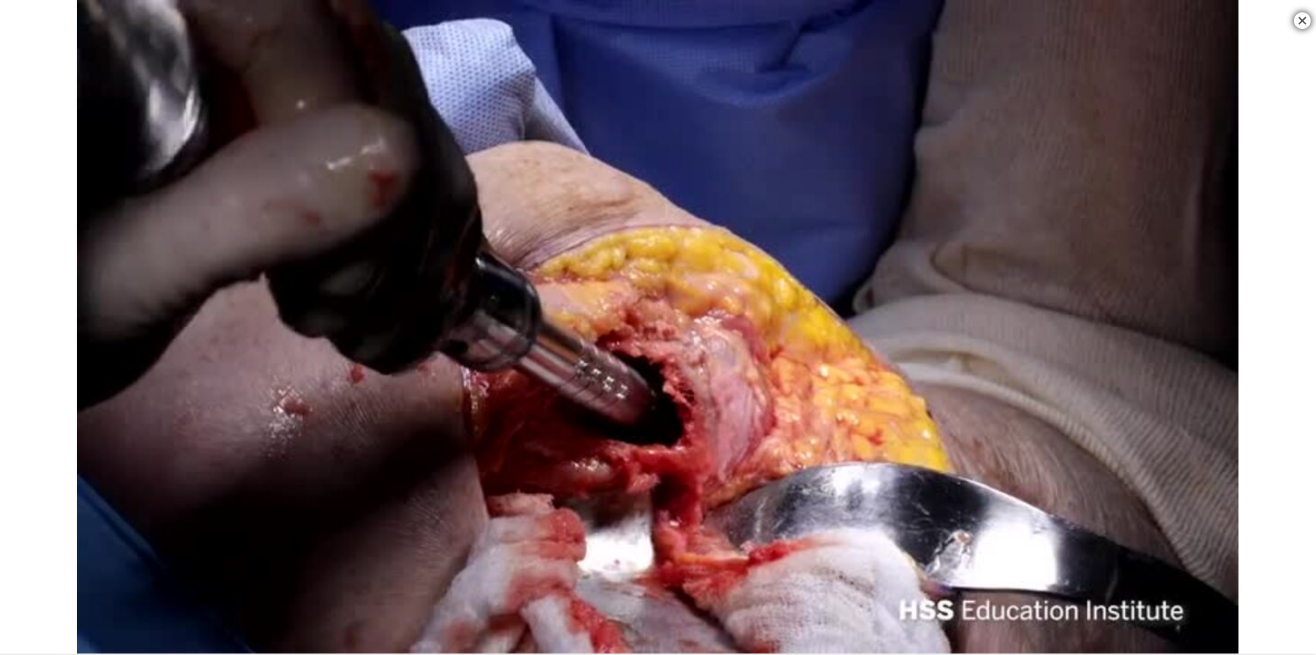 scroll, scrollTop: 0, scrollLeft: 0, axis: both 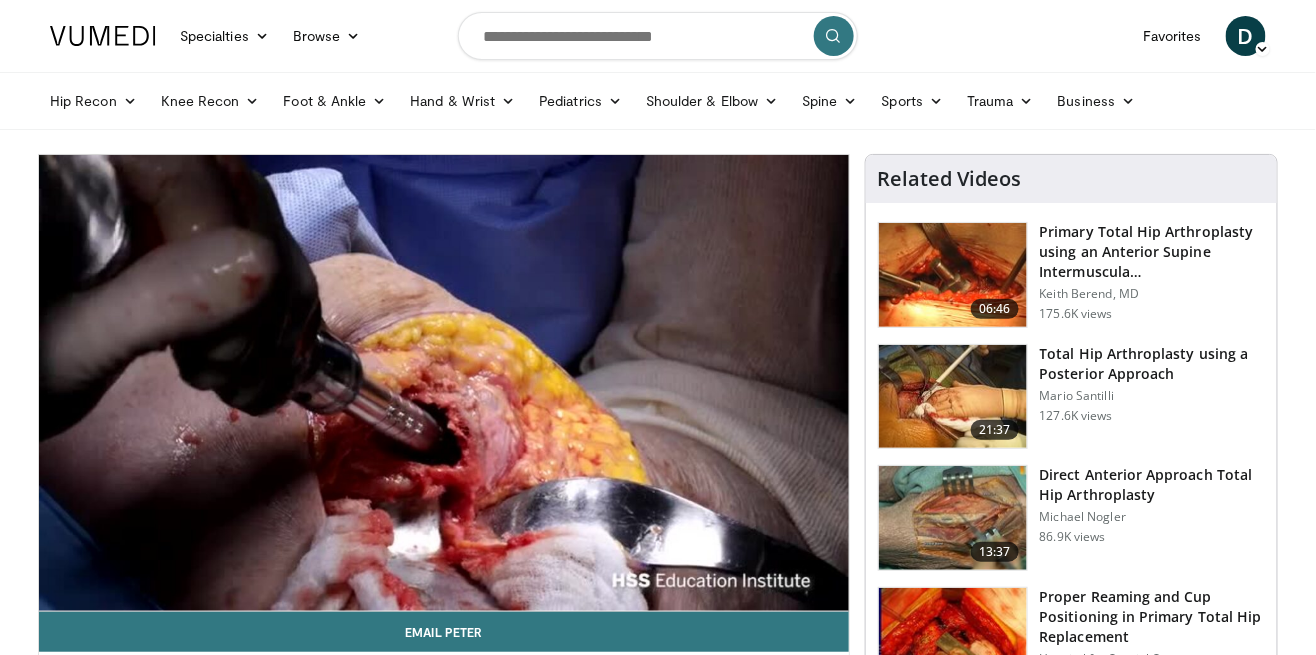 click at bounding box center (953, 397) 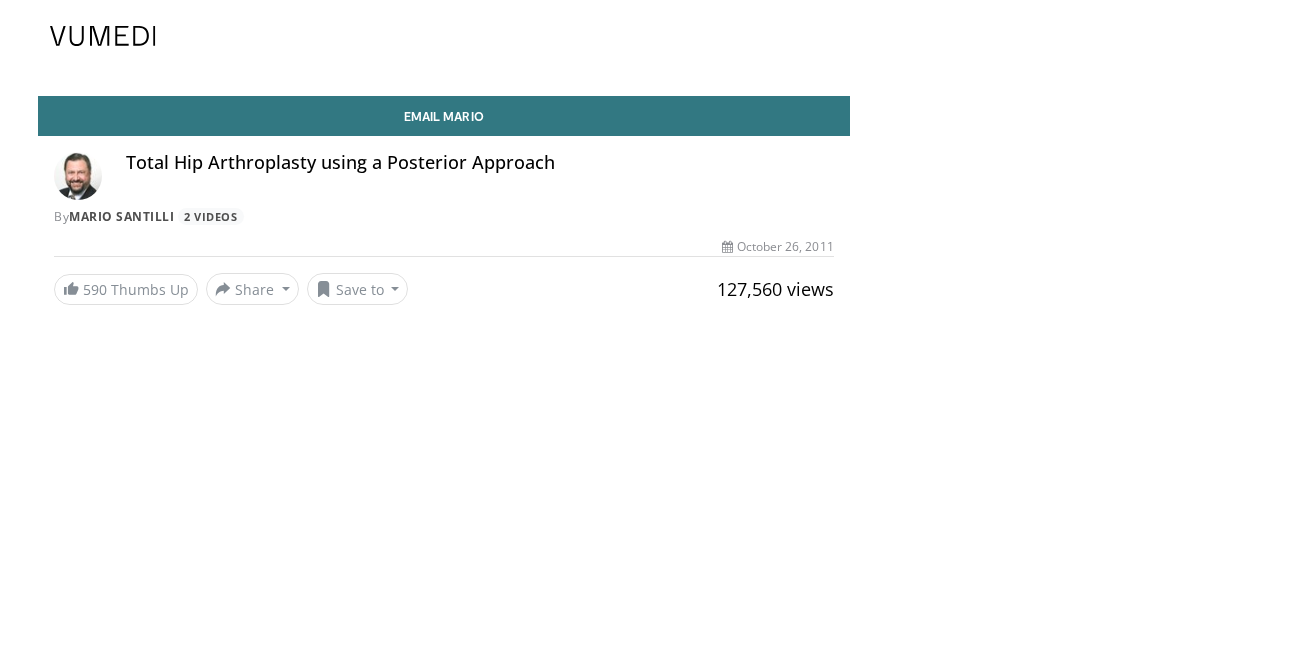 scroll, scrollTop: 0, scrollLeft: 0, axis: both 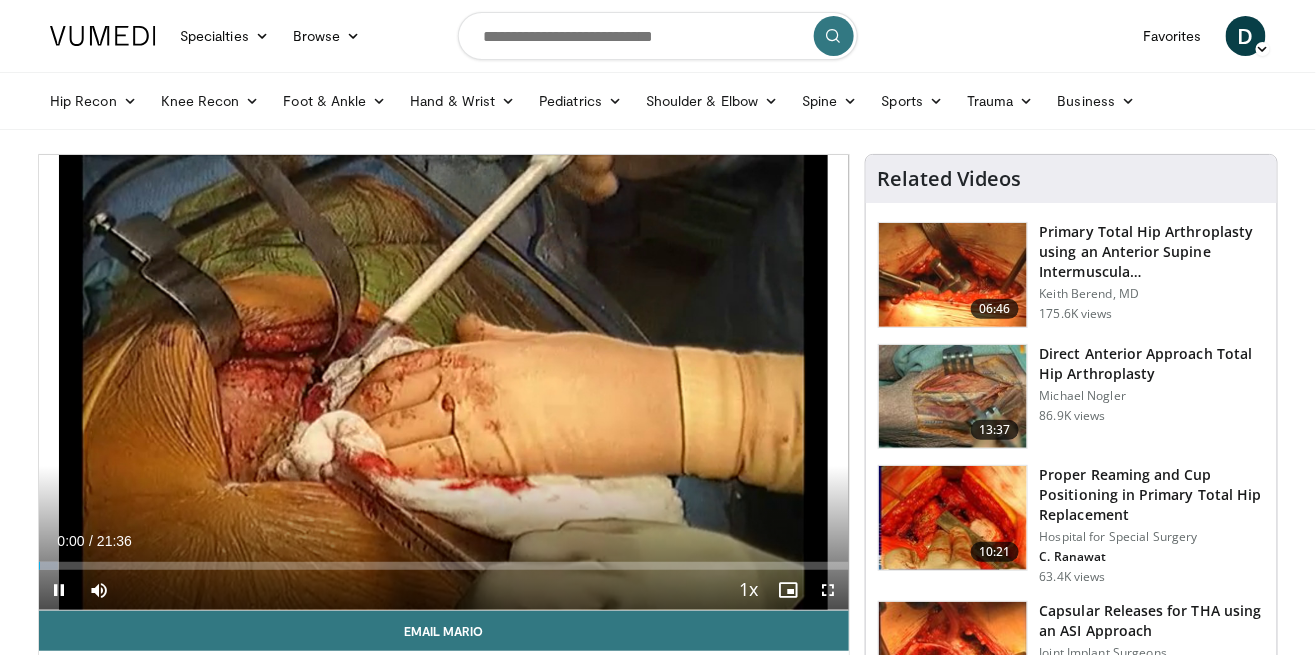 click on "Loaded :  2.31% 00:00" at bounding box center (444, 566) 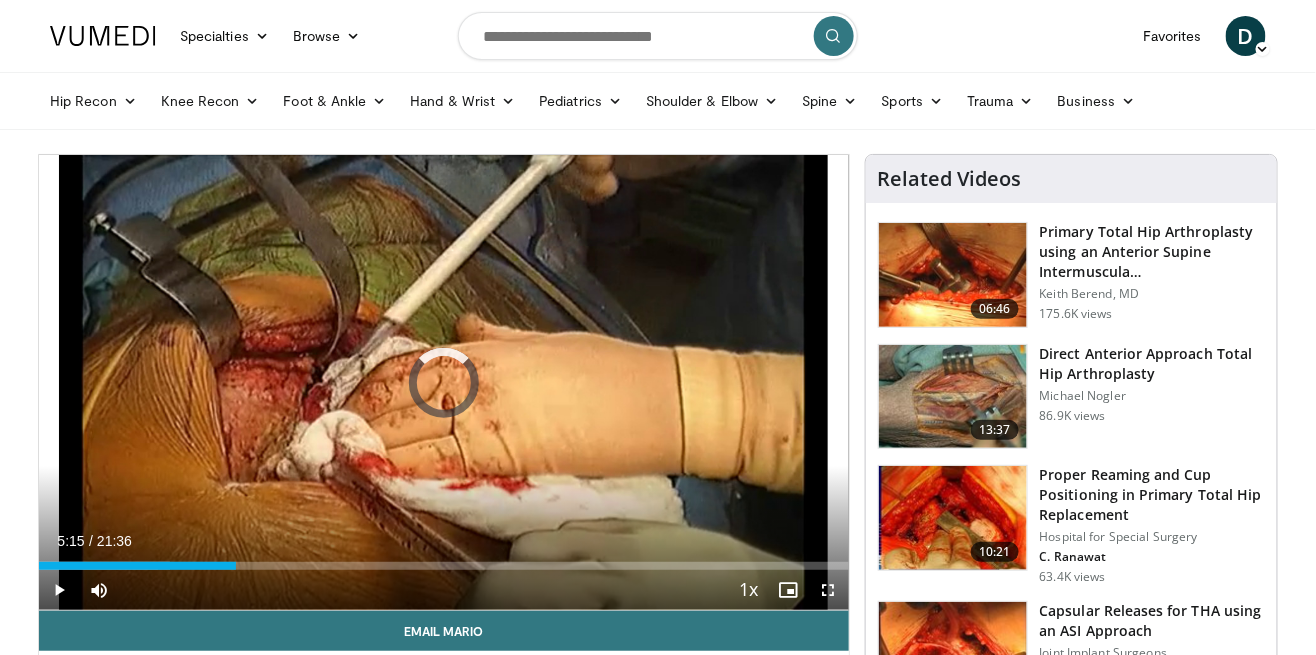 click on "Loaded :  16.20% 05:15 03:18" at bounding box center [444, 560] 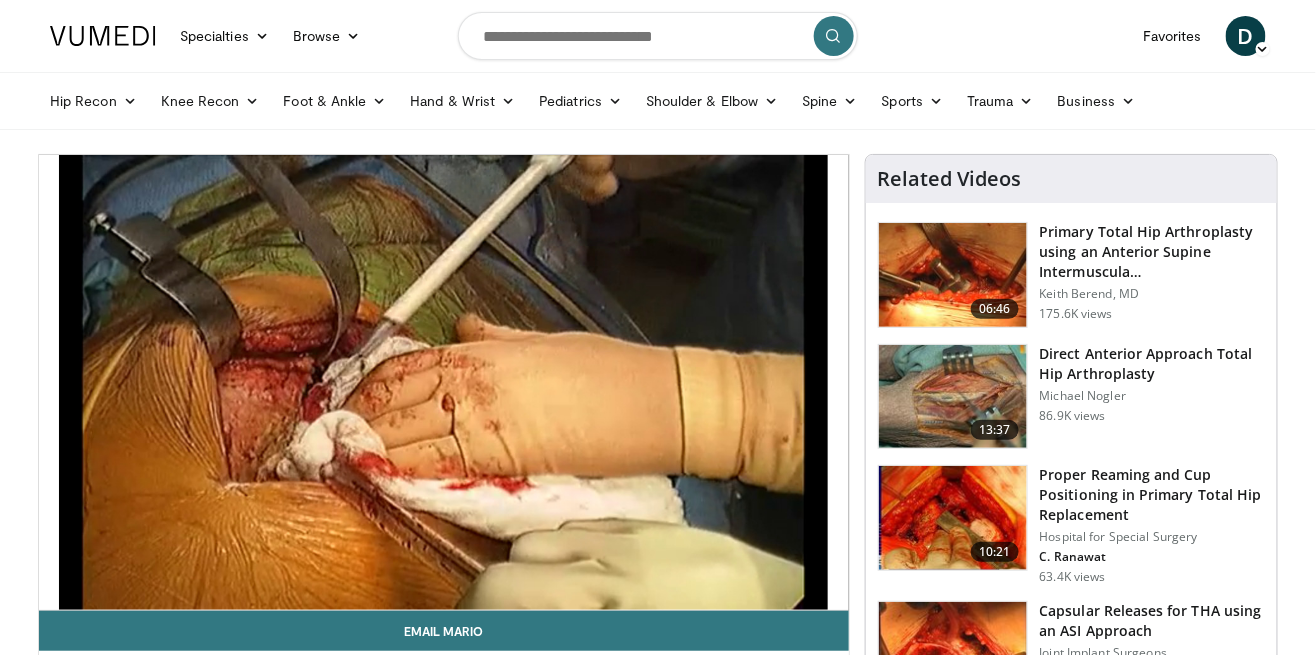 click on "10 seconds
Tap to unmute" at bounding box center (444, 382) 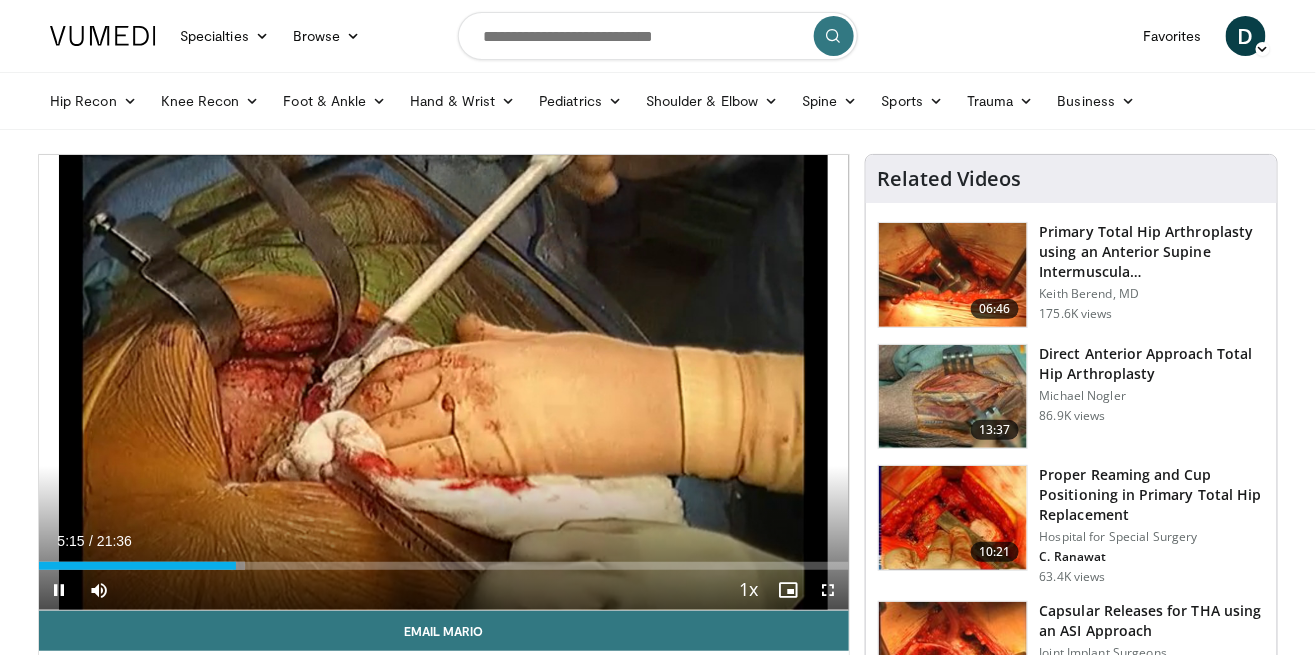 click on "Current Time  5:15 / Duration  21:36 Pause Skip Backward Skip Forward Mute Loaded :  25.46% 05:15 05:14 Stream Type  LIVE Seek to live, currently behind live LIVE   1x Playback Rate 0.5x 0.75x 1x , selected 1.25x 1.5x 1.75x 2x Chapters Chapters Descriptions descriptions off , selected Captions captions settings , opens captions settings dialog captions off , selected Audio Track en (Main) , selected Fullscreen Enable picture-in-picture mode" at bounding box center [444, 590] 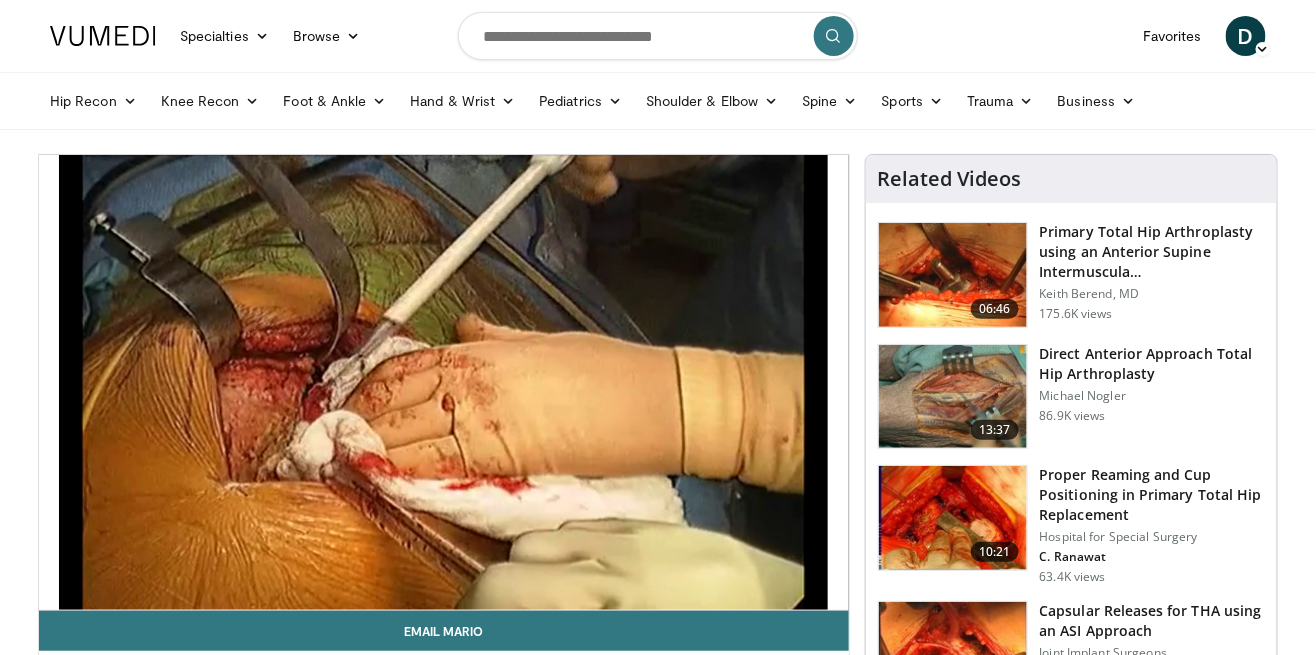 click on "Loaded :  26.23% 05:16 05:14" at bounding box center (444, 600) 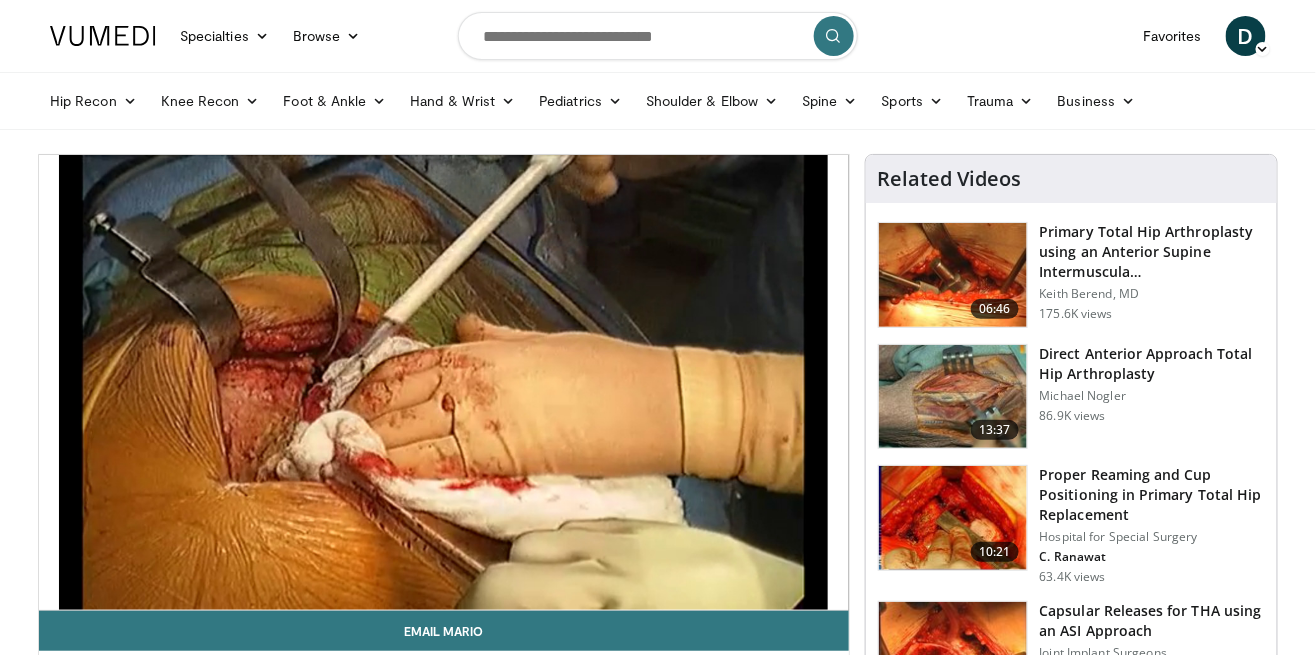 click on "10 seconds
Tap to unmute" at bounding box center [444, 382] 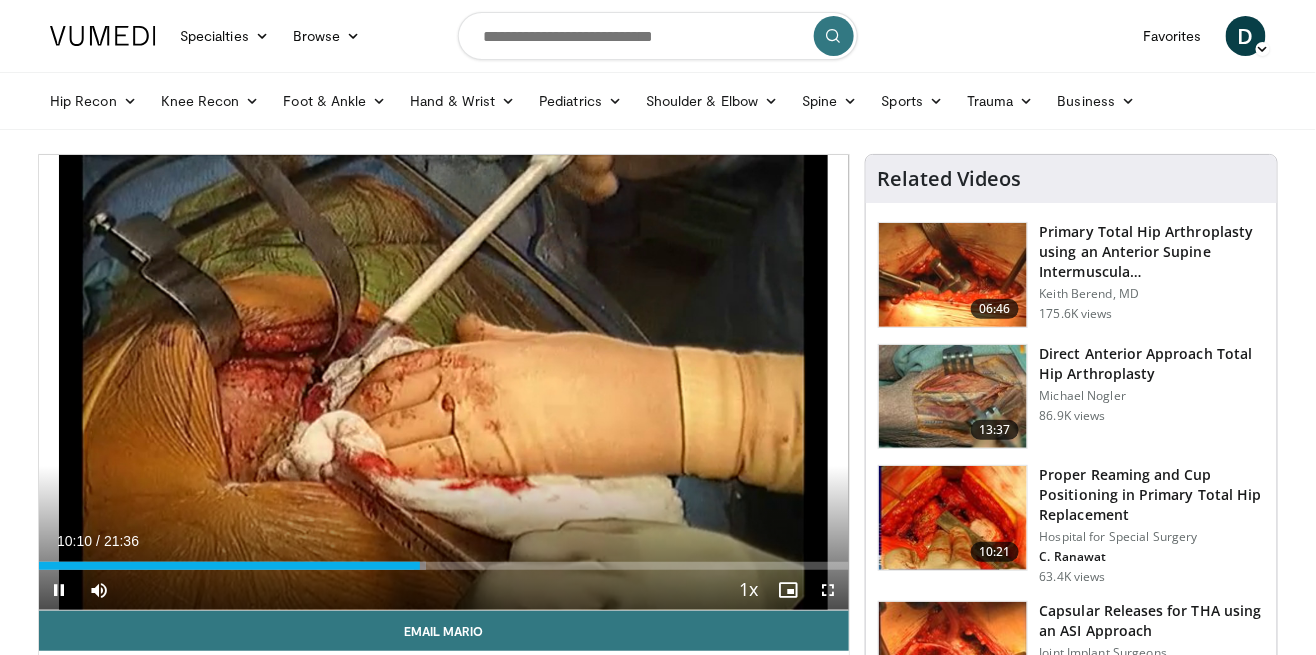 click on "10:10" at bounding box center (229, 566) 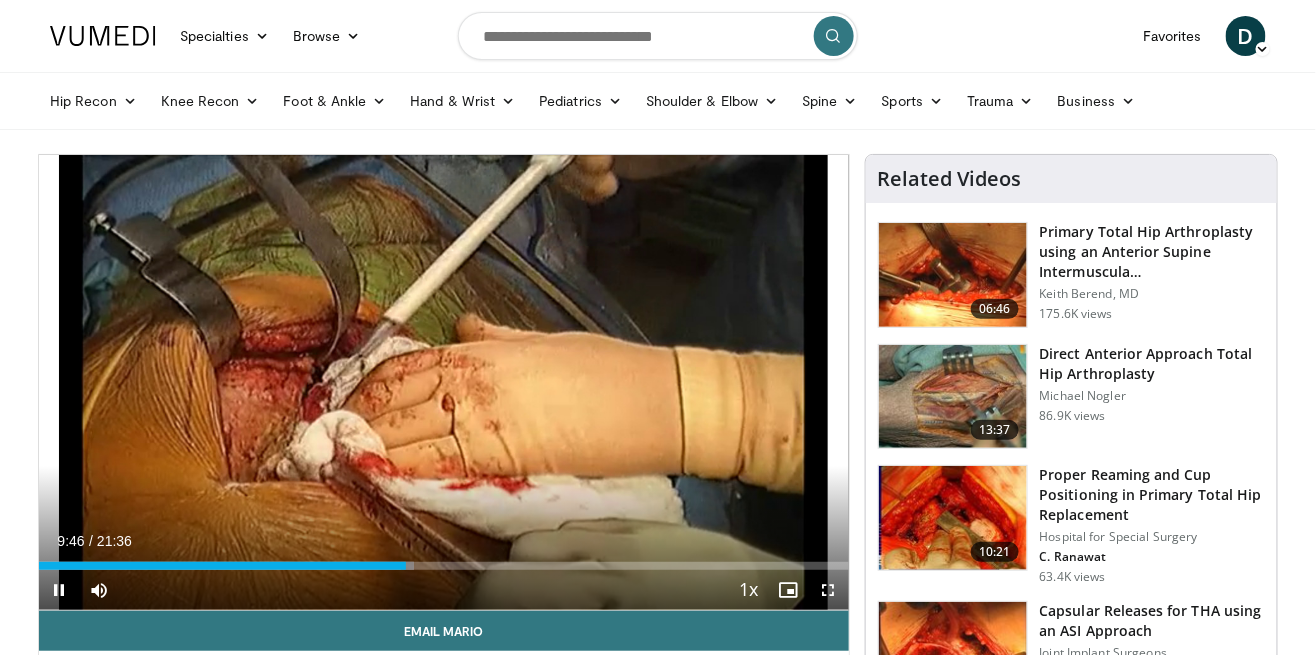 click on "10 seconds
Tap to unmute" at bounding box center [444, 382] 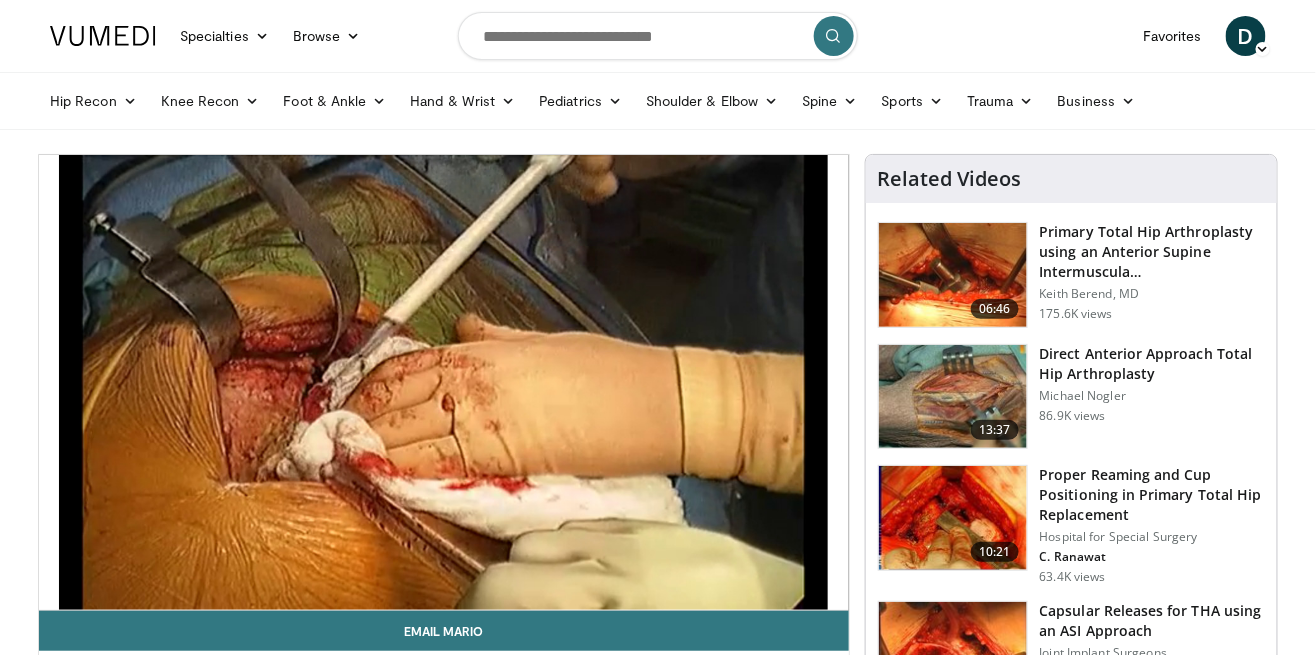 click on "10 seconds
Tap to unmute" at bounding box center (444, 382) 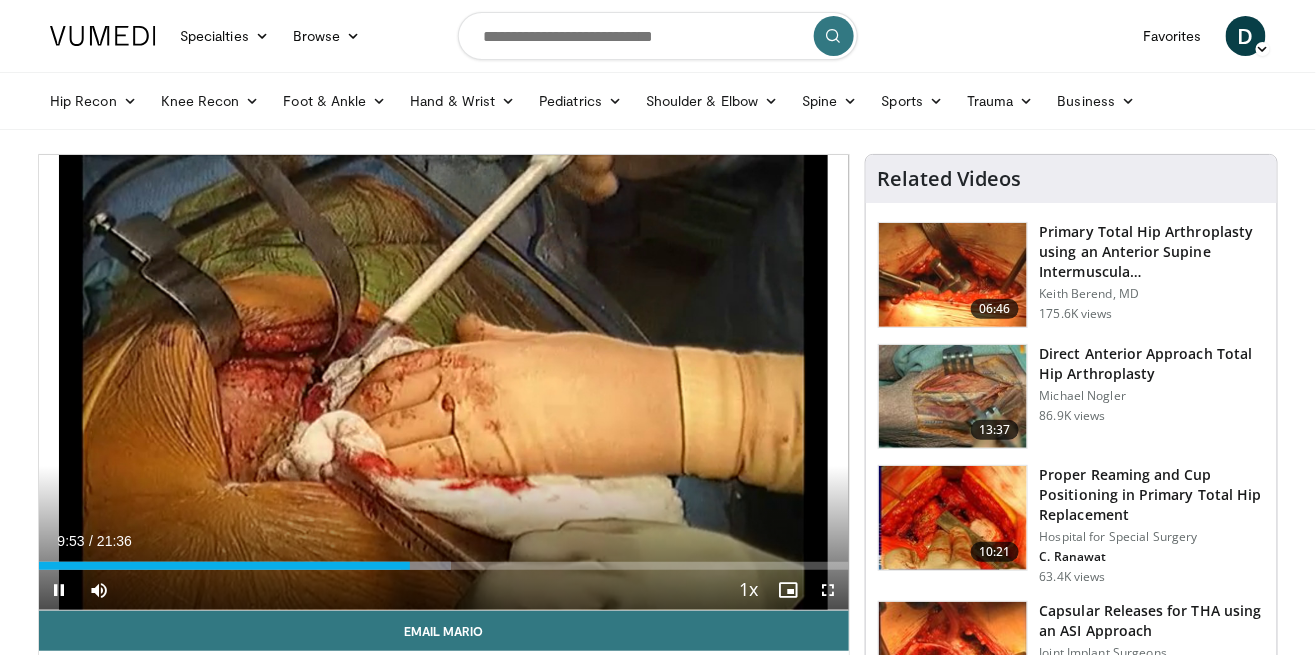 click on "Current Time  9:53 / Duration  21:36 Pause Skip Backward Skip Forward Mute Loaded :  50.83% 09:53 09:46 Stream Type  LIVE Seek to live, currently behind live LIVE   1x Playback Rate 0.5x 0.75x 1x , selected 1.25x 1.5x 1.75x 2x Chapters Chapters Descriptions descriptions off , selected Captions captions settings , opens captions settings dialog captions off , selected Audio Track en (Main) , selected Fullscreen Enable picture-in-picture mode" at bounding box center [444, 590] 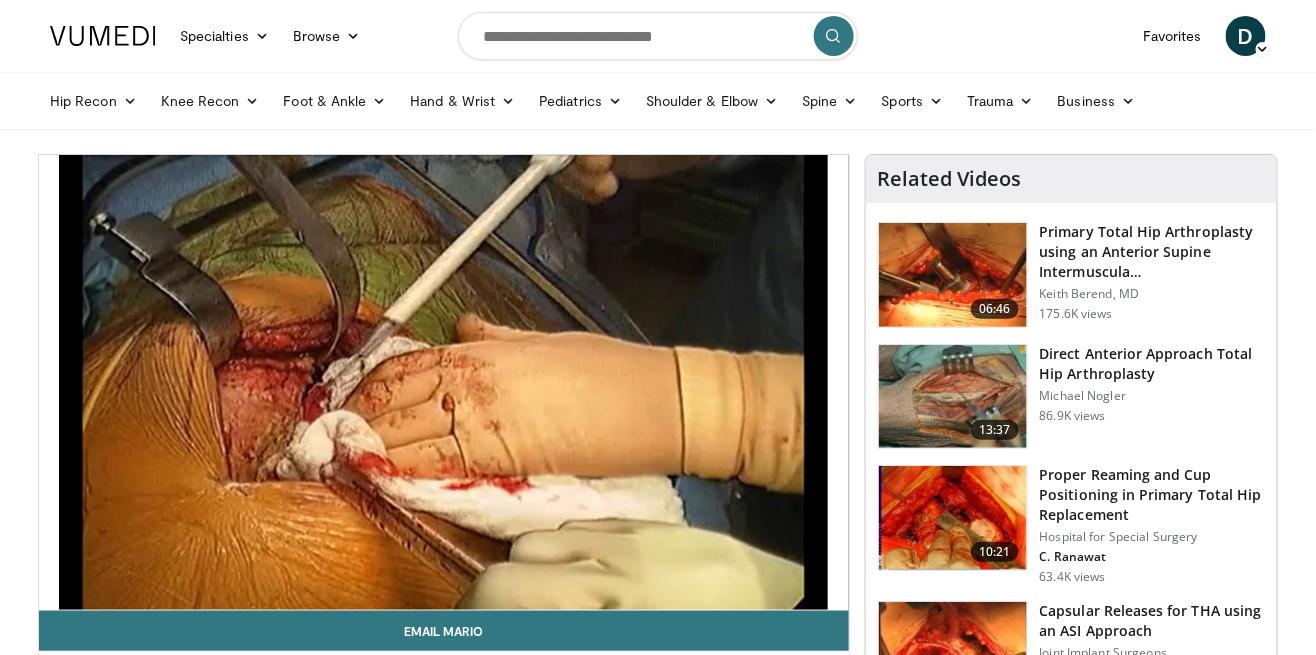 click on "10 seconds
Tap to unmute" at bounding box center [444, 382] 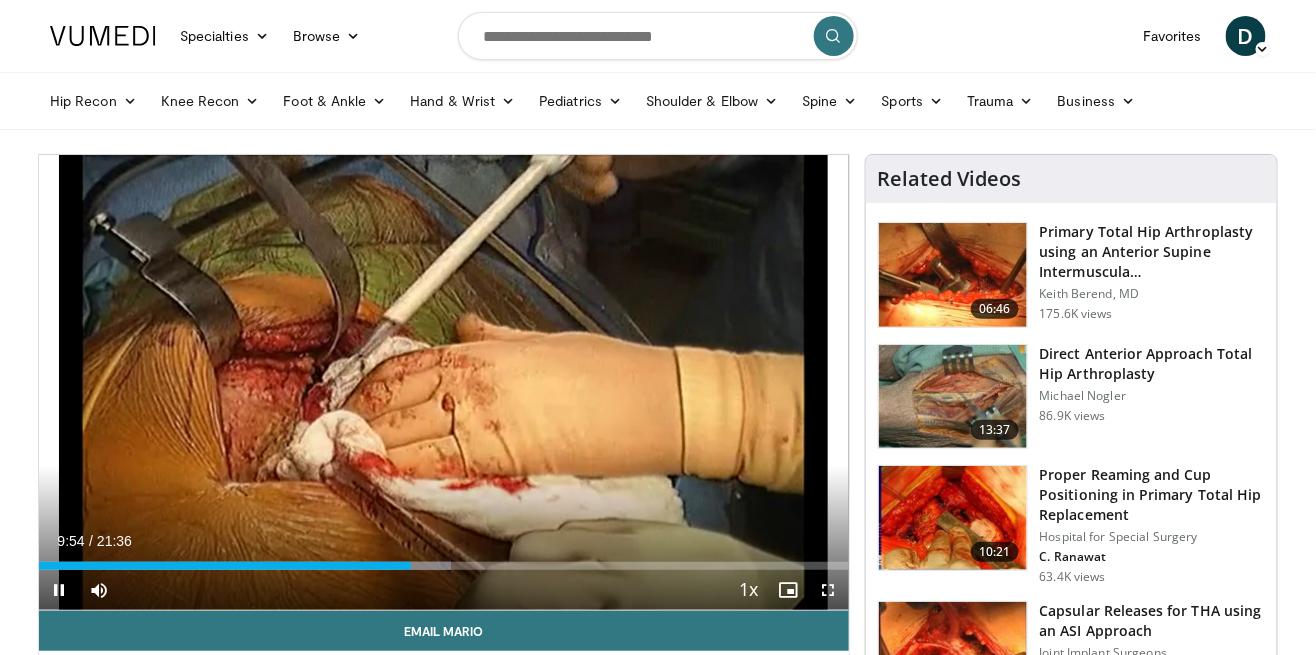 click on "Current Time  9:54 / Duration  21:36" at bounding box center [444, 541] 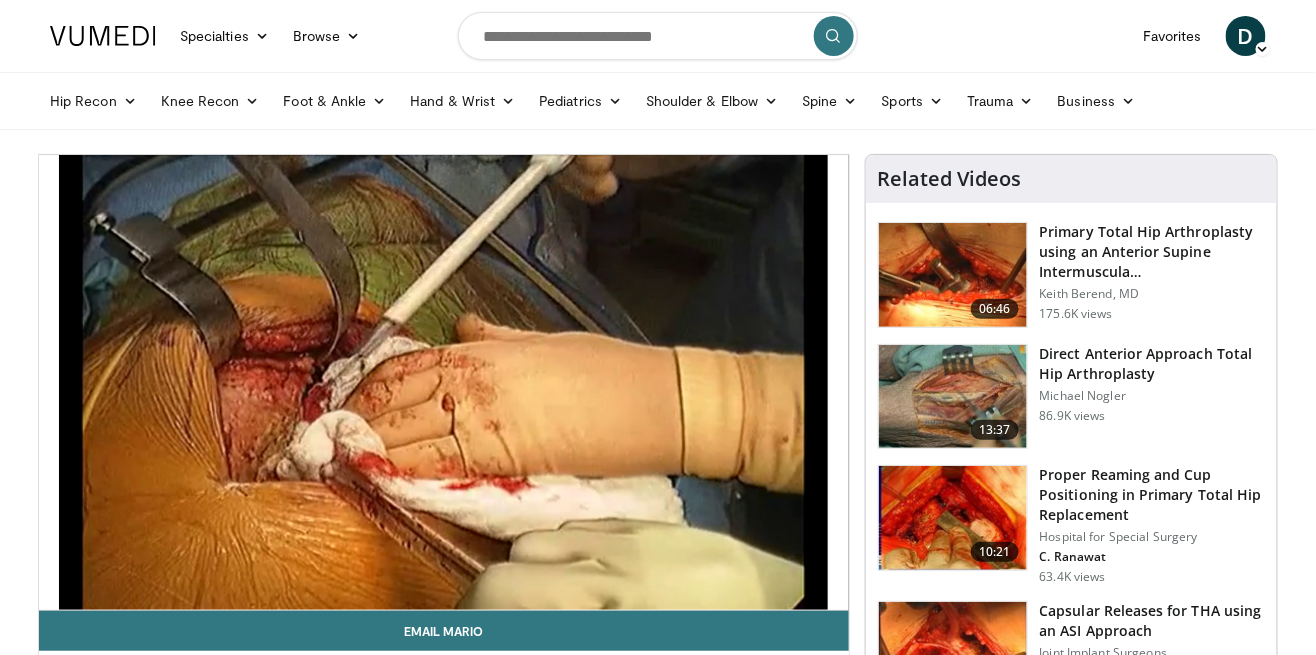 click on "10 seconds
Tap to unmute" at bounding box center (444, 382) 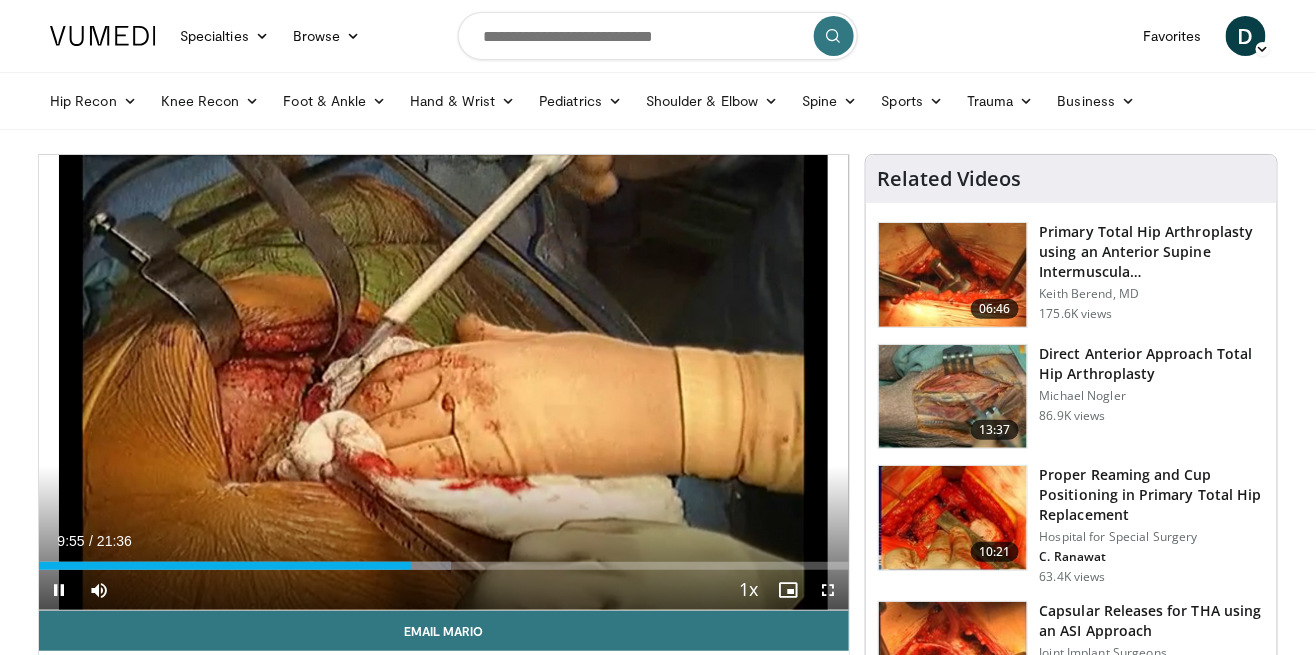 click on "Loaded :  50.83% 09:55 09:46" at bounding box center [444, 560] 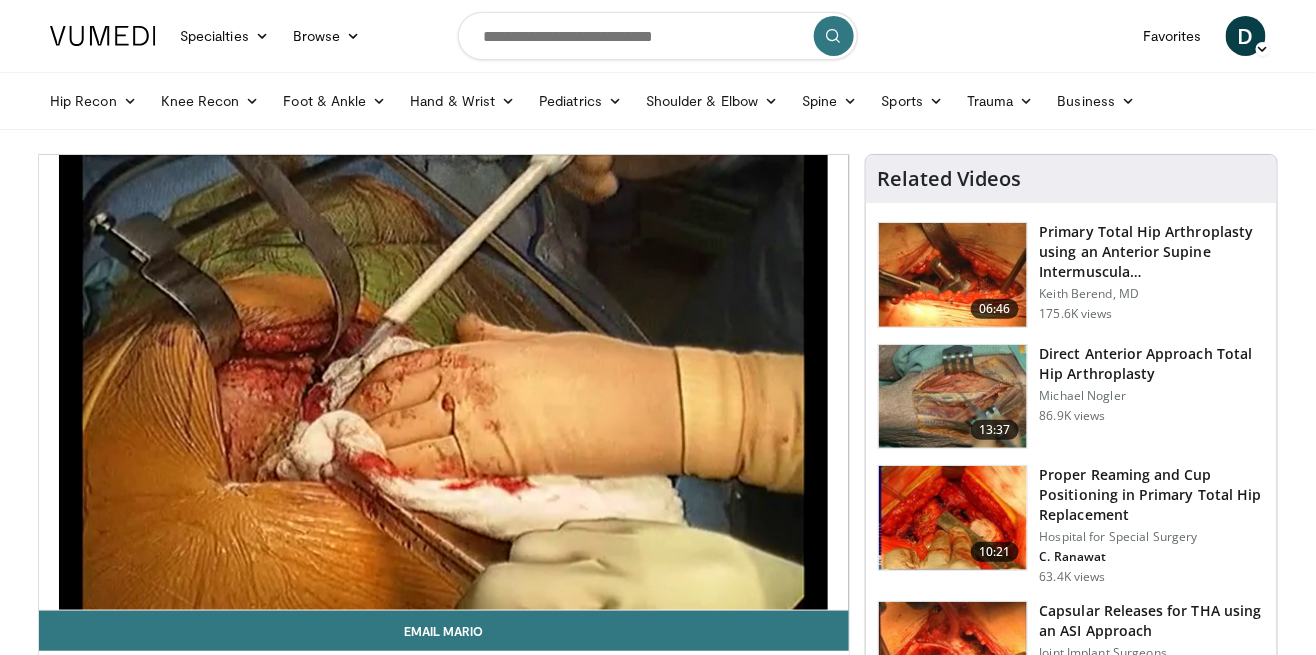 click on "10 seconds
Tap to unmute" at bounding box center (444, 382) 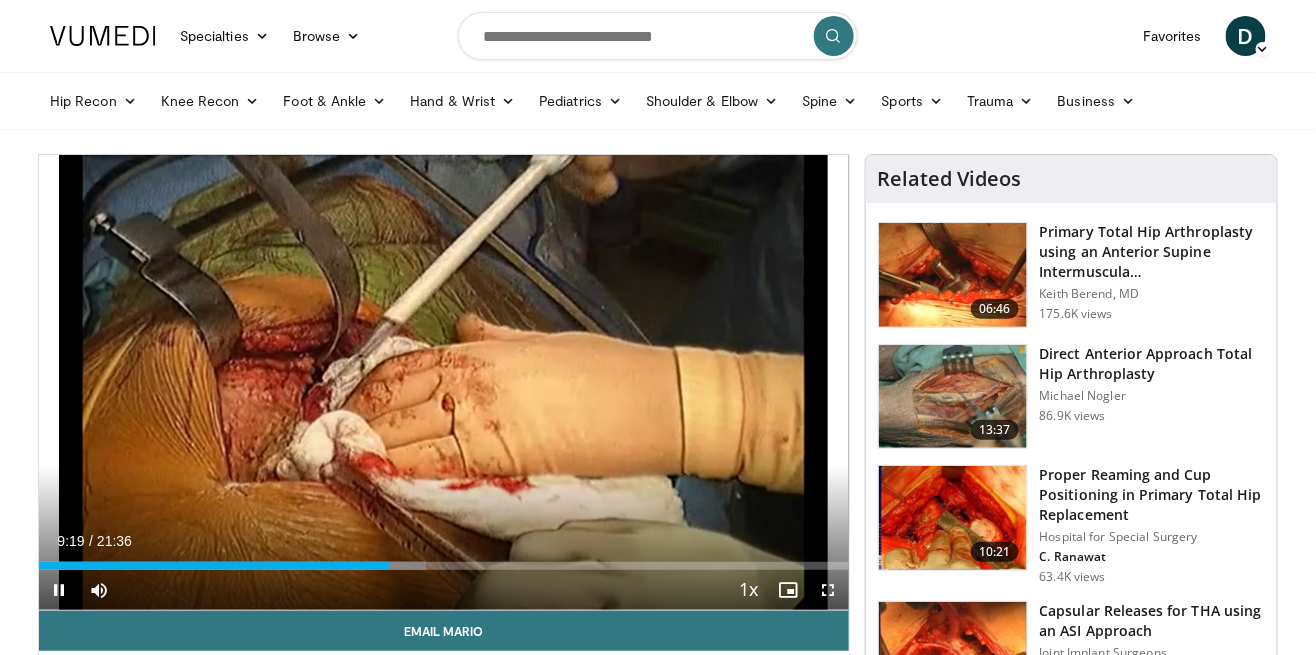 click on "Current Time  9:19 / Duration  21:36" at bounding box center [444, 541] 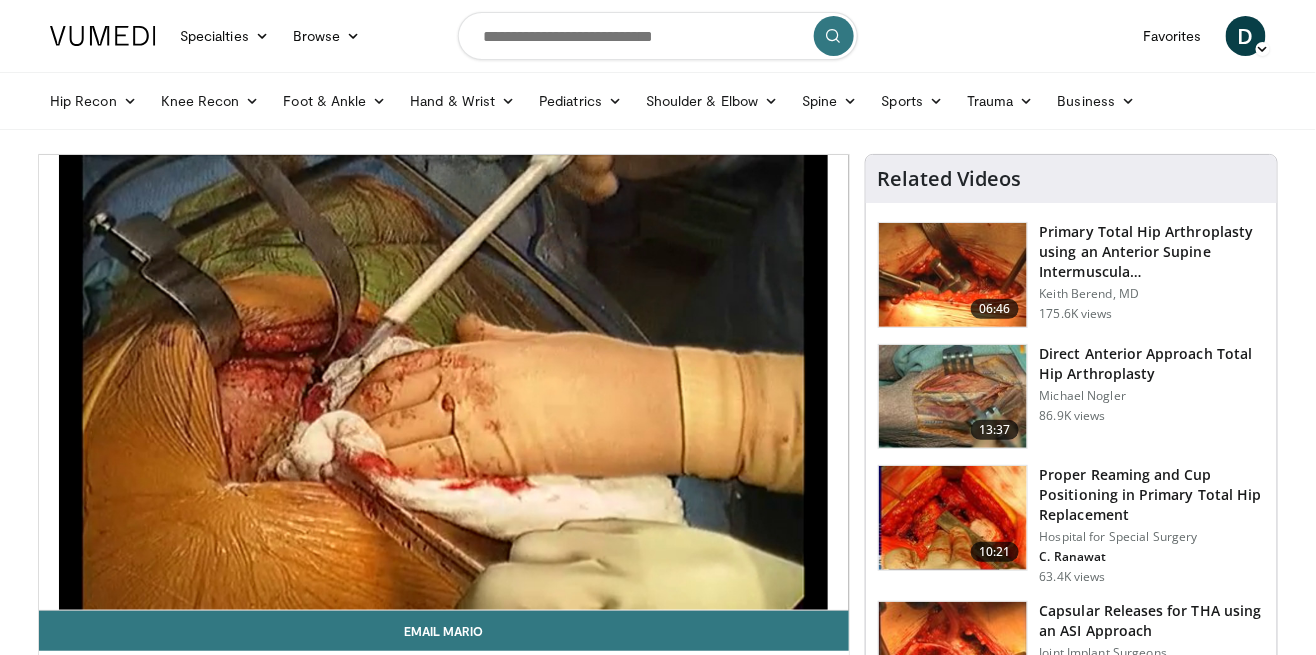 click on "10 seconds
Tap to unmute" at bounding box center (444, 382) 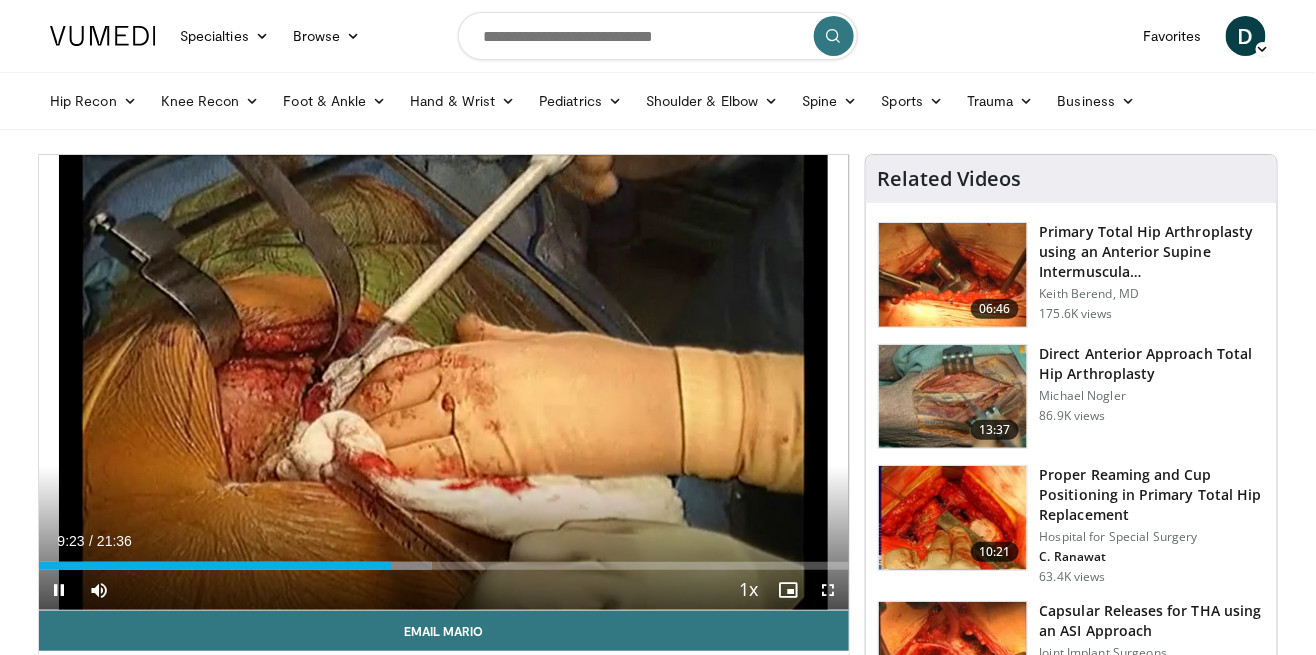 click on "09:23" at bounding box center [215, 566] 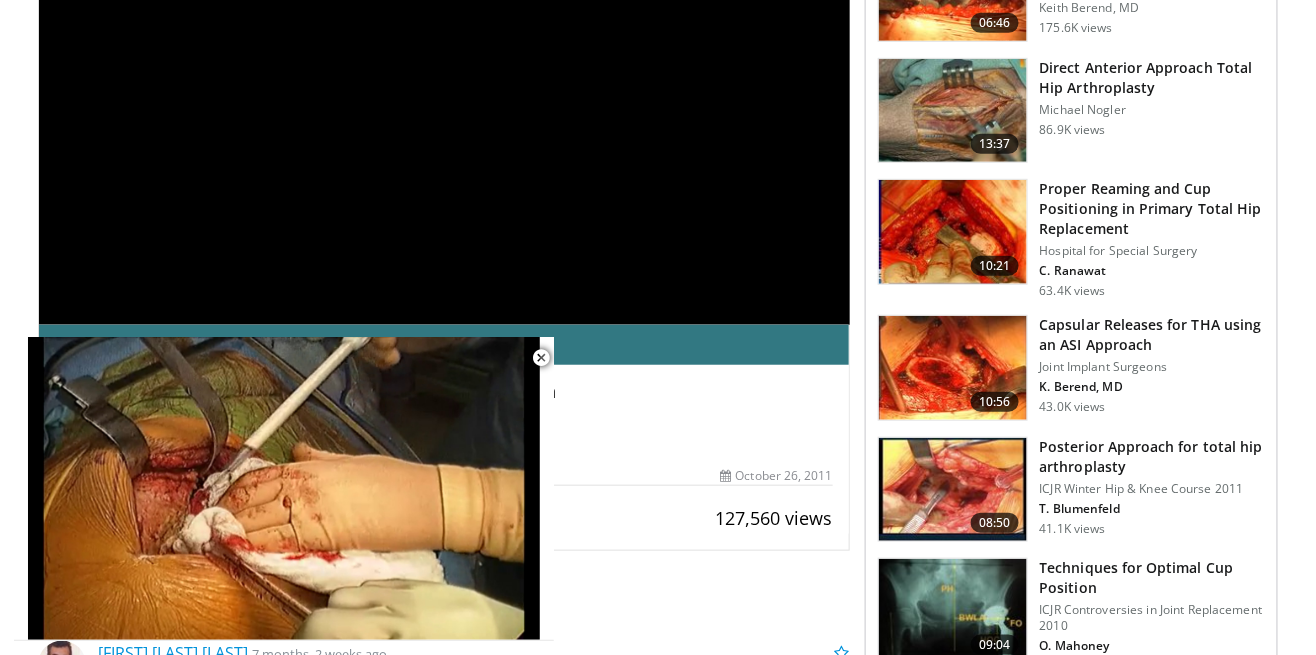 scroll, scrollTop: 288, scrollLeft: 0, axis: vertical 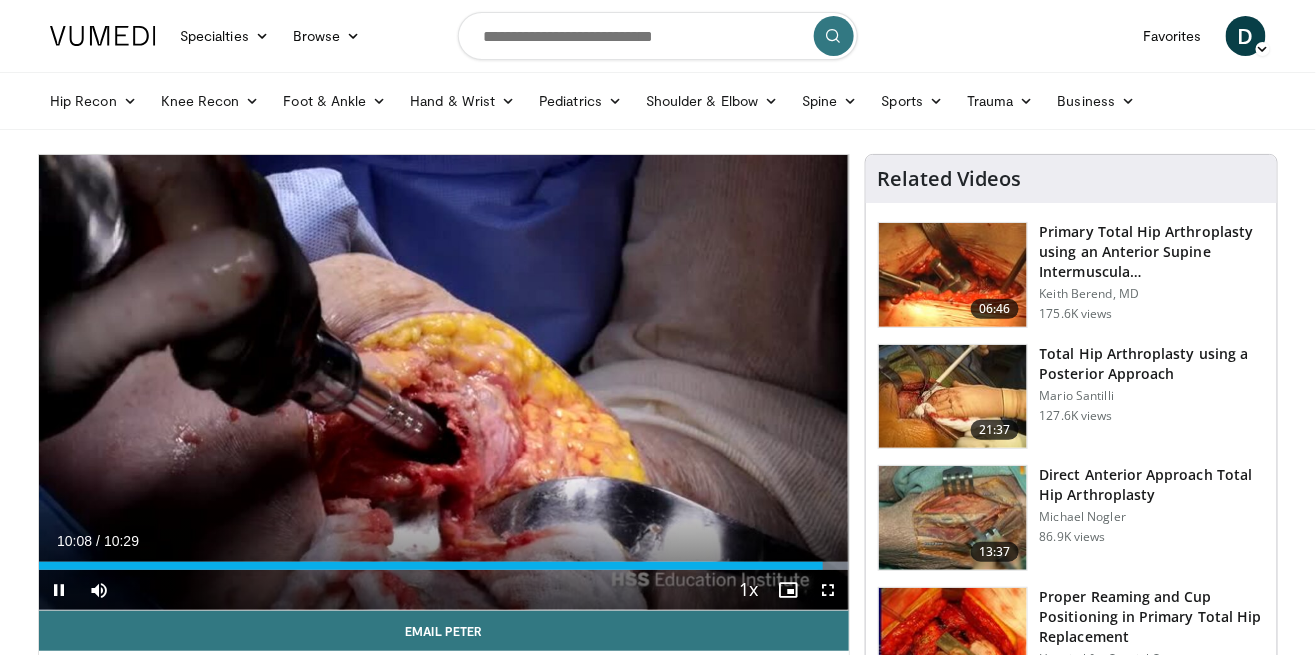 click on "Loaded :  100.00% 10:09" at bounding box center [444, 560] 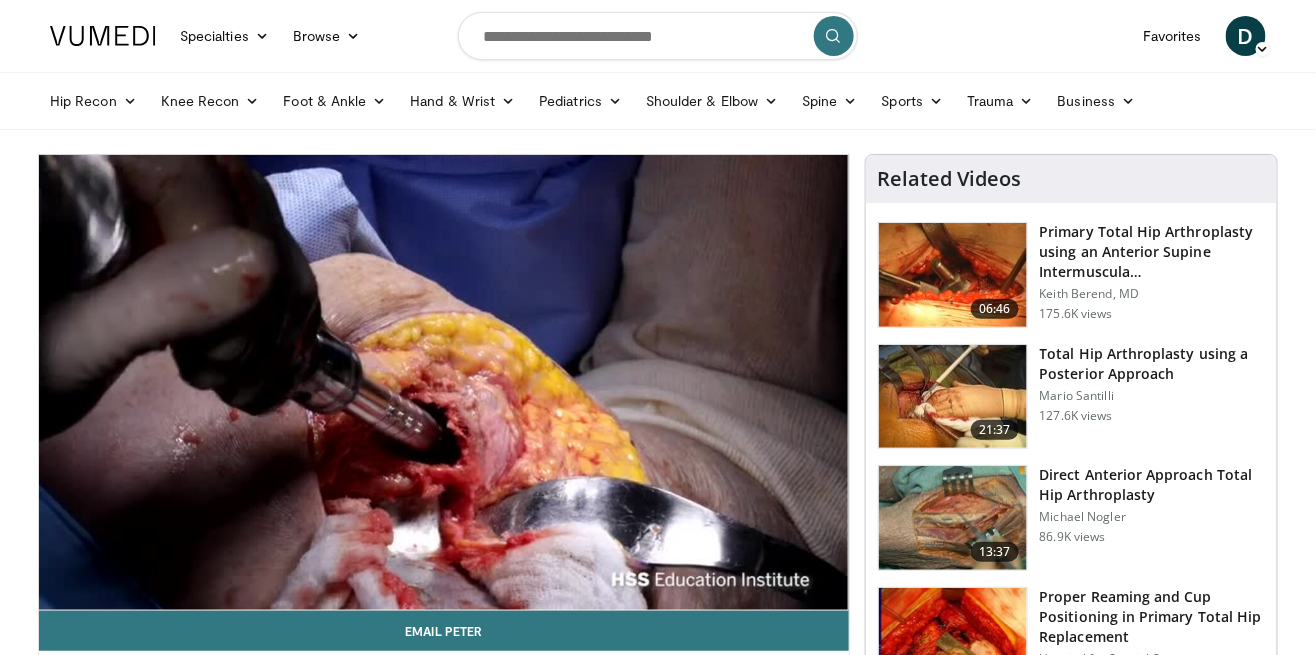 click on "10:19" at bounding box center (438, 606) 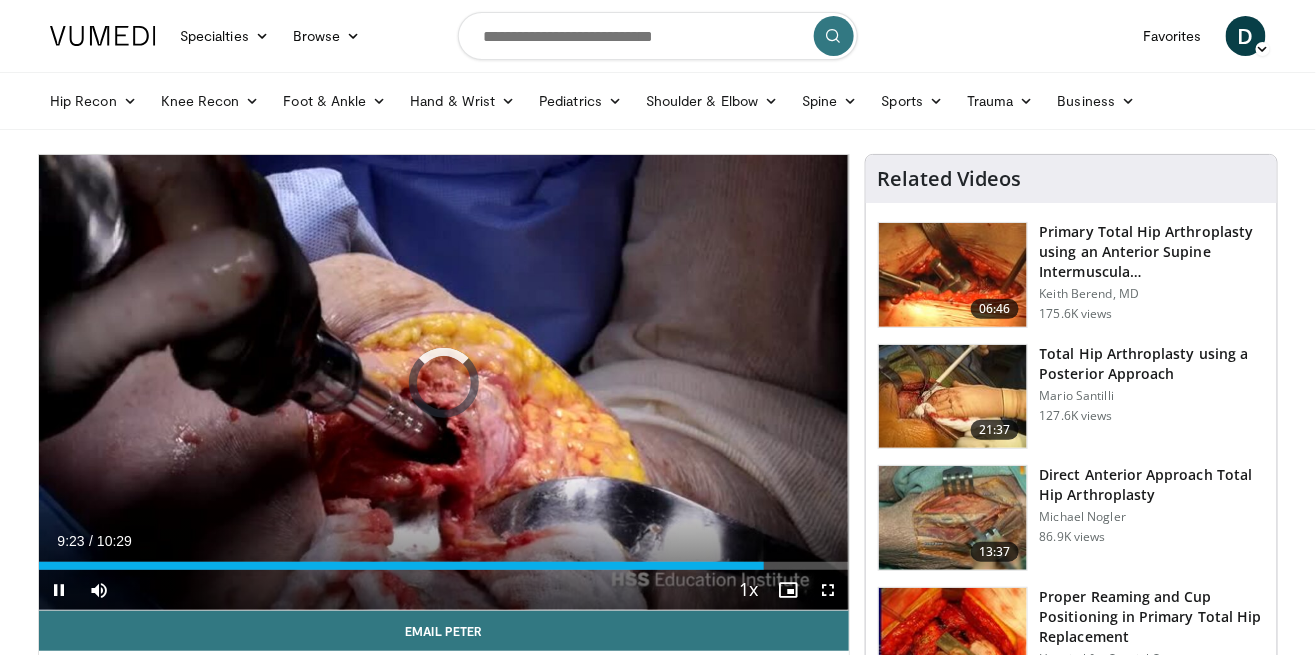 click on "Current Time  9:23 / Duration  10:29 Pause Skip Backward Skip Forward Mute Loaded :  0.00% 09:23 09:23 Stream Type  LIVE Seek to live, currently behind live LIVE   1x Playback Rate 0.5x 0.75x 1x , selected 1.25x 1.5x 1.75x 2x Chapters Chapters Descriptions descriptions off , selected Captions captions settings , opens captions settings dialog captions off , selected Audio Track en (Main) , selected Fullscreen Enable picture-in-picture mode" at bounding box center (444, 590) 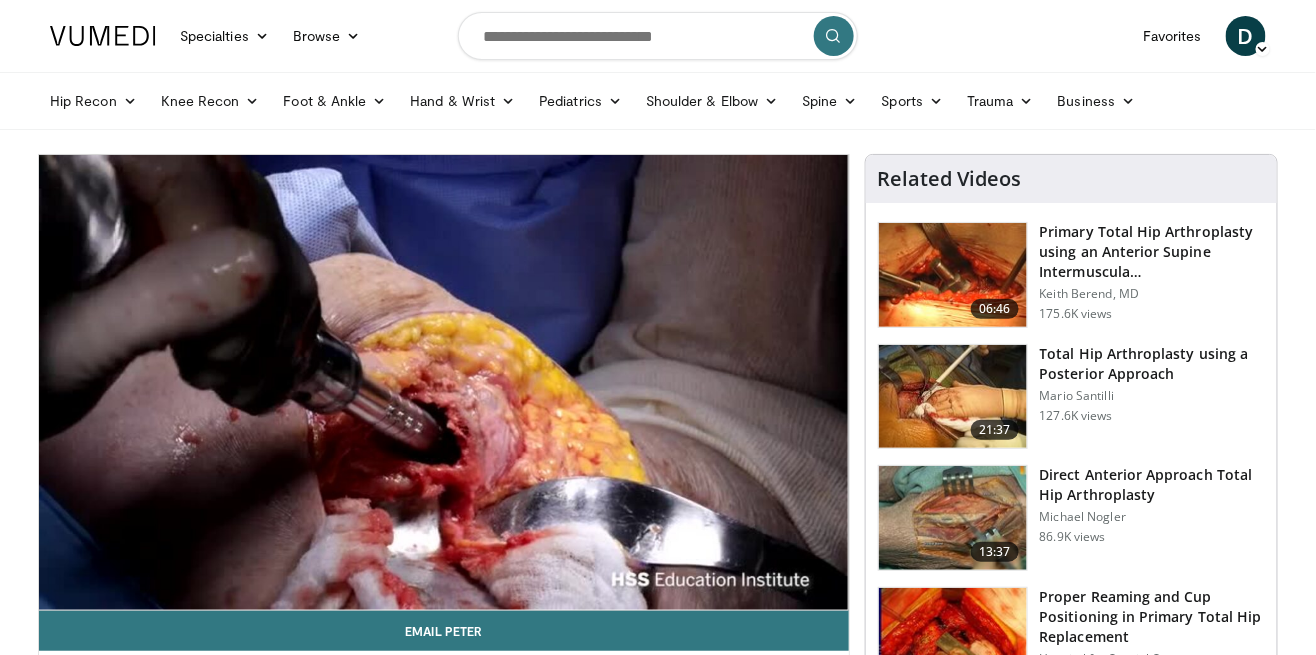 click on "10 seconds
Tap to unmute" at bounding box center (444, 382) 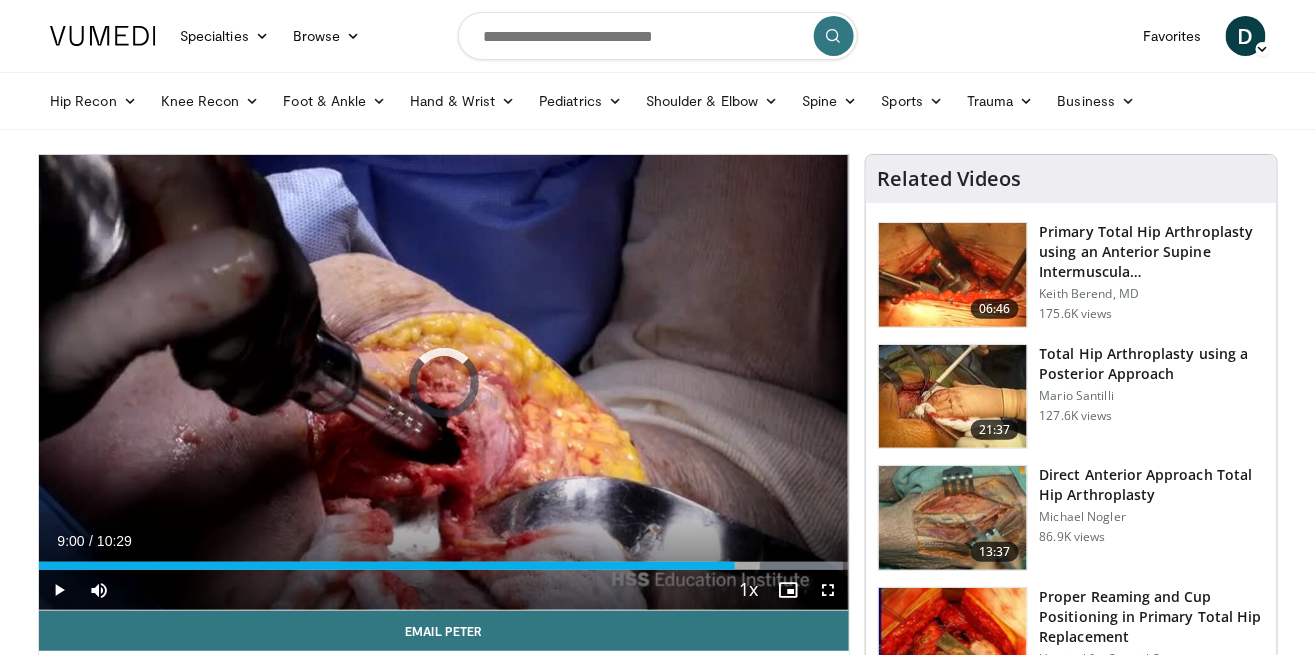 click on "09:00" at bounding box center (387, 566) 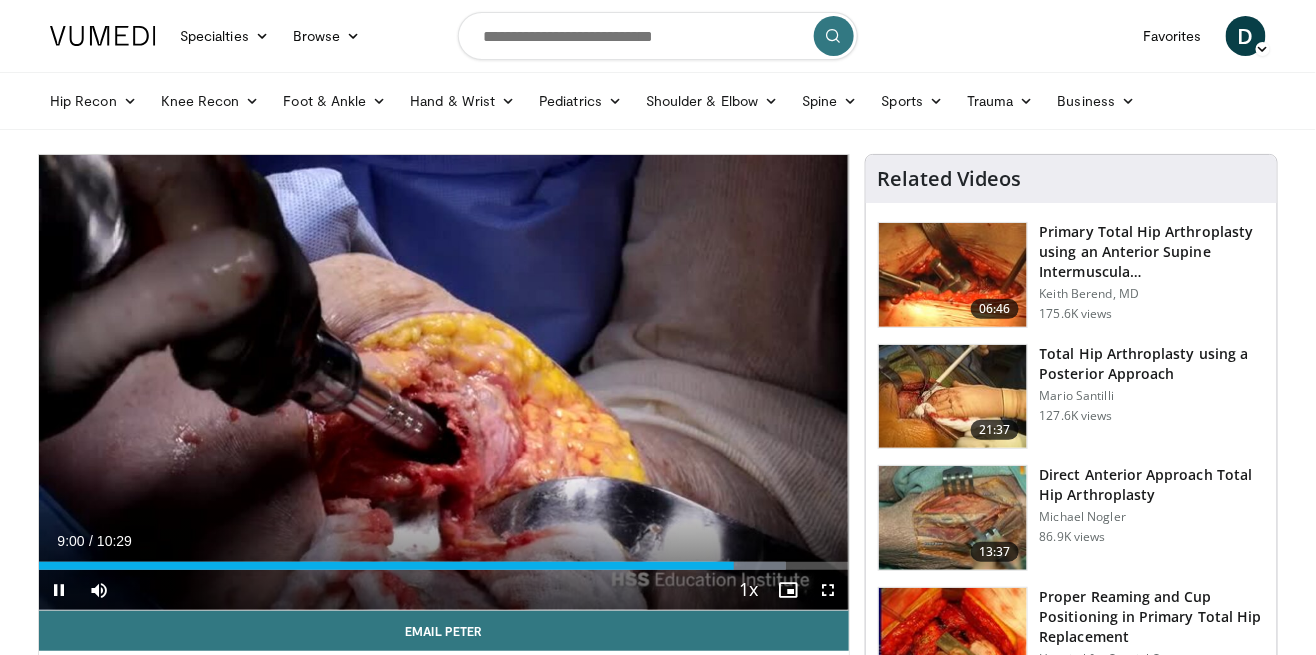 click on "Loaded :  92.28% 09:00 08:59" at bounding box center [444, 560] 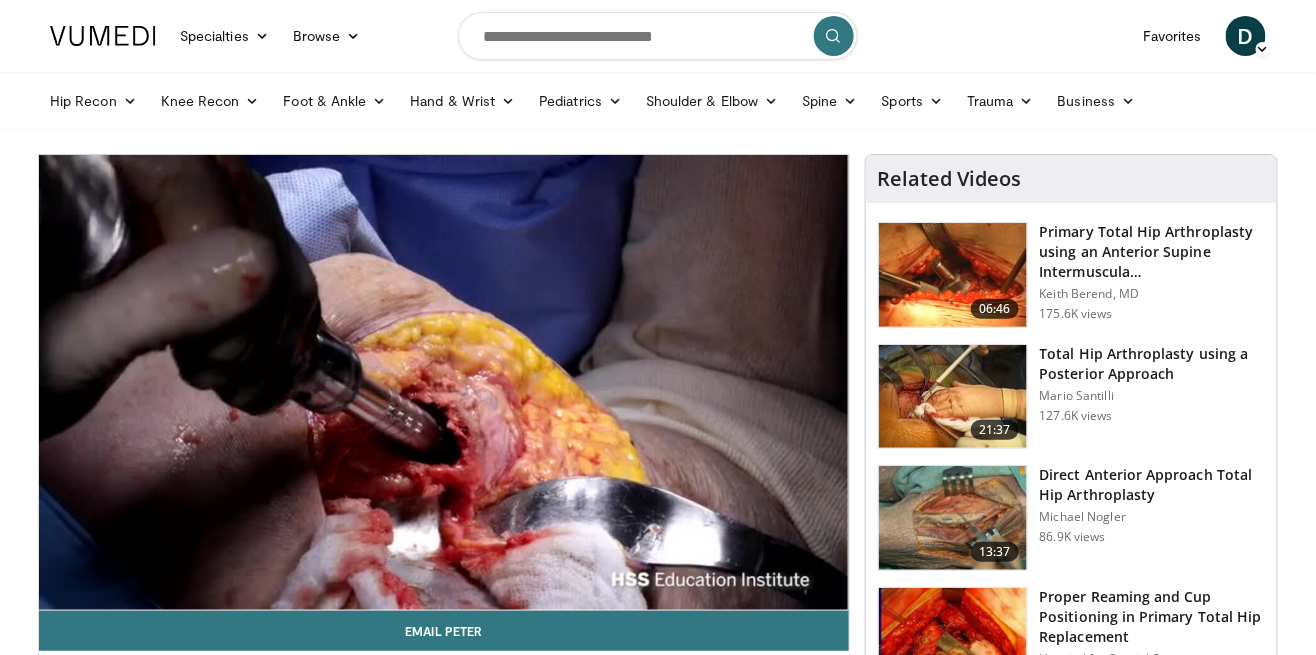 click on "10 seconds
Tap to unmute" at bounding box center [444, 382] 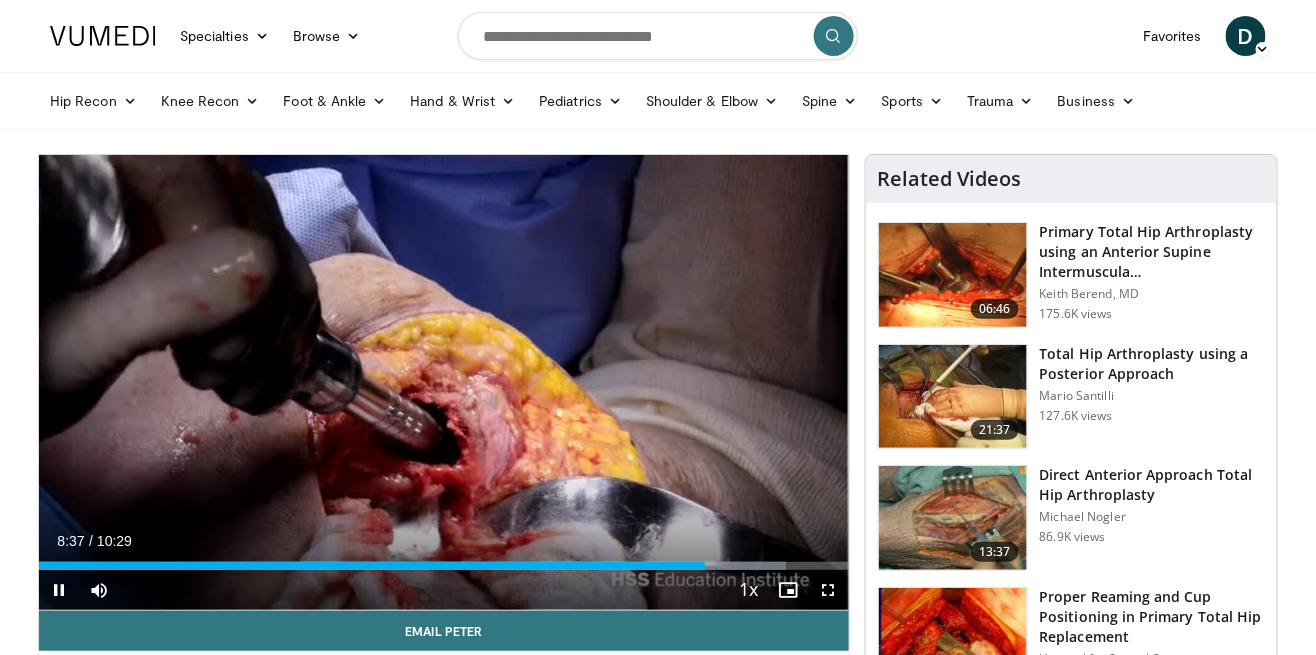 click on "08:37" at bounding box center (372, 566) 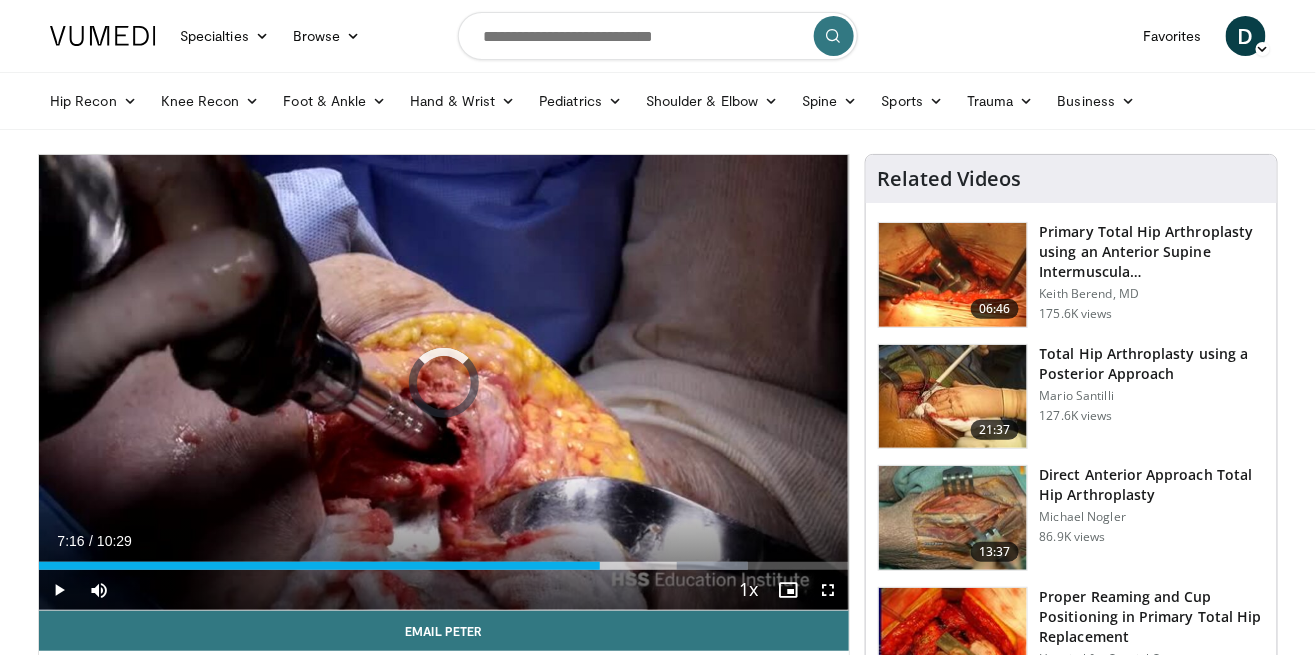 click on "Loaded :  87.51% 07:16 08:16" at bounding box center [444, 560] 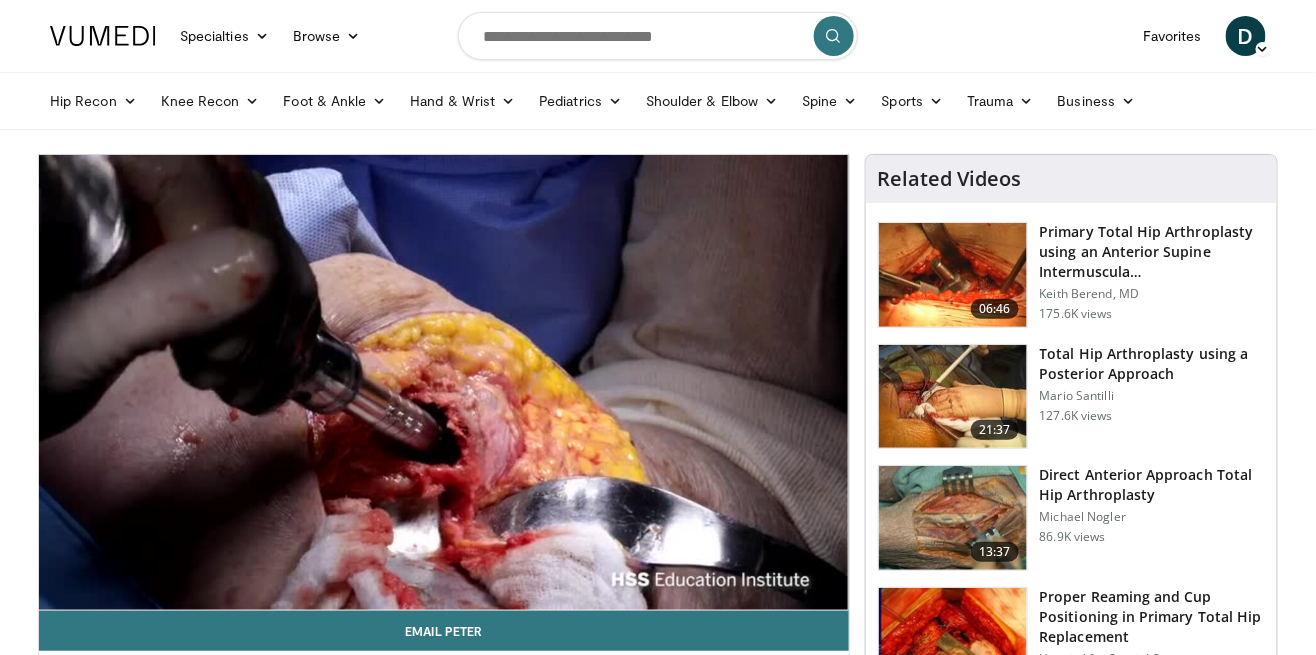 click on "07:16" at bounding box center [319, 606] 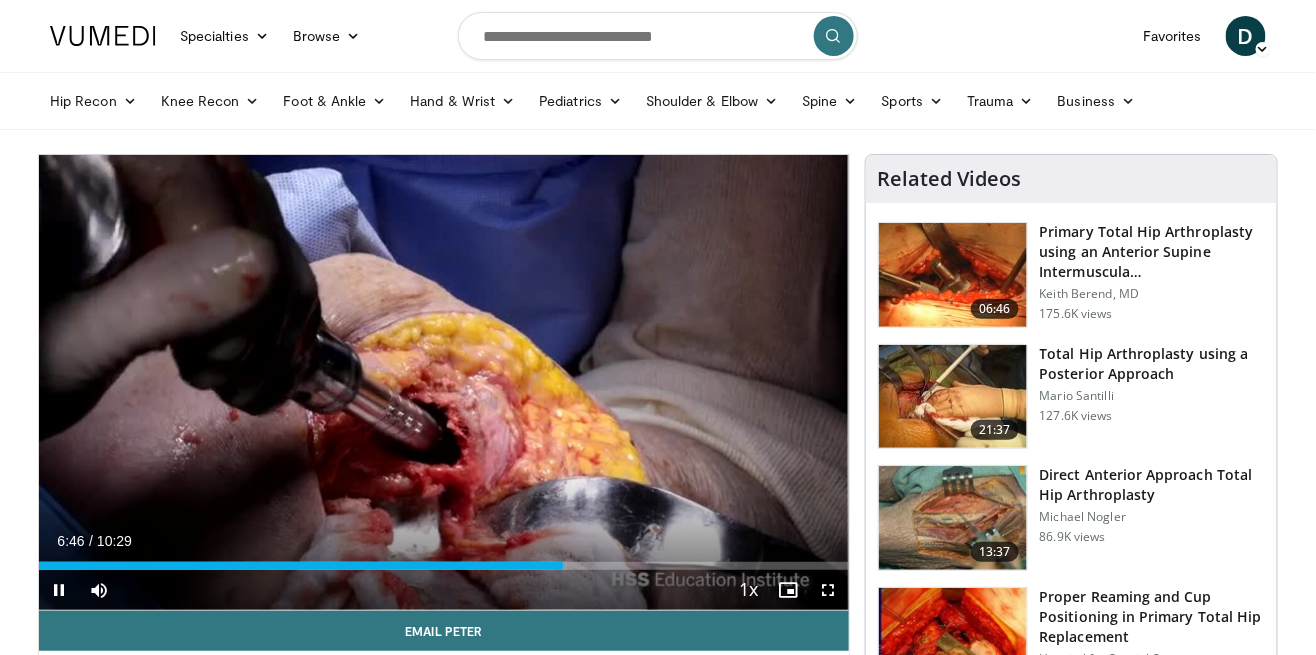 click on "Loaded :  65.23% 06:46 06:46" at bounding box center (444, 560) 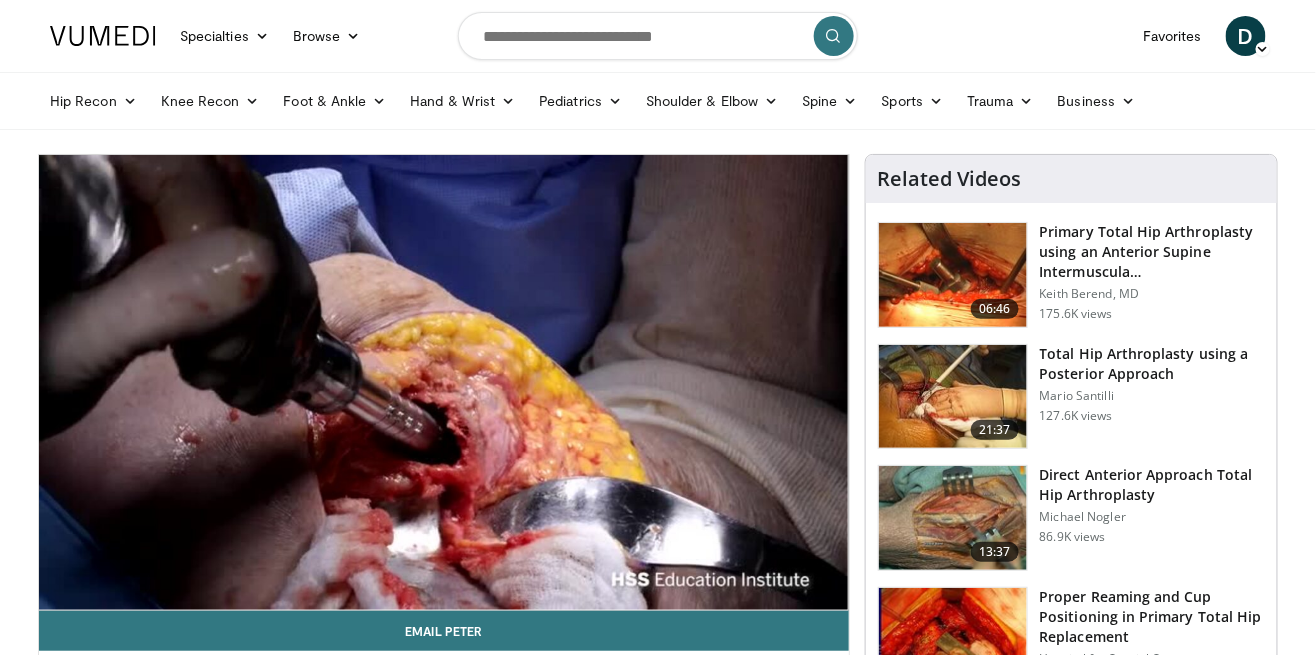 click on "10 seconds
Tap to unmute" at bounding box center [444, 382] 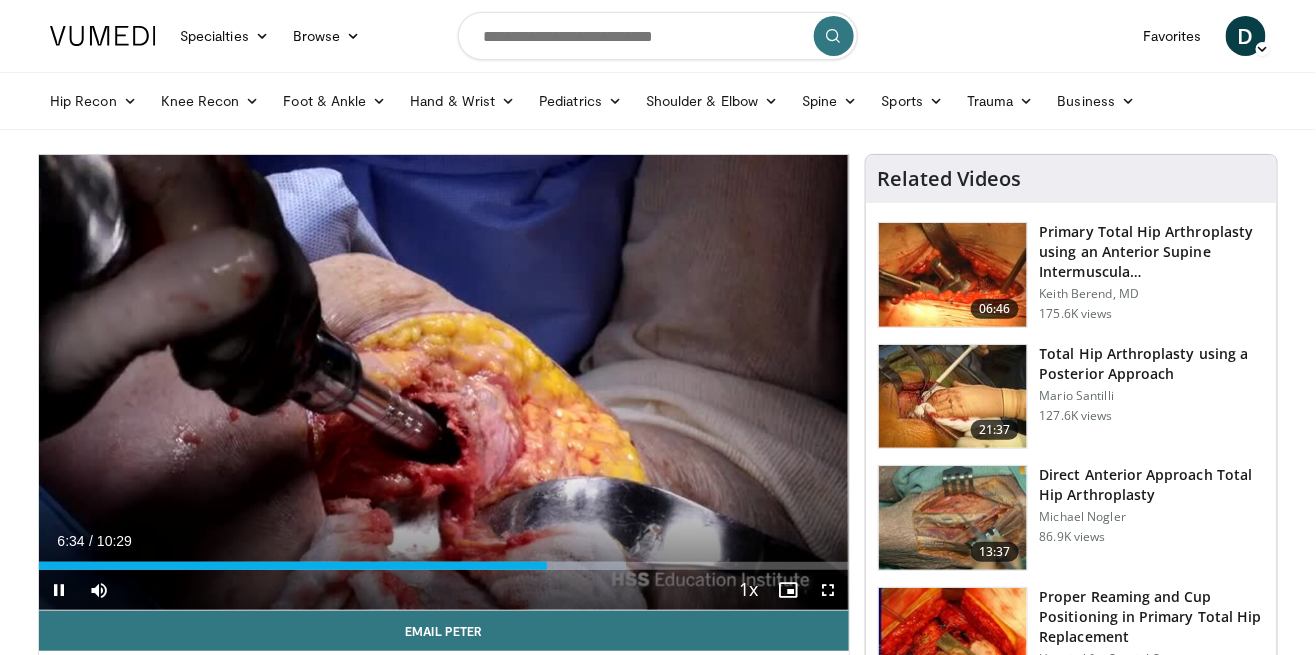 click on "Loaded :  72.52% 06:34 06:31" at bounding box center (444, 560) 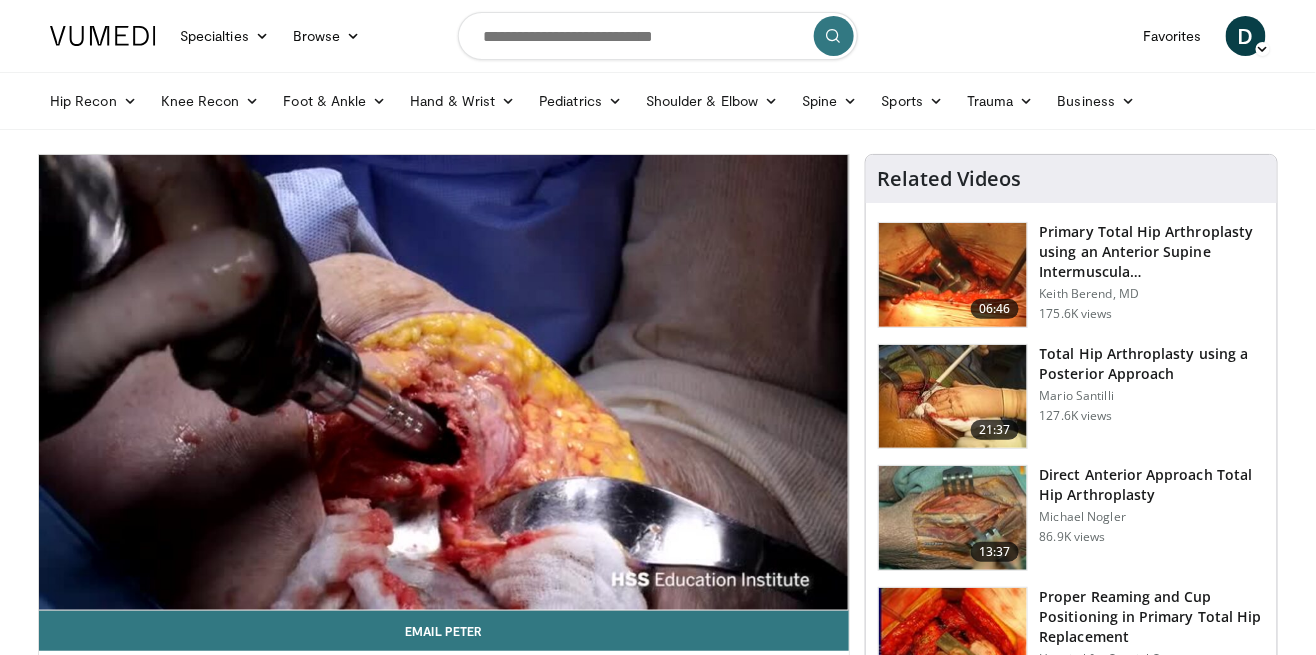 click on "10 seconds
Tap to unmute" at bounding box center [444, 382] 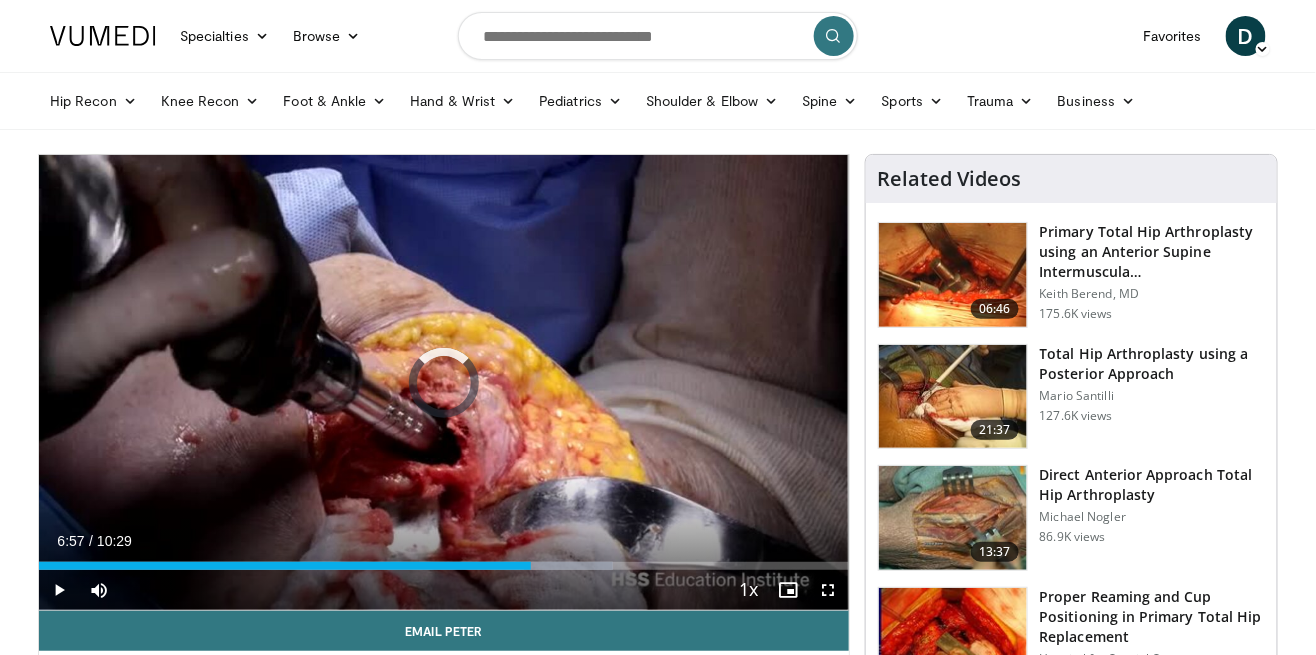 click on "06:22" at bounding box center [285, 566] 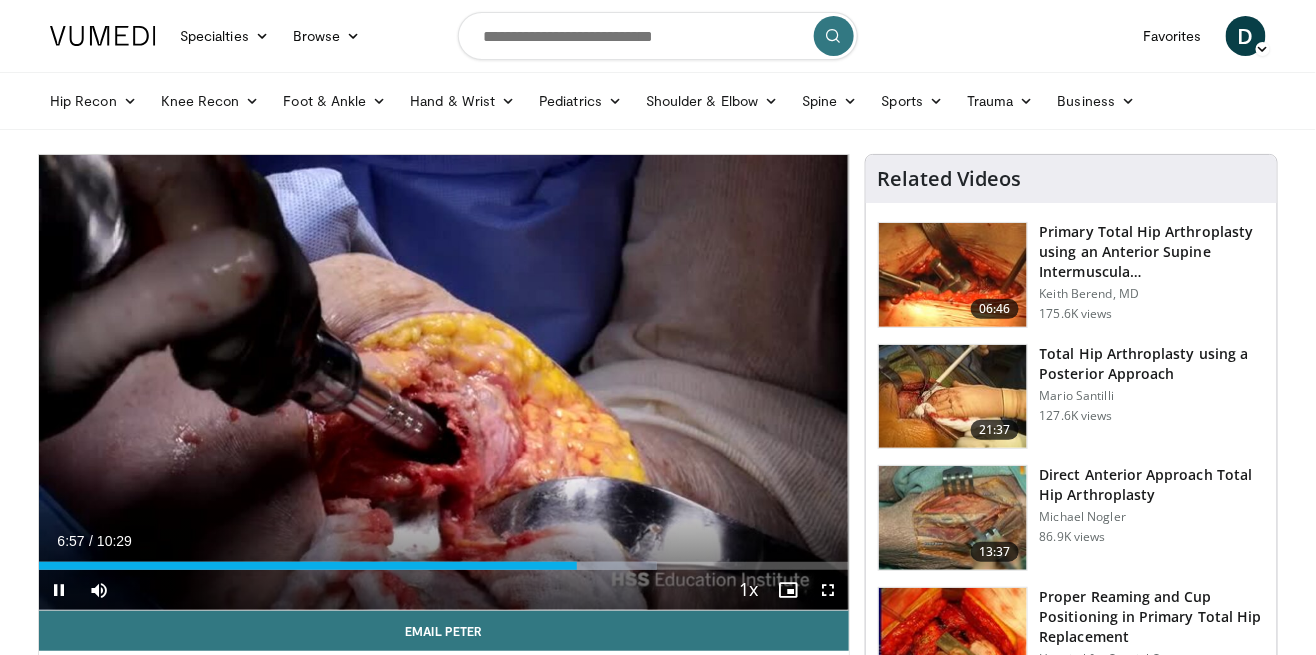 click on "Current Time  6:57 / Duration  10:29 Pause Skip Backward Skip Forward Mute Loaded :  76.37% 06:57 06:57 Stream Type  LIVE Seek to live, currently behind live LIVE   1x Playback Rate 0.5x 0.75x 1x , selected 1.25x 1.5x 1.75x 2x Chapters Chapters Descriptions descriptions off , selected Captions captions settings , opens captions settings dialog captions off , selected Audio Track en (Main) , selected Fullscreen Enable picture-in-picture mode" at bounding box center [444, 590] 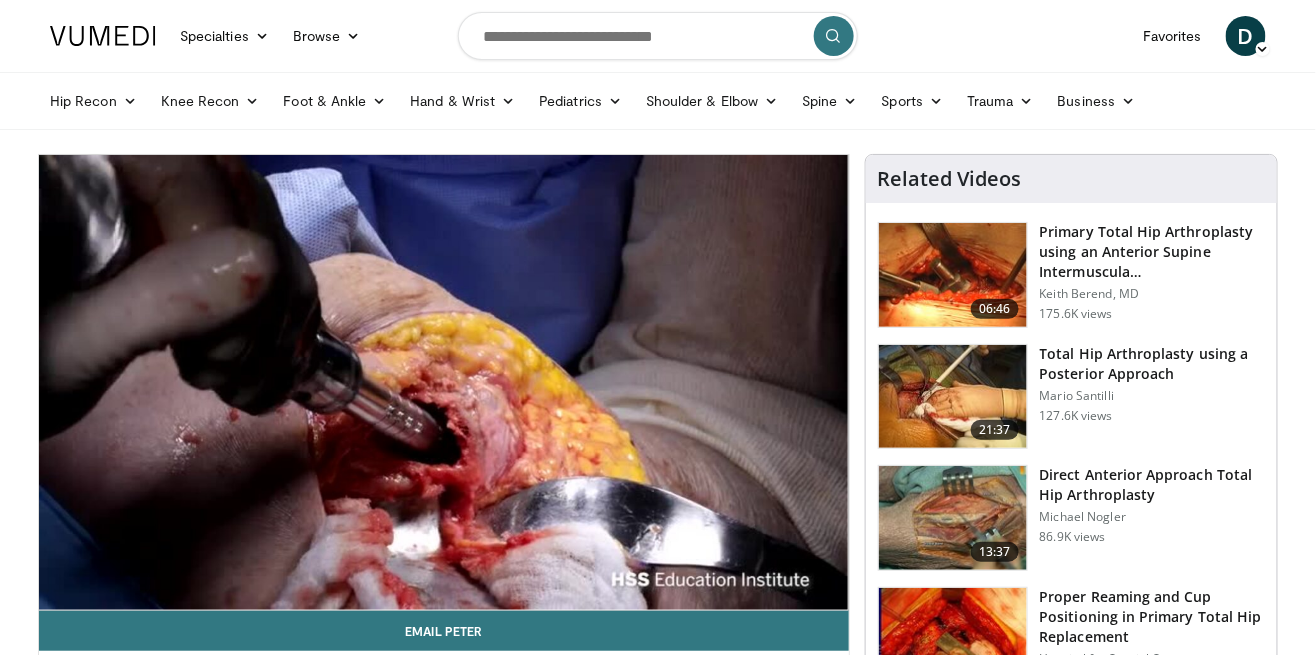 click on "10 seconds
Tap to unmute" at bounding box center [444, 382] 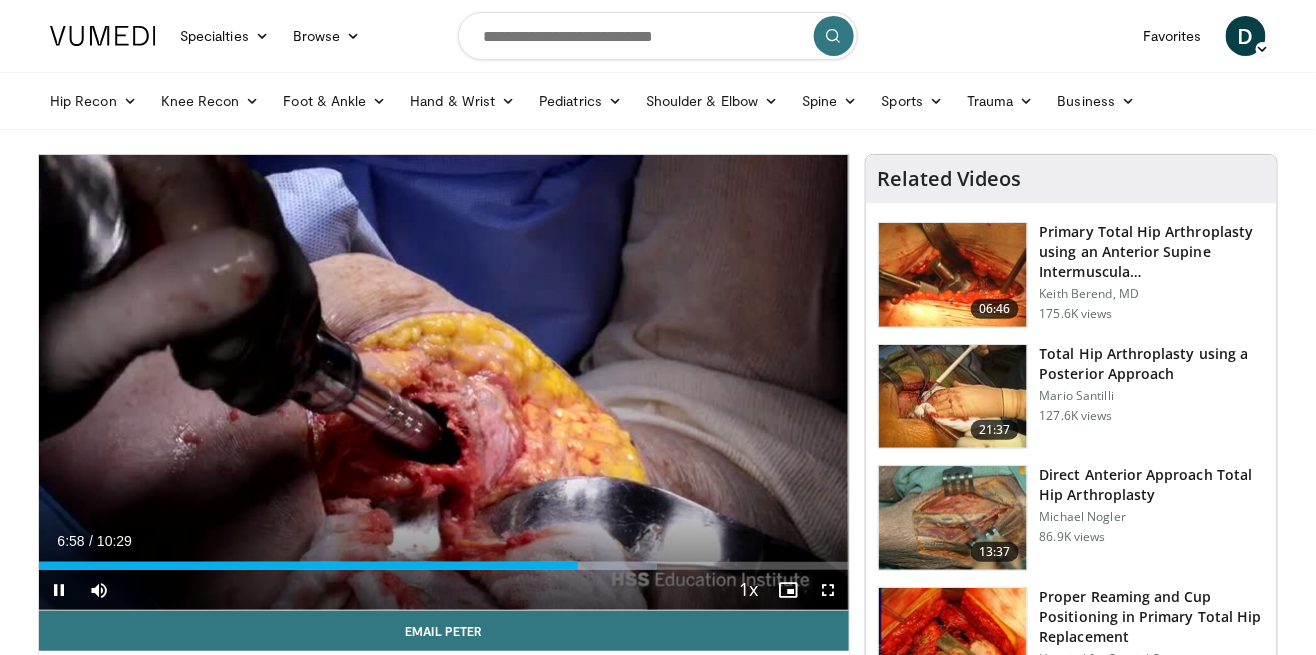 click on "06:58" at bounding box center (308, 566) 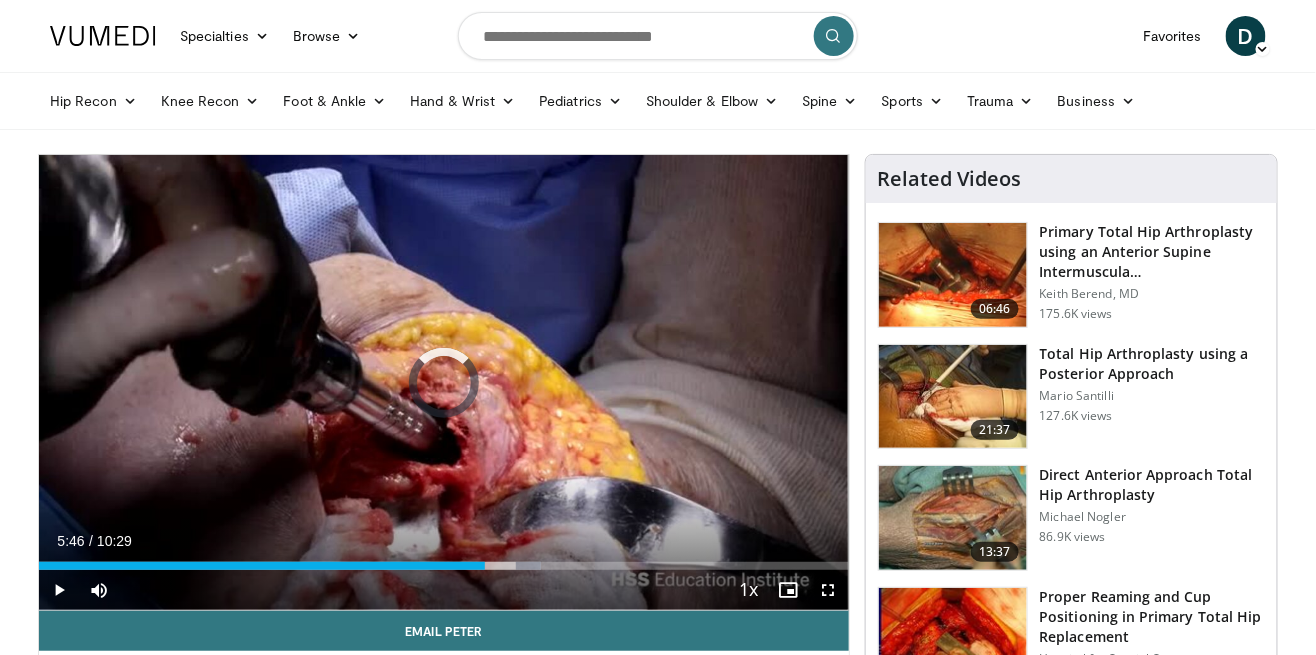 click on "Loaded :  62.05% 05:46 06:16" at bounding box center [444, 560] 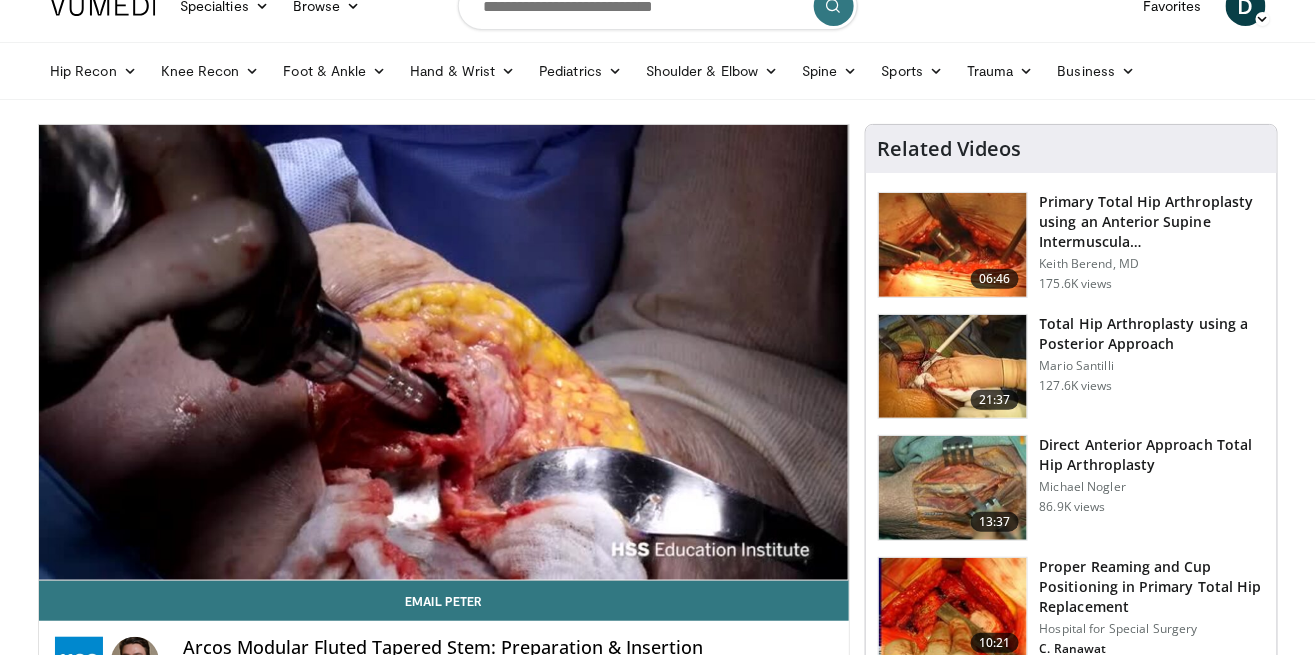 scroll, scrollTop: 31, scrollLeft: 0, axis: vertical 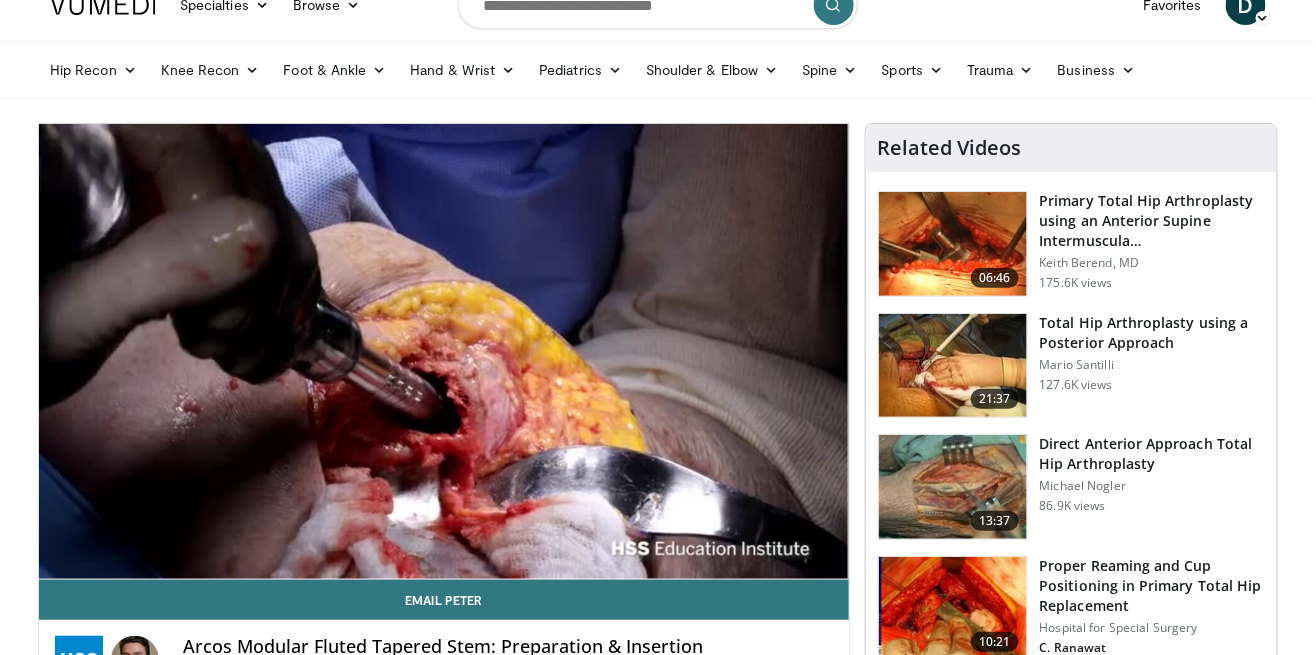 click on "10 seconds
Tap to unmute" at bounding box center (444, 351) 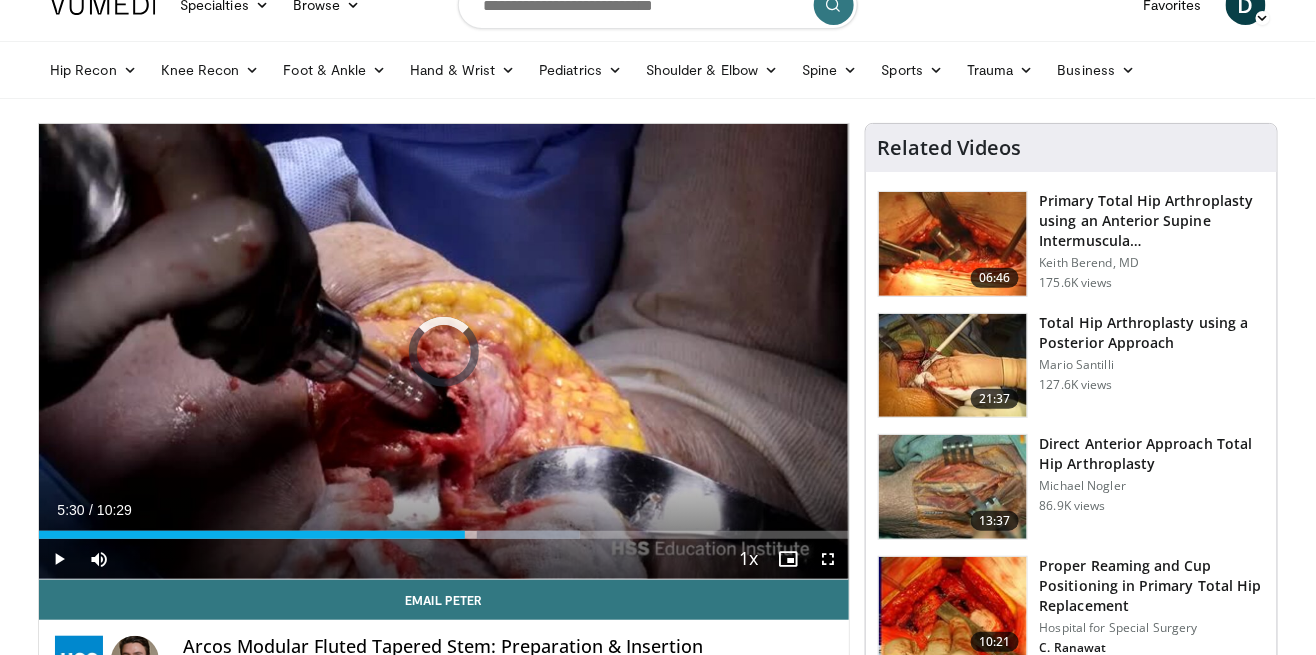 click on "05:30" at bounding box center (252, 535) 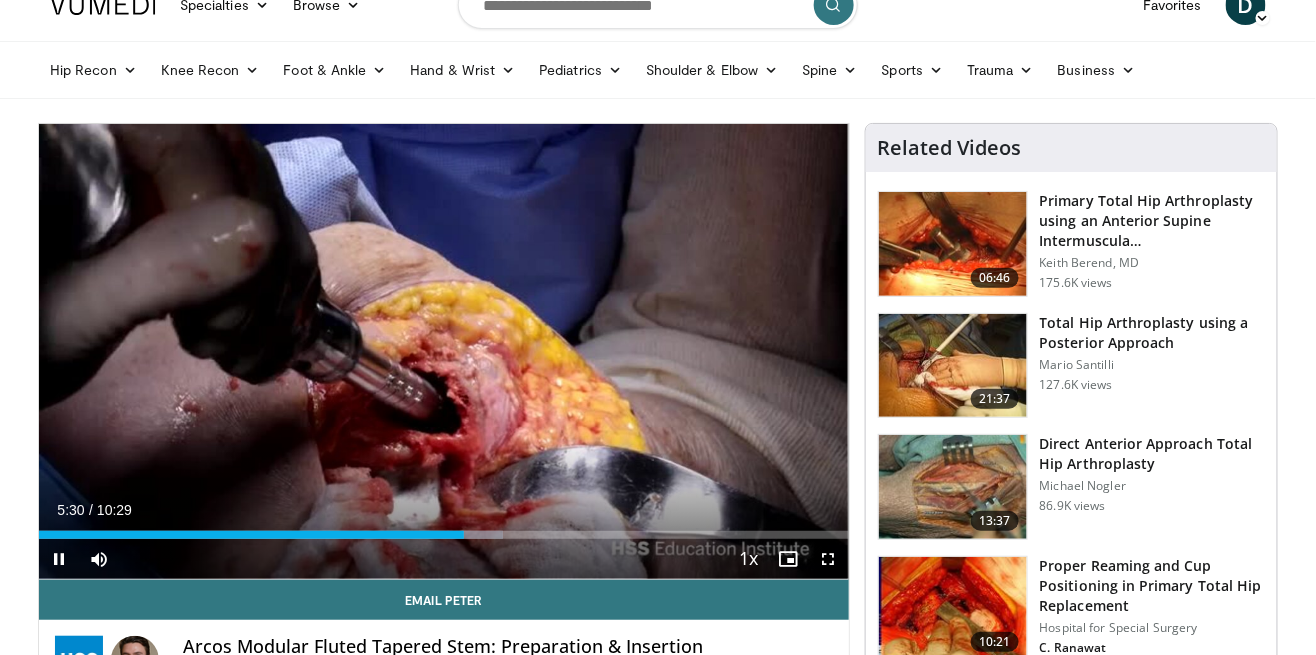 click on "05:30" at bounding box center [251, 535] 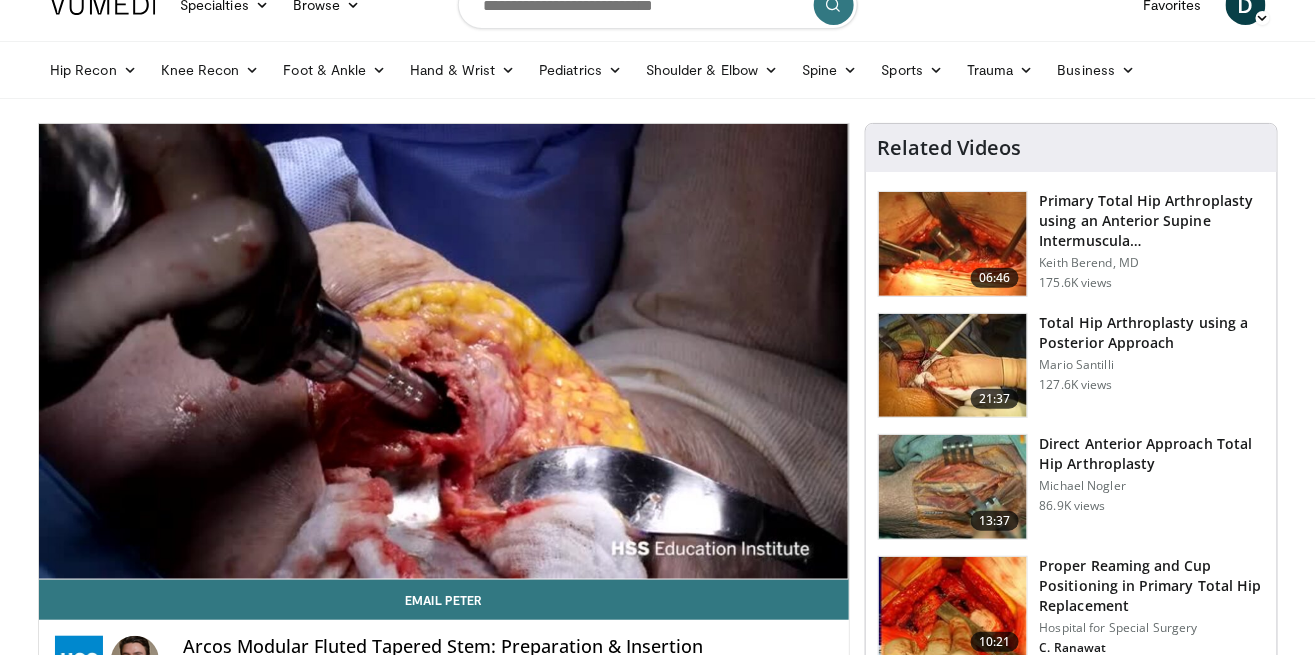 click on "10 seconds
Tap to unmute" at bounding box center (444, 351) 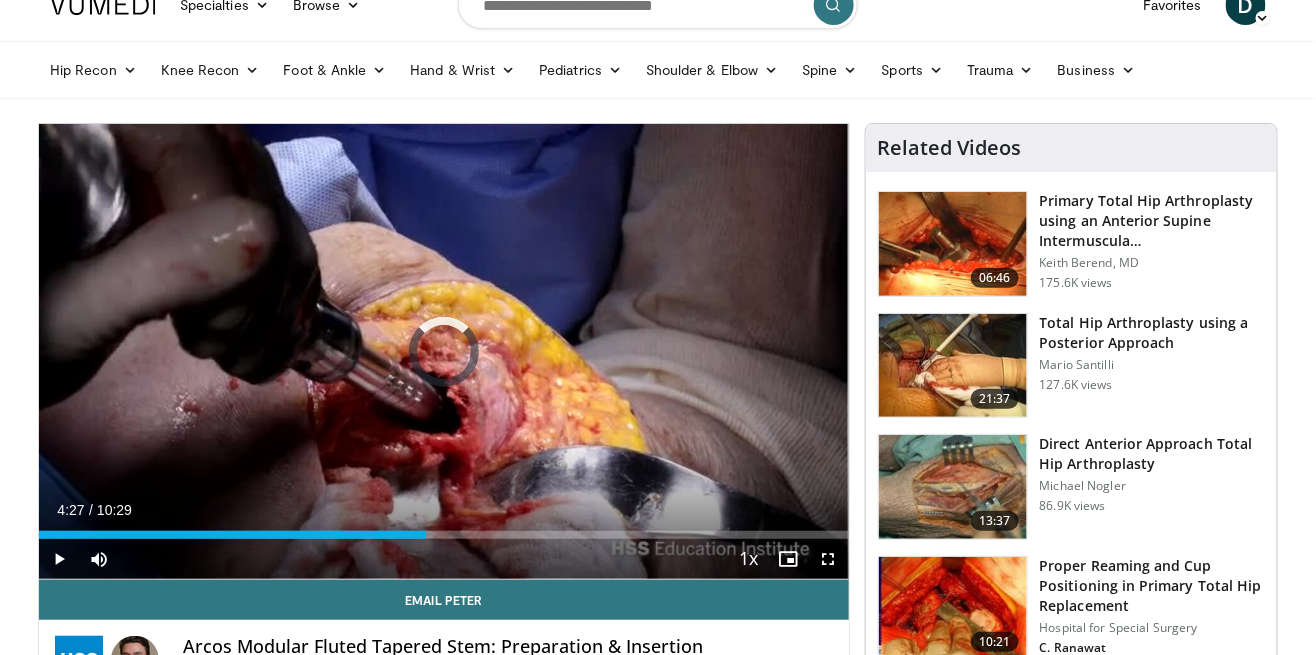 click on "04:27" at bounding box center [232, 535] 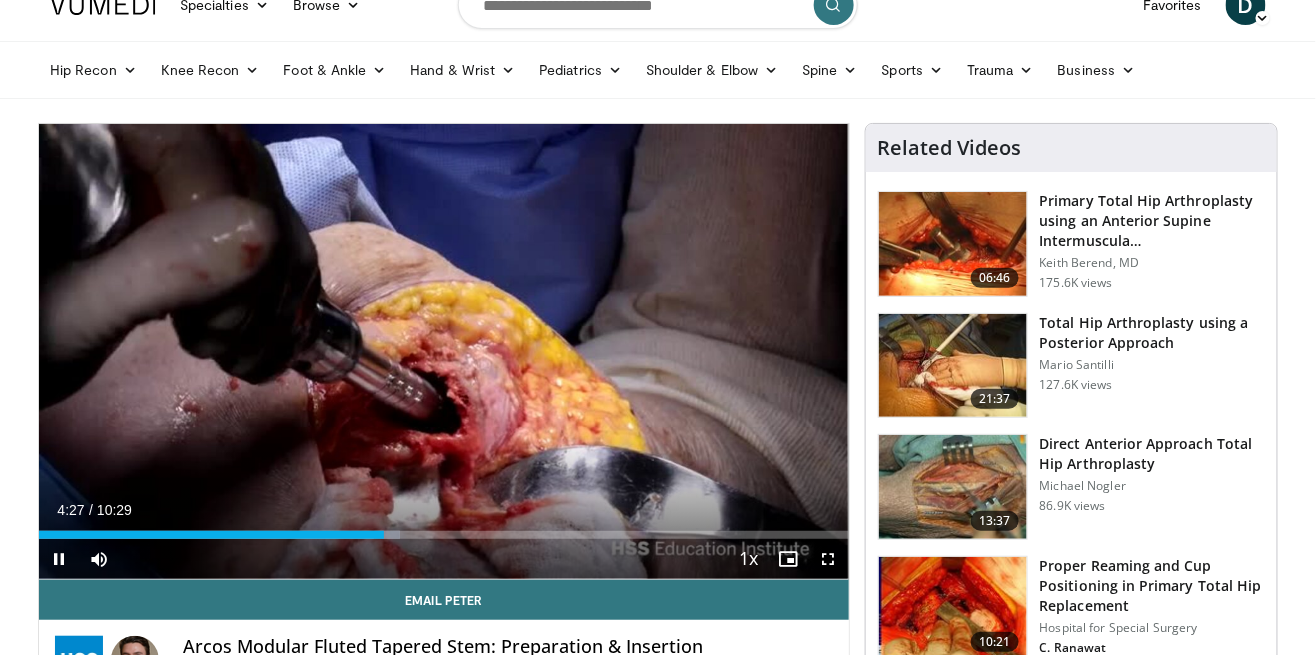 click on "Loaded :  44.55% 04:27 04:27" at bounding box center [444, 529] 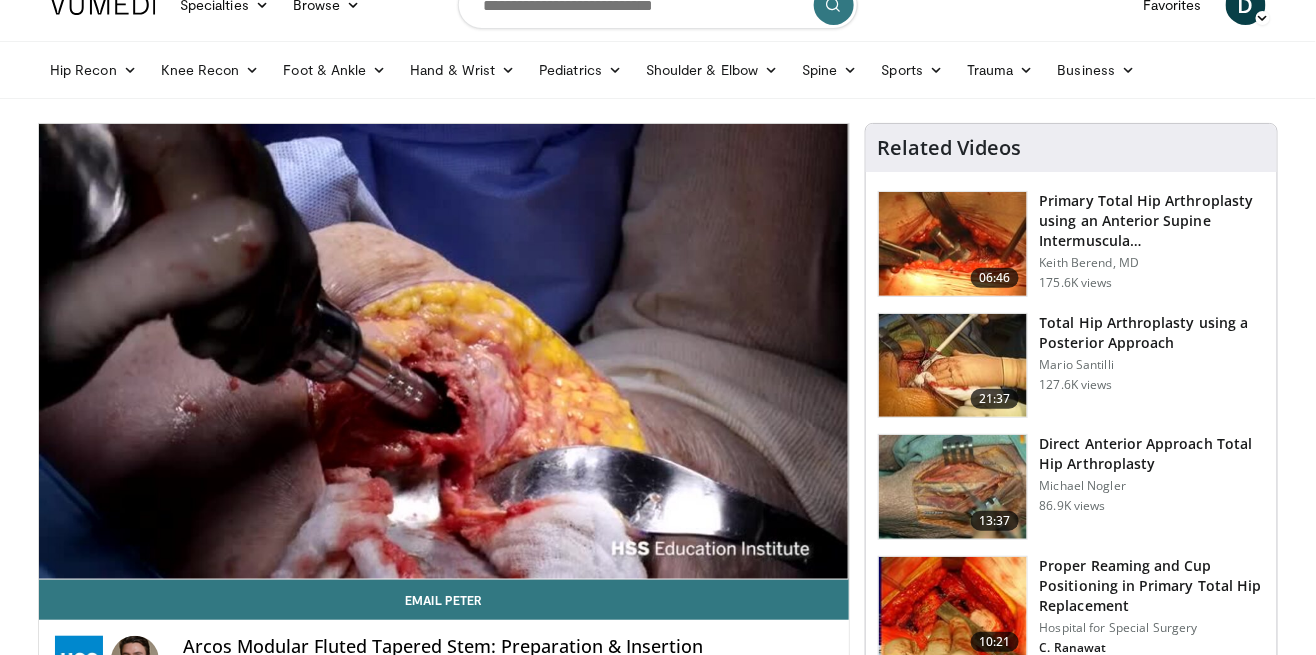 click on "Loaded :  41.37% 04:01 04:01" at bounding box center [444, 569] 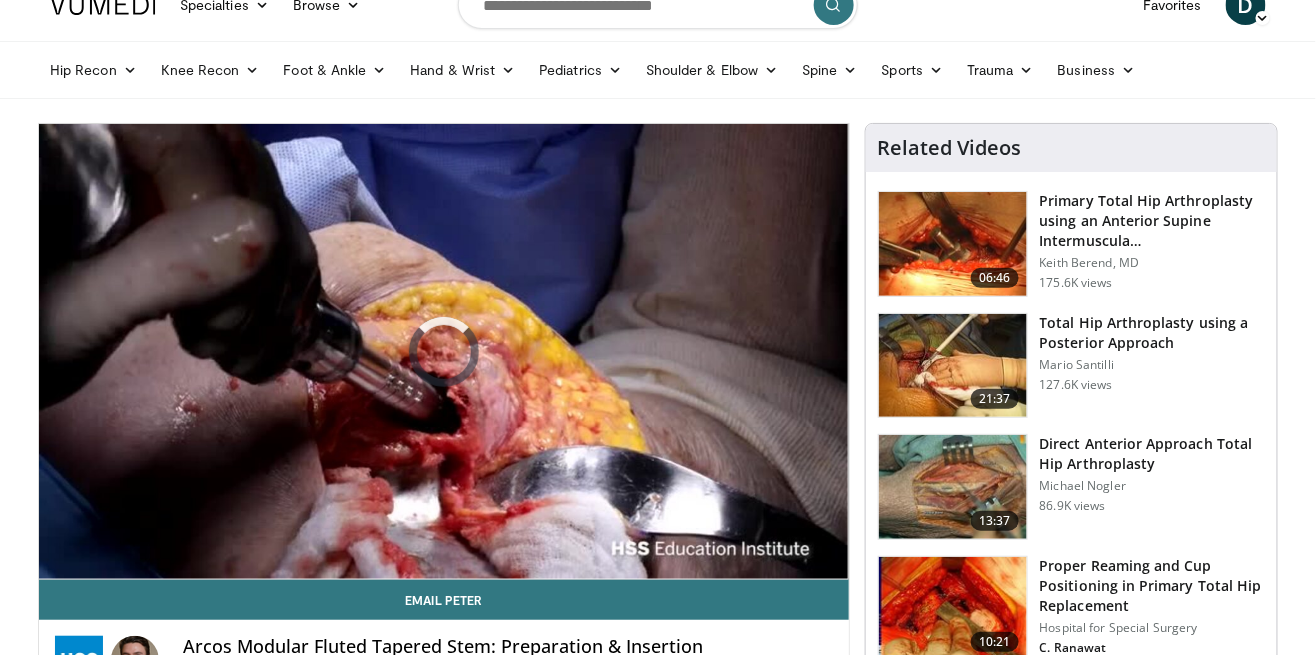 click on "10 seconds
Tap to unmute" at bounding box center [444, 351] 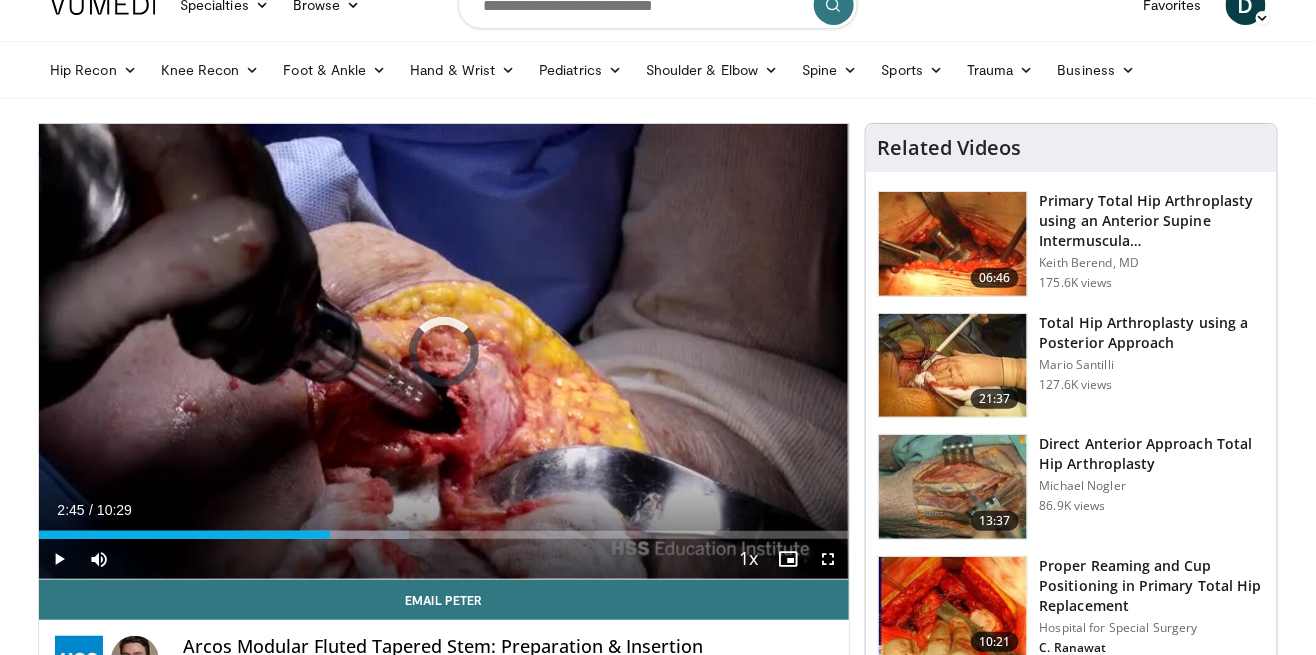 click on "Loaded :  45.71% 02:45 03:45" at bounding box center [444, 529] 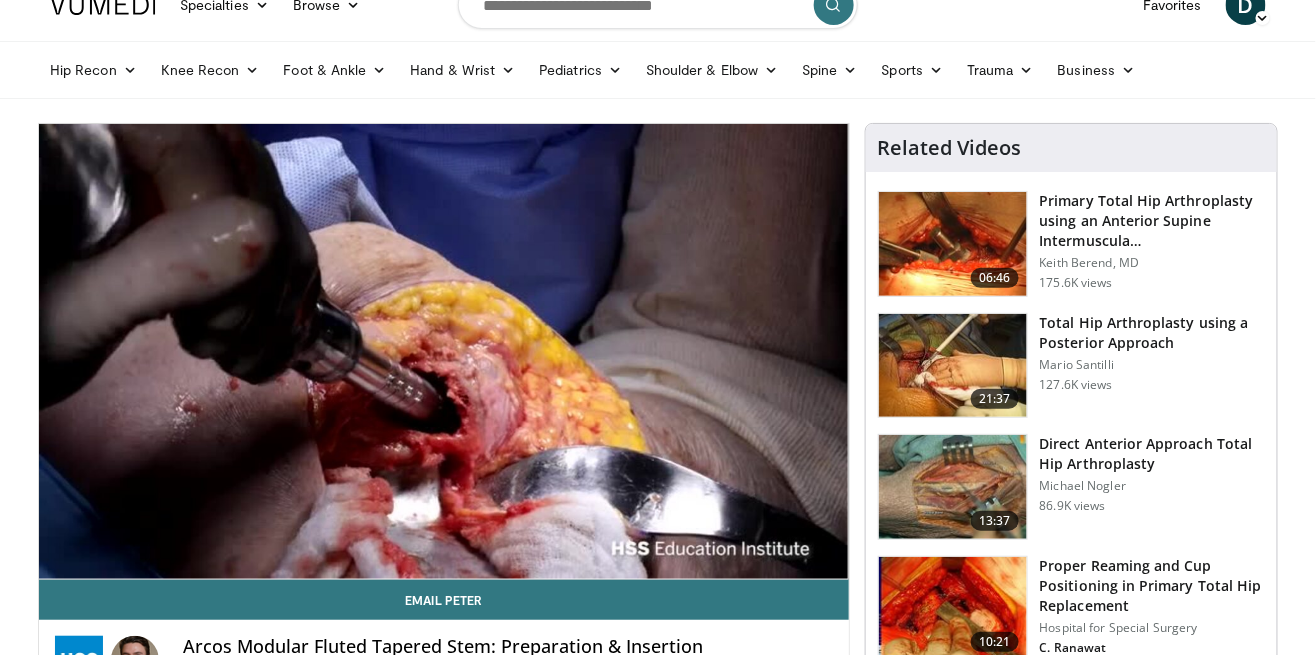 click on "Loaded :  35.00% 02:45 02:45" at bounding box center [444, 569] 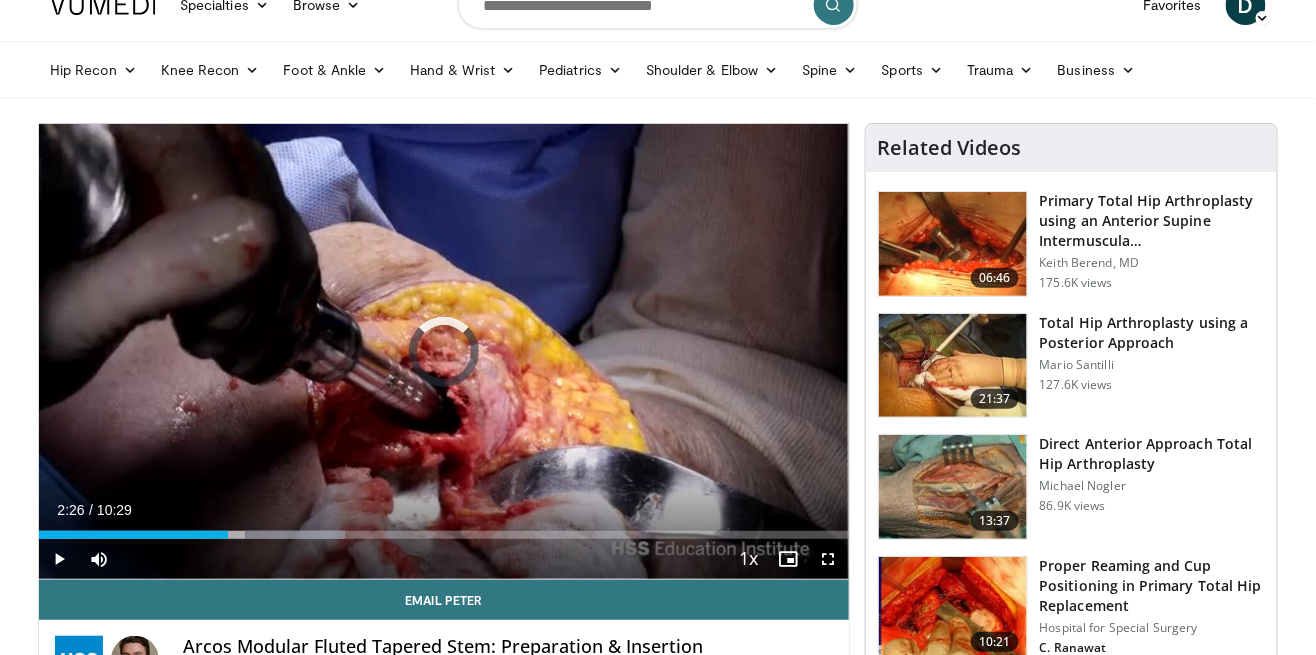 click on "Loaded :  37.83% 02:26 02:53" at bounding box center (444, 529) 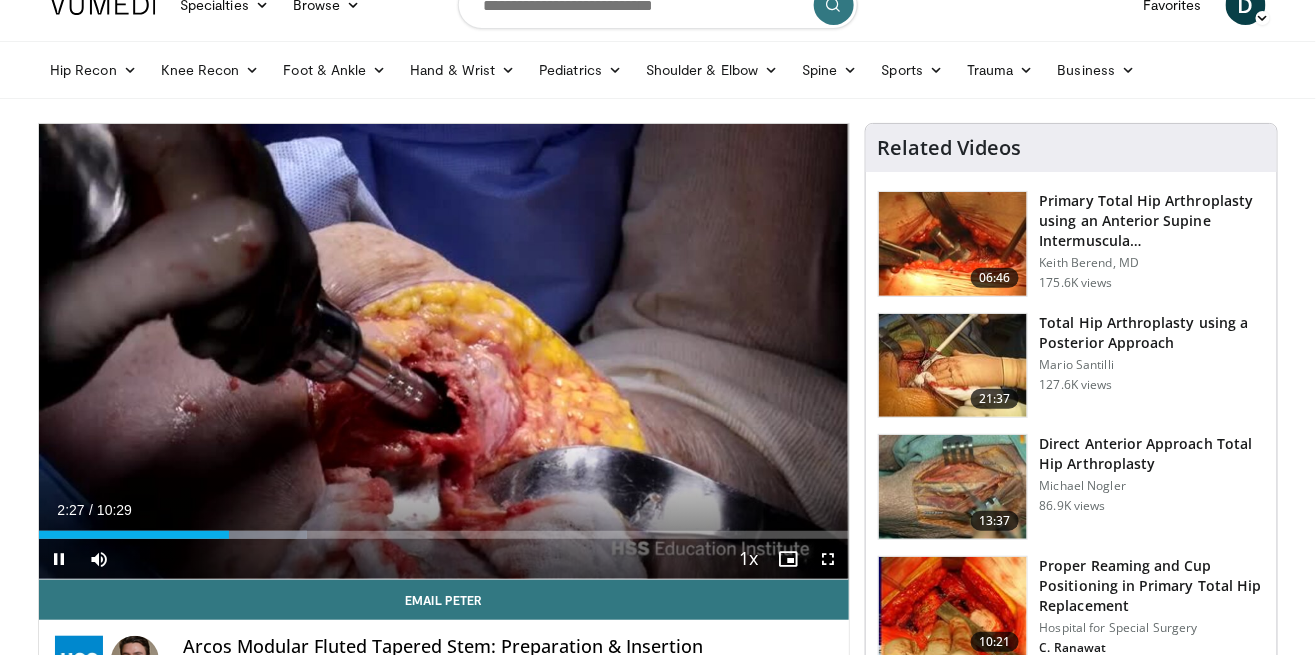 click on "Loaded :  33.10% 02:27 02:26" at bounding box center [444, 529] 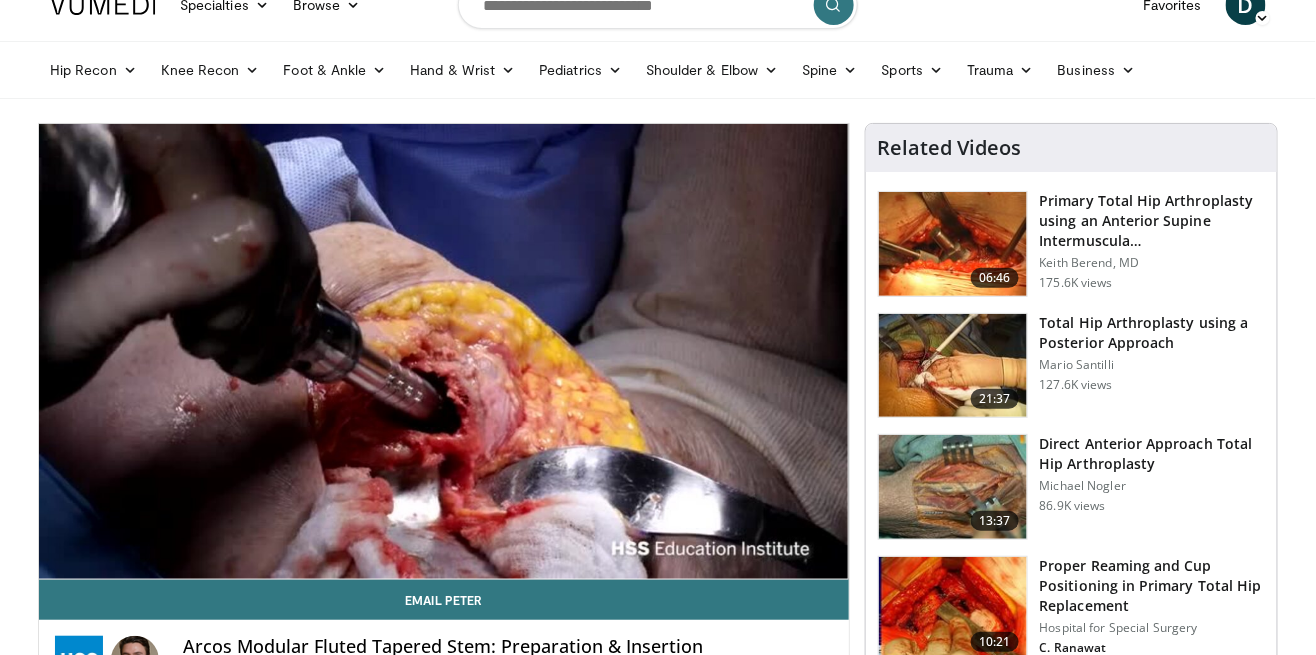 click on "10 seconds
Tap to unmute" at bounding box center [444, 351] 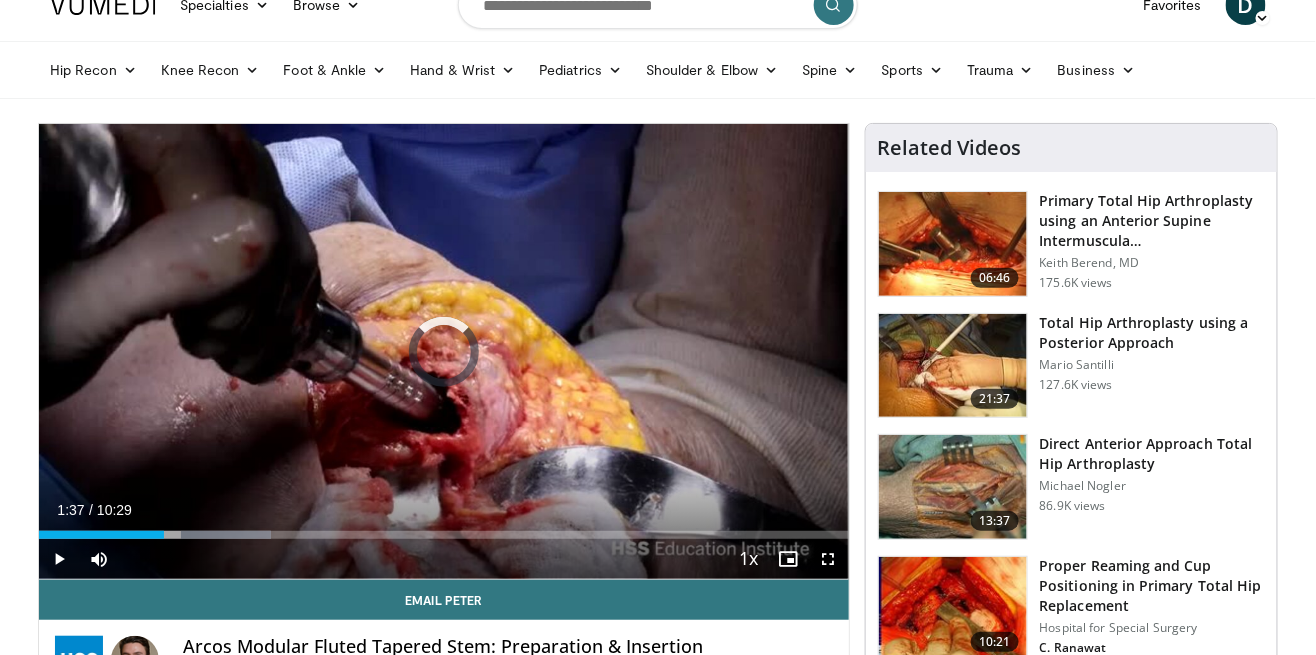 click on "01:37" at bounding box center (101, 535) 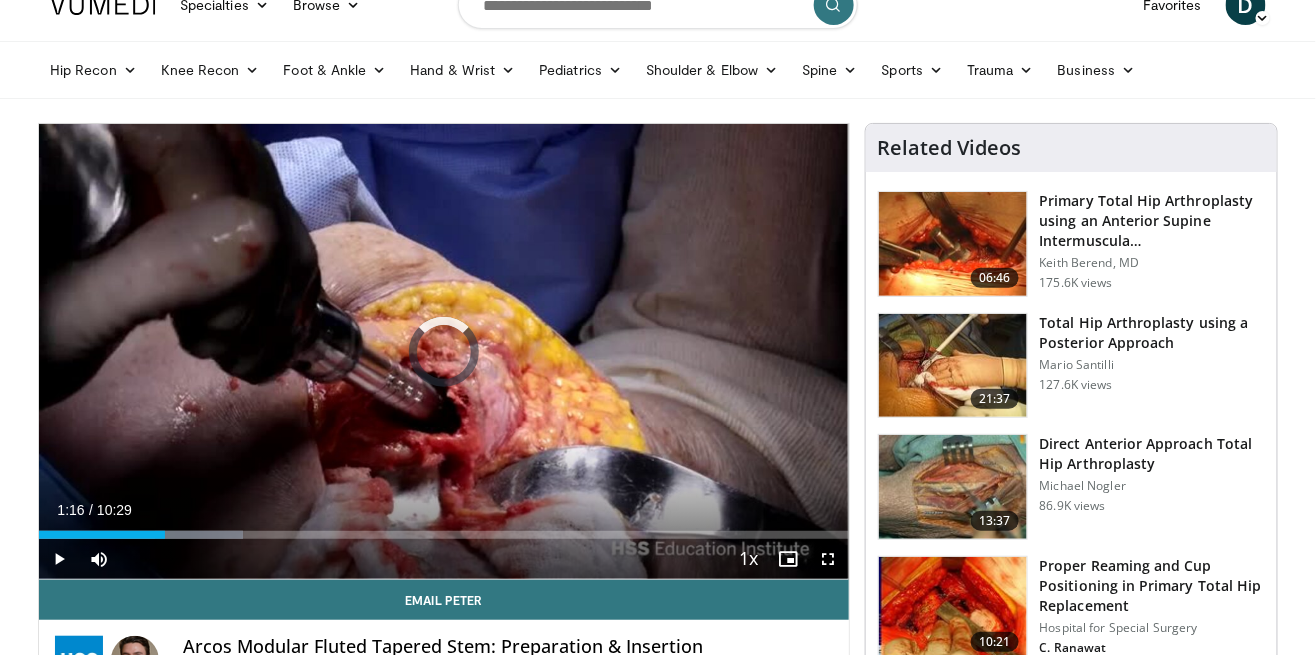 click on "Loaded :  25.22% 01:37 01:36" at bounding box center [444, 529] 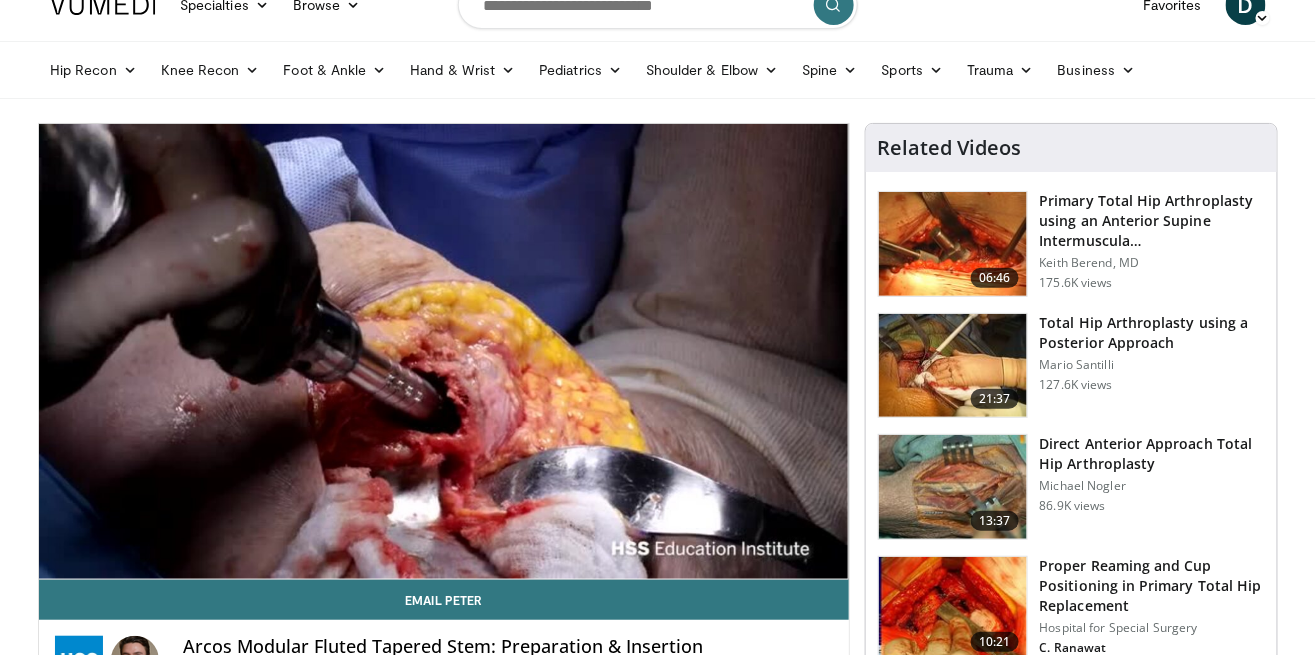 click on "10 seconds
Tap to unmute" at bounding box center (444, 351) 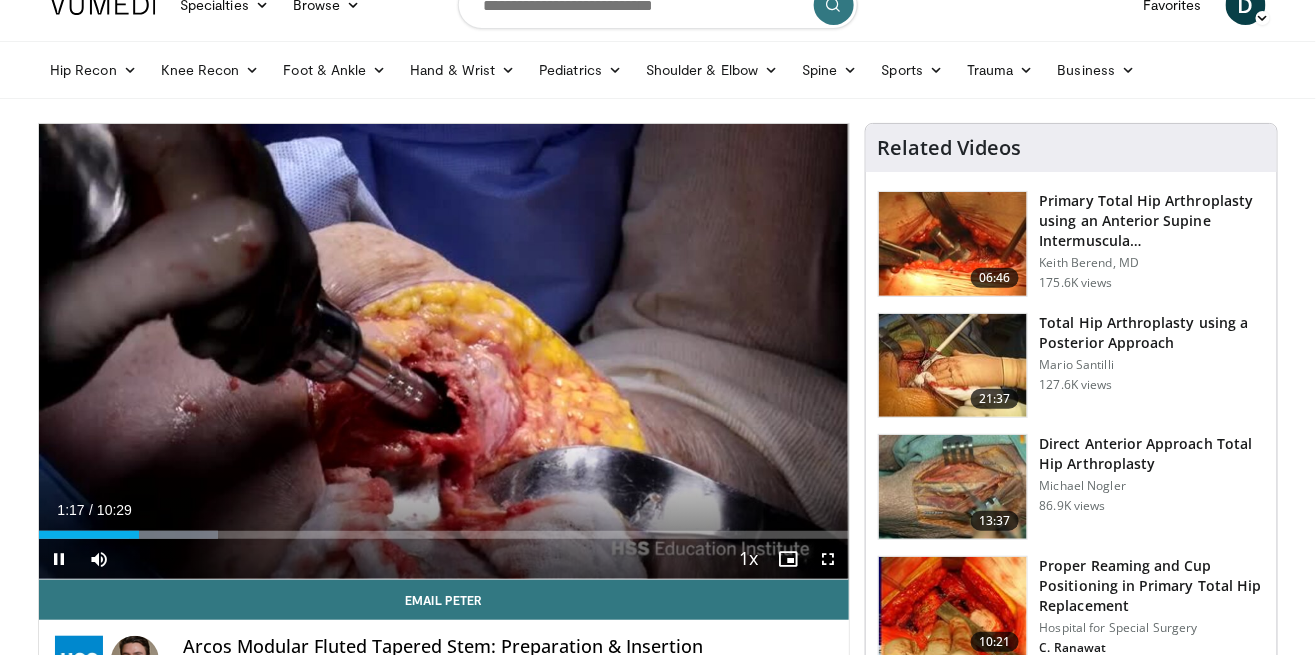 click on "01:17" at bounding box center (89, 535) 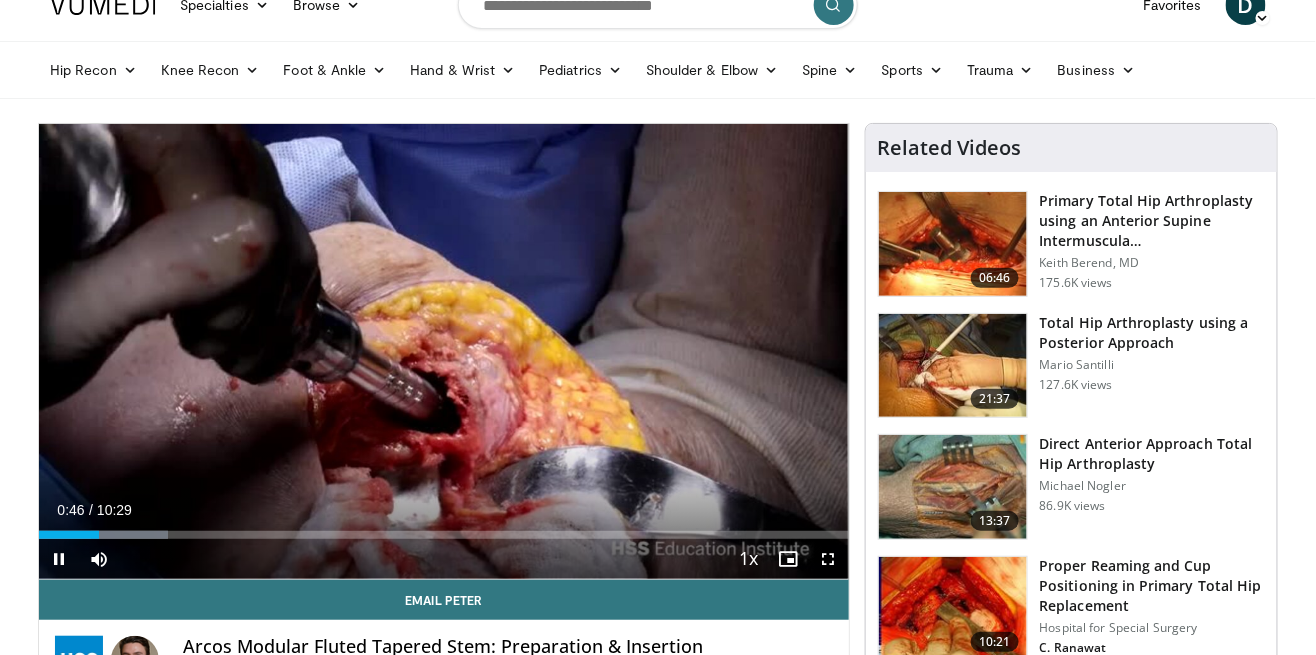 click on "10 seconds
Tap to unmute" at bounding box center [444, 351] 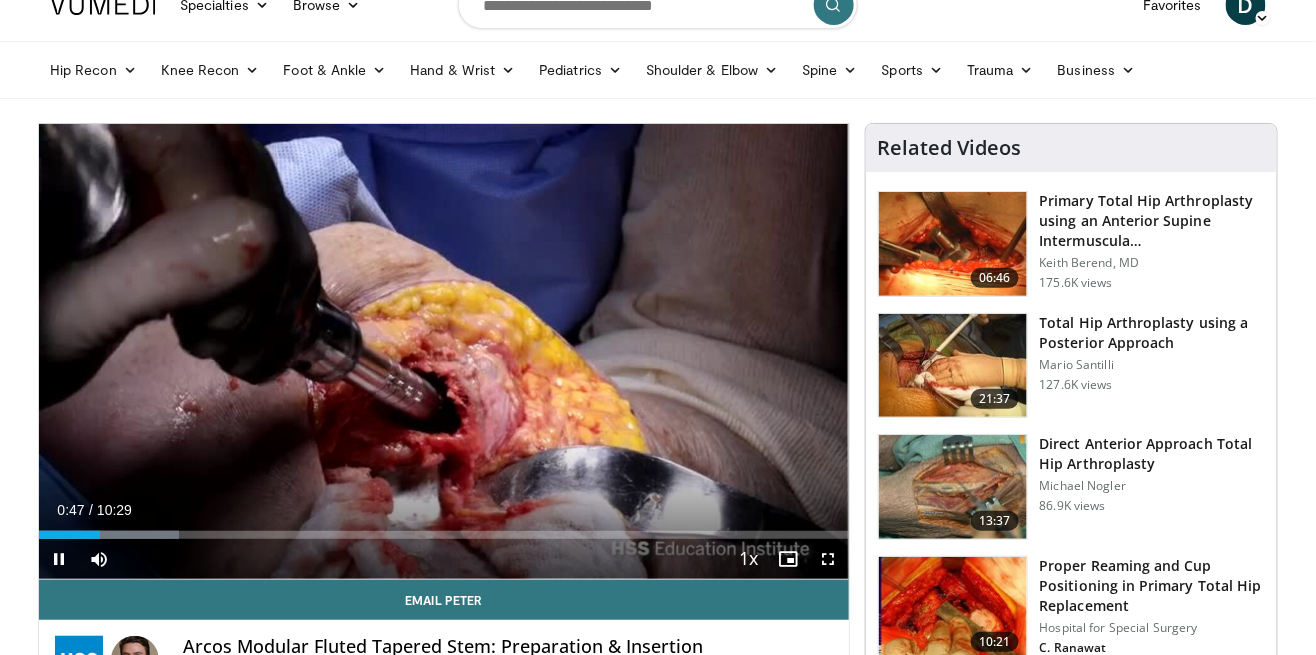 click on "Current Time  0:47 / Duration  10:29" at bounding box center [444, 510] 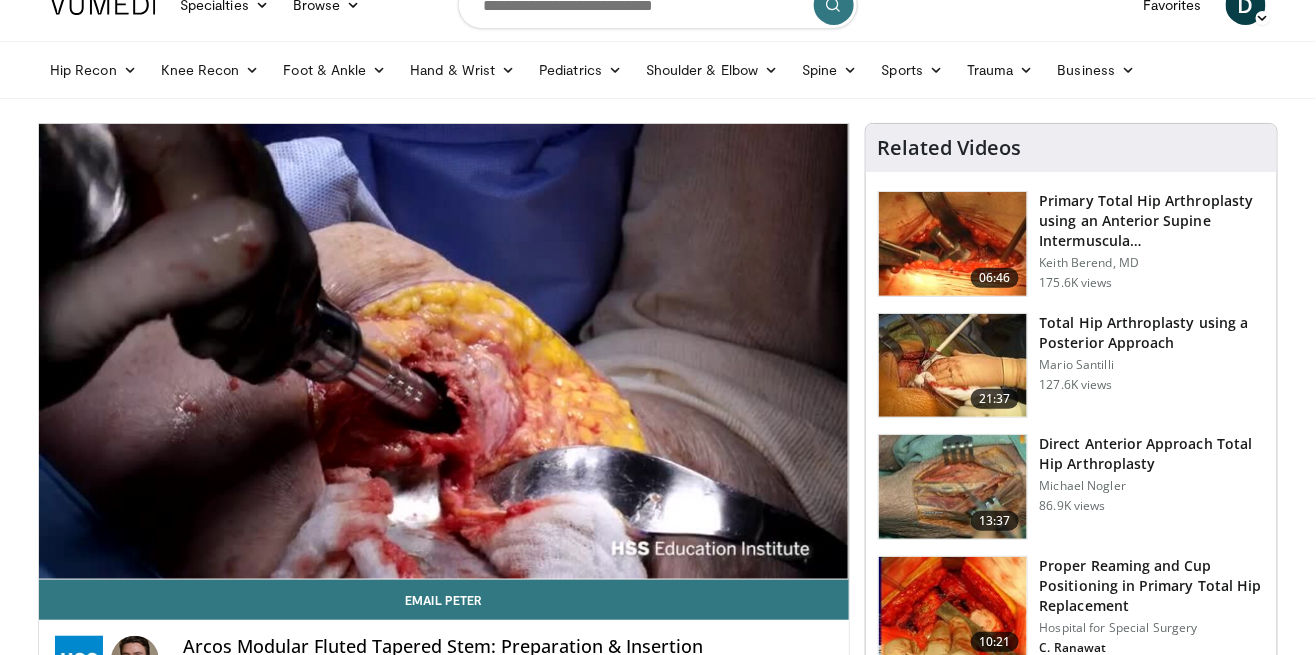 click on "10 seconds
Tap to unmute" at bounding box center (444, 351) 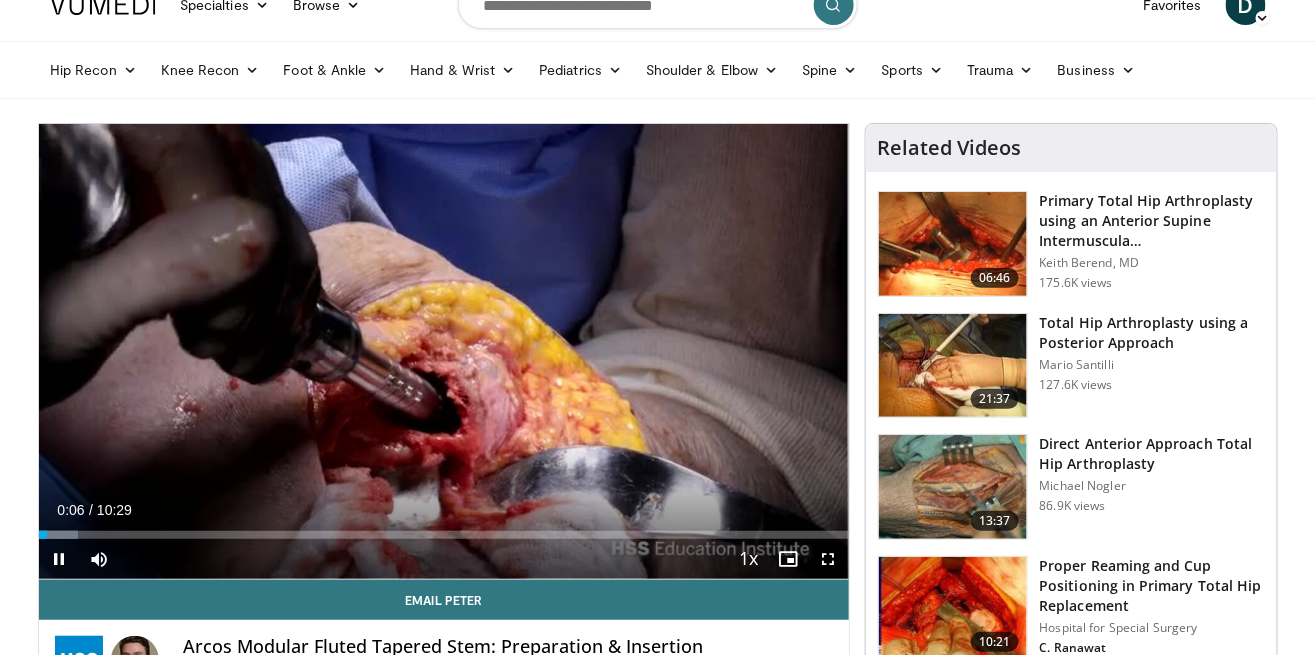 click on "Loaded :  4.77% 00:06 00:08" at bounding box center [444, 529] 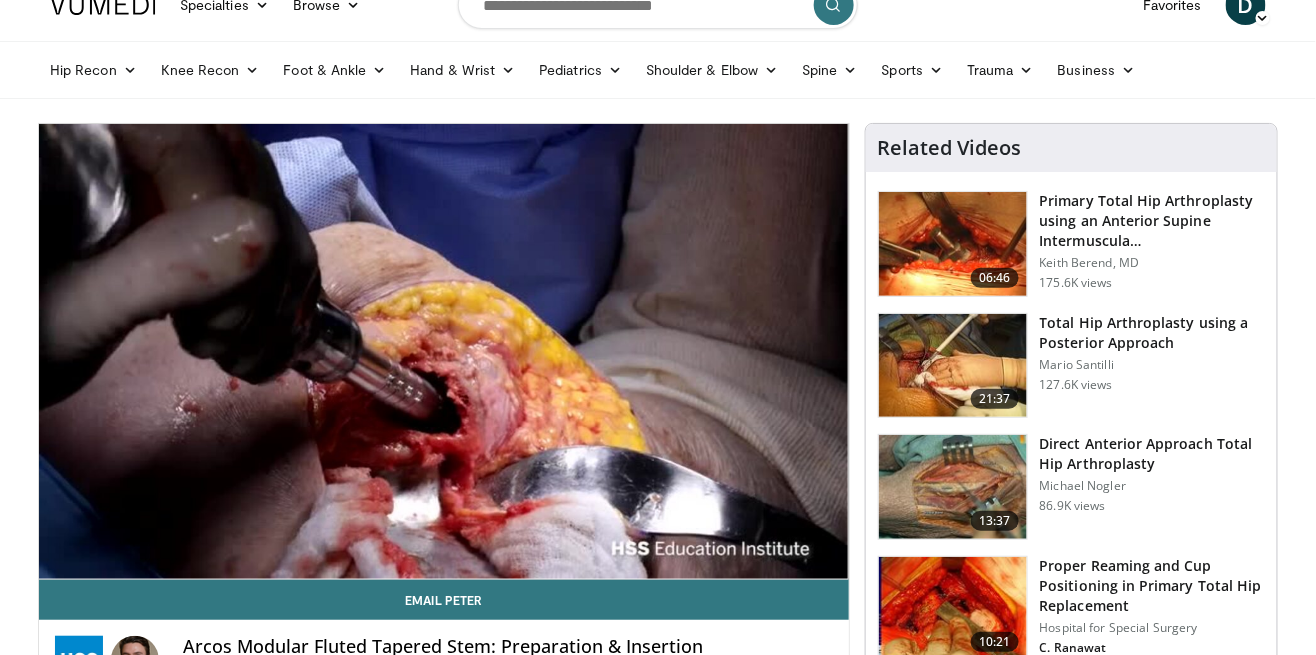 click at bounding box center [0, 0] 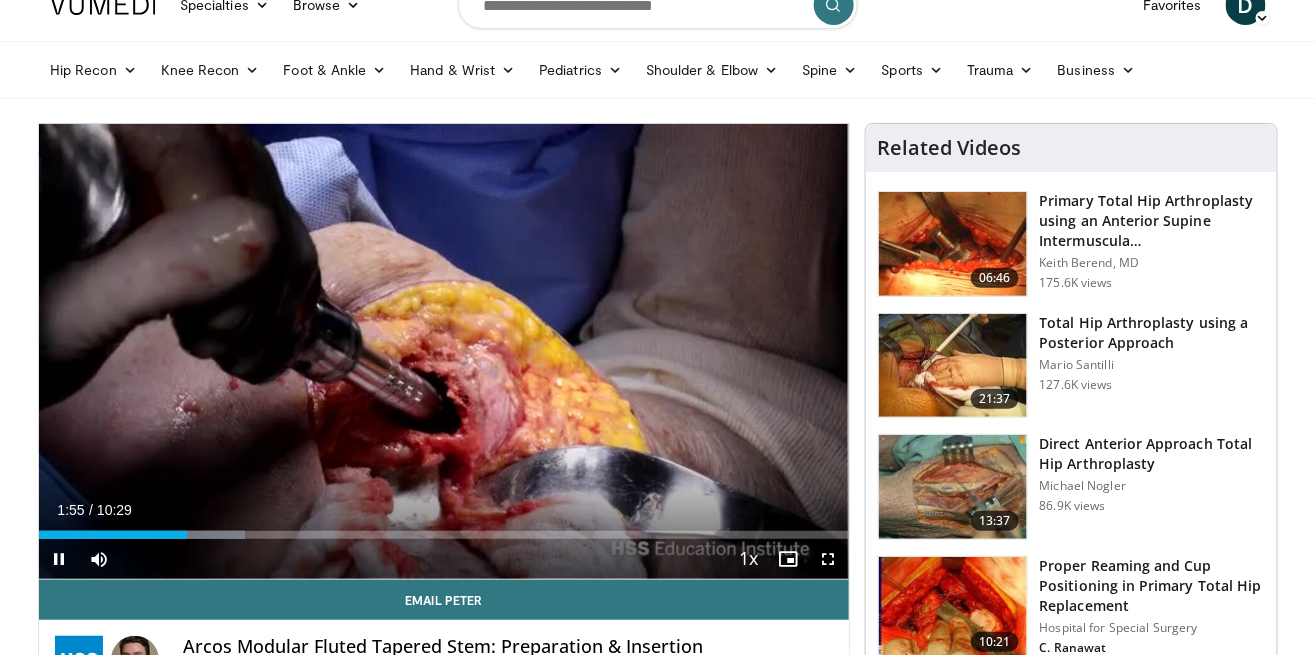 click on "Current Time  1:55 / Duration  10:29" at bounding box center [444, 510] 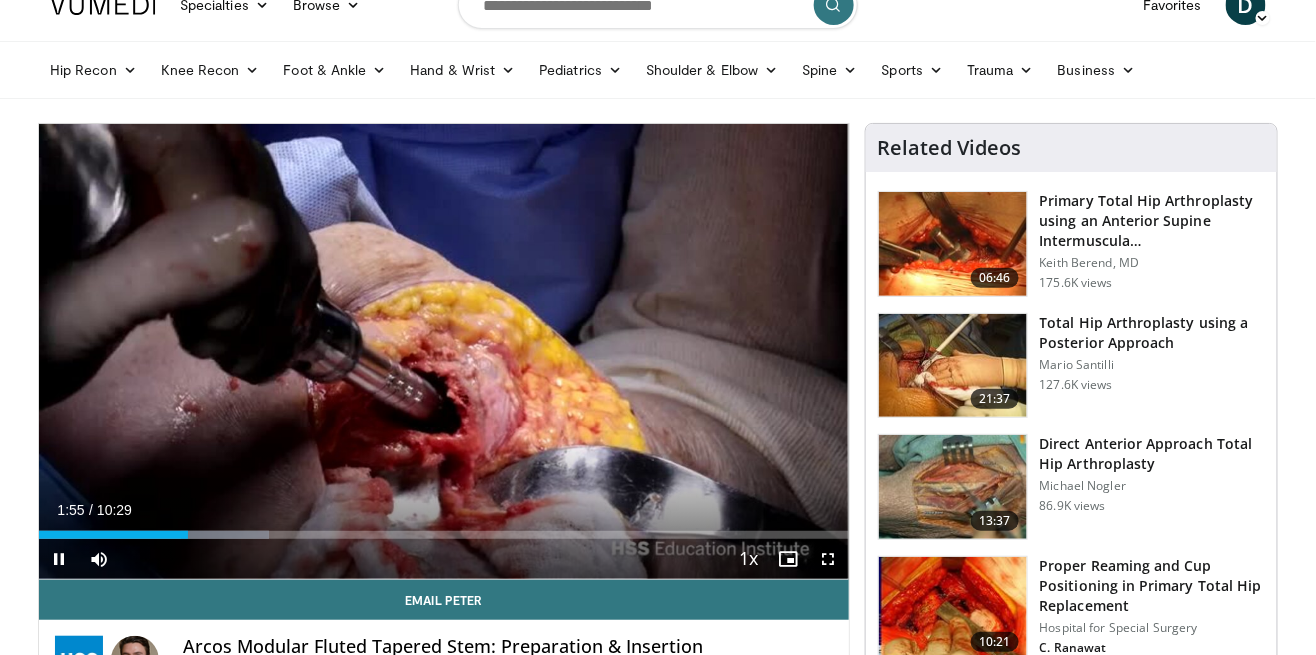 click on "Current Time  1:55 / Duration  10:29" at bounding box center (444, 510) 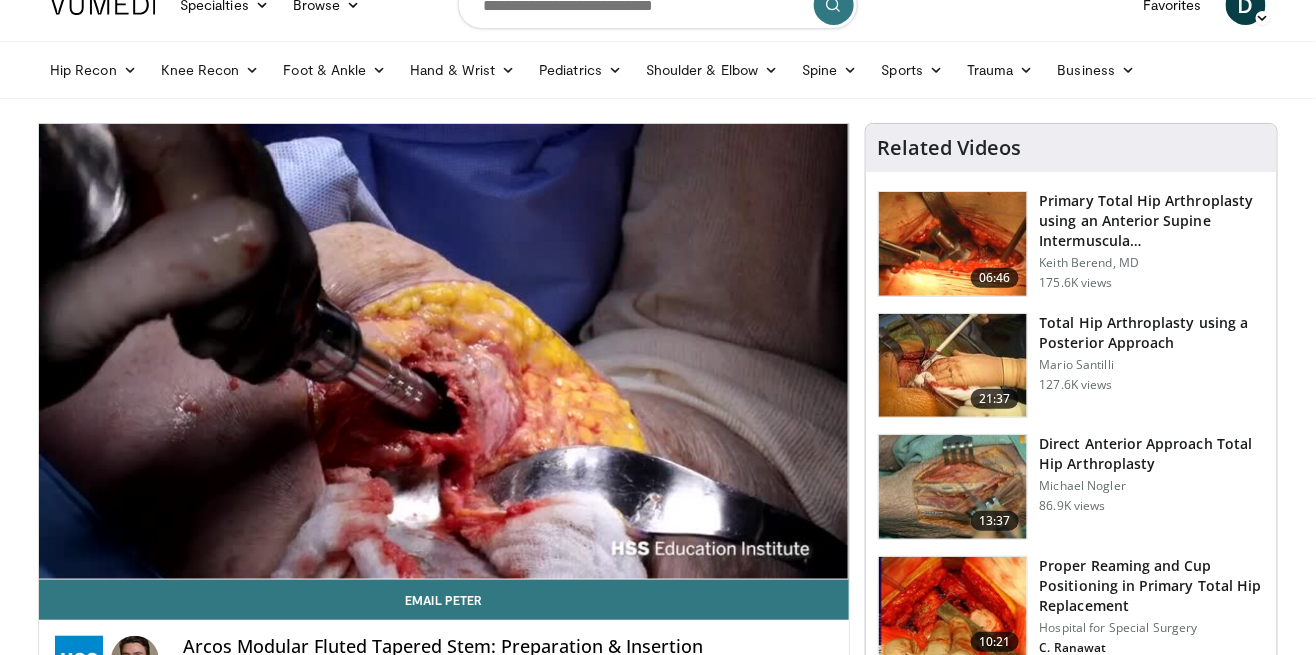 click on "10 seconds
Tap to unmute" at bounding box center (444, 351) 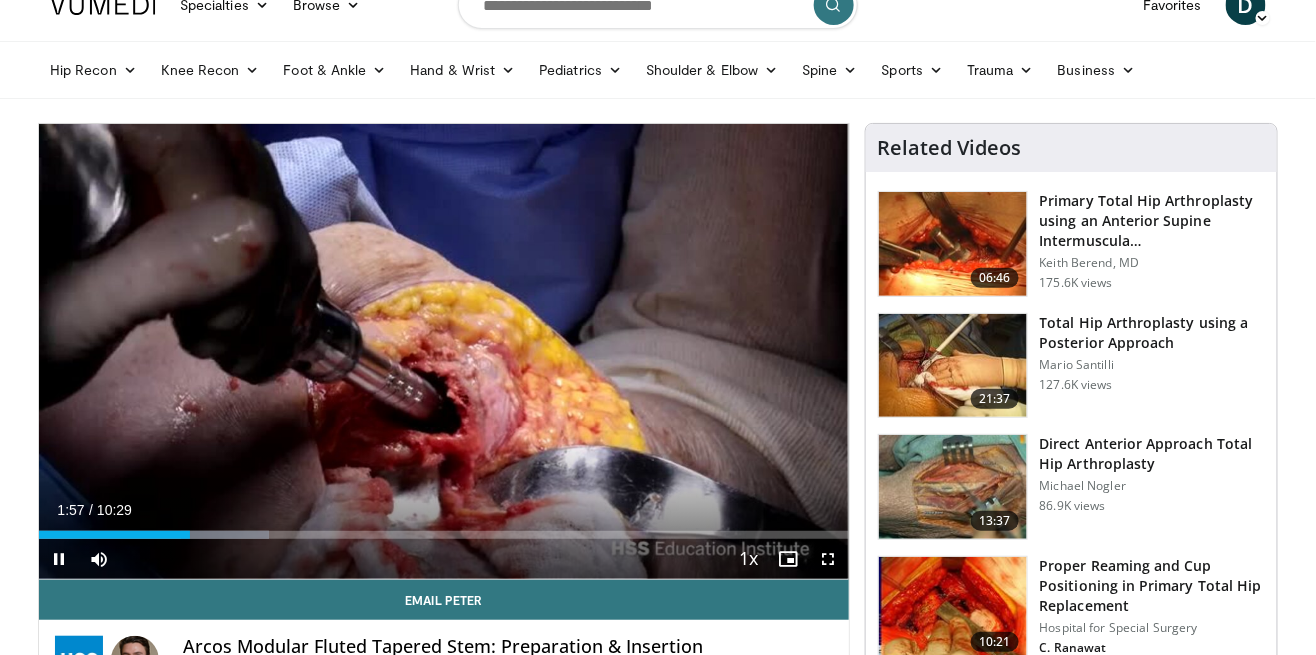 click on "01:57" at bounding box center [114, 535] 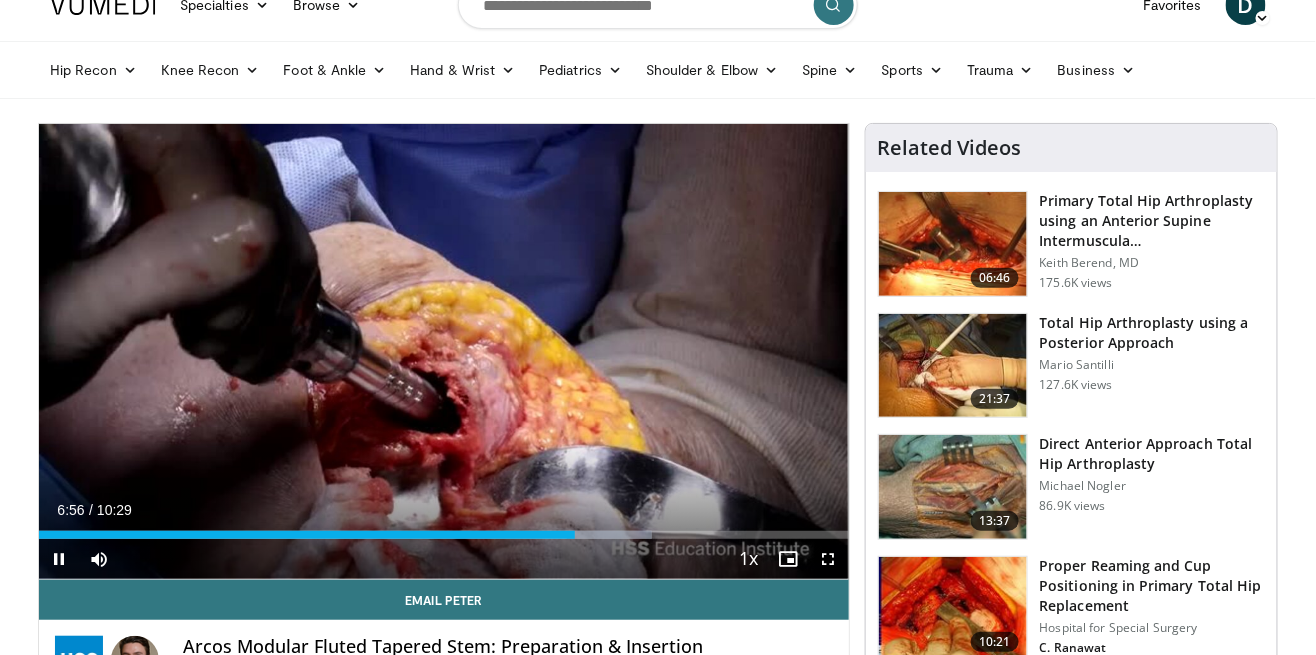 click at bounding box center (609, 535) 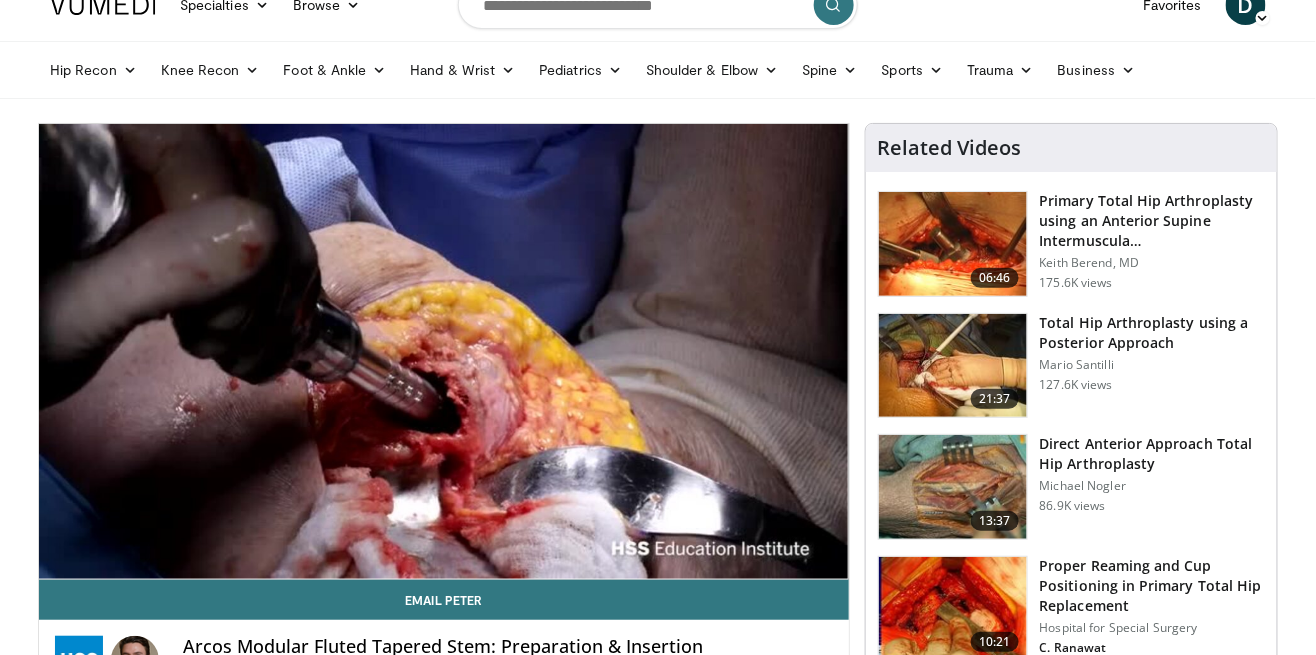 click on "10 seconds
Tap to unmute" at bounding box center (444, 351) 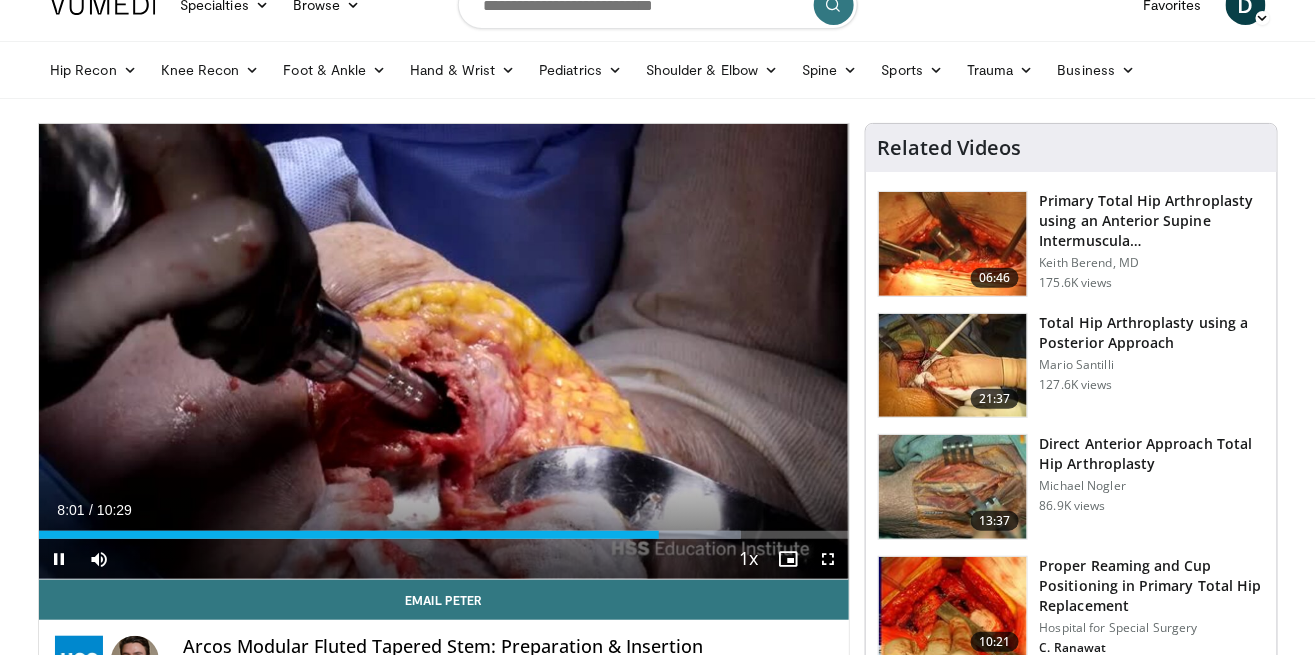 click on "08:01" at bounding box center [349, 535] 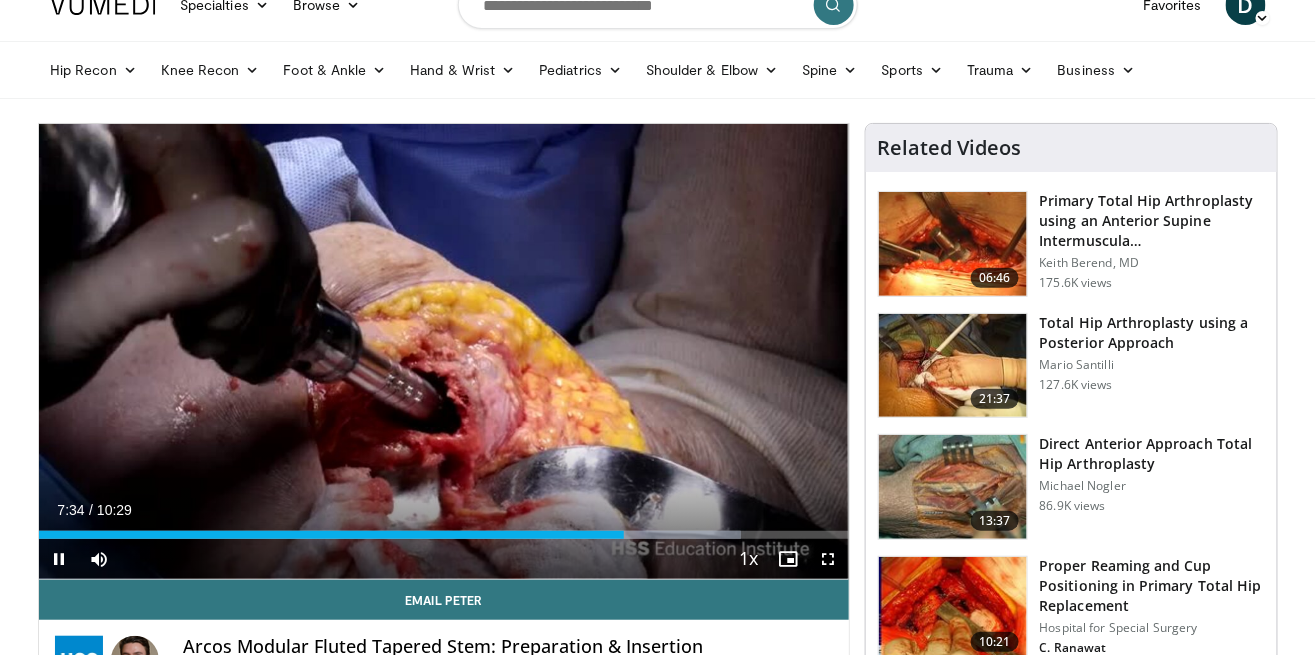 click on "10 seconds
Tap to unmute" at bounding box center (444, 351) 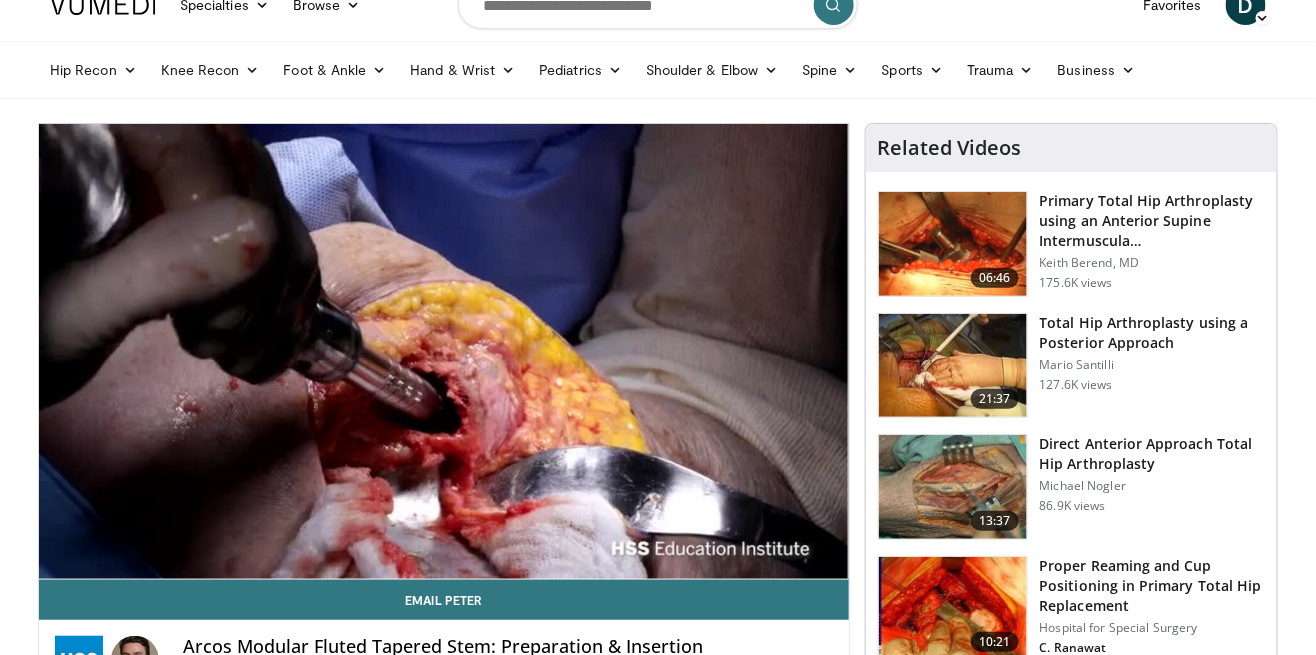 click on "10 seconds
Tap to unmute" at bounding box center [444, 351] 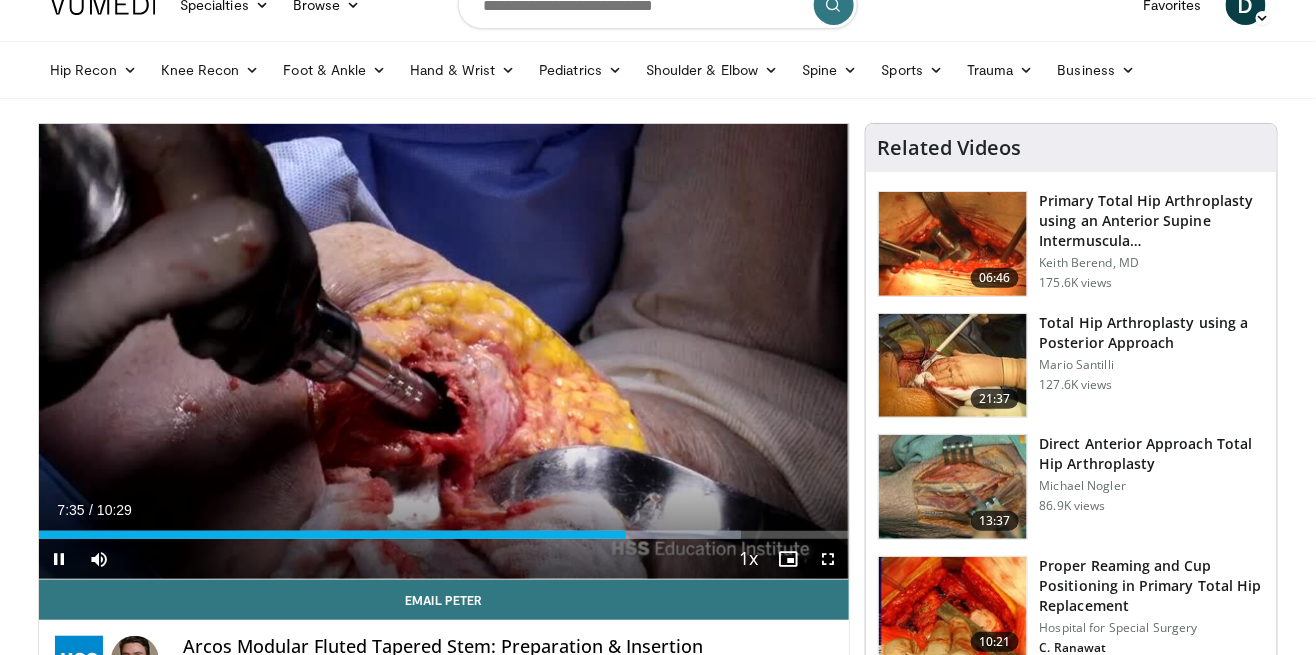 click on "Loaded :  86.71% 07:35 07:33" at bounding box center (444, 529) 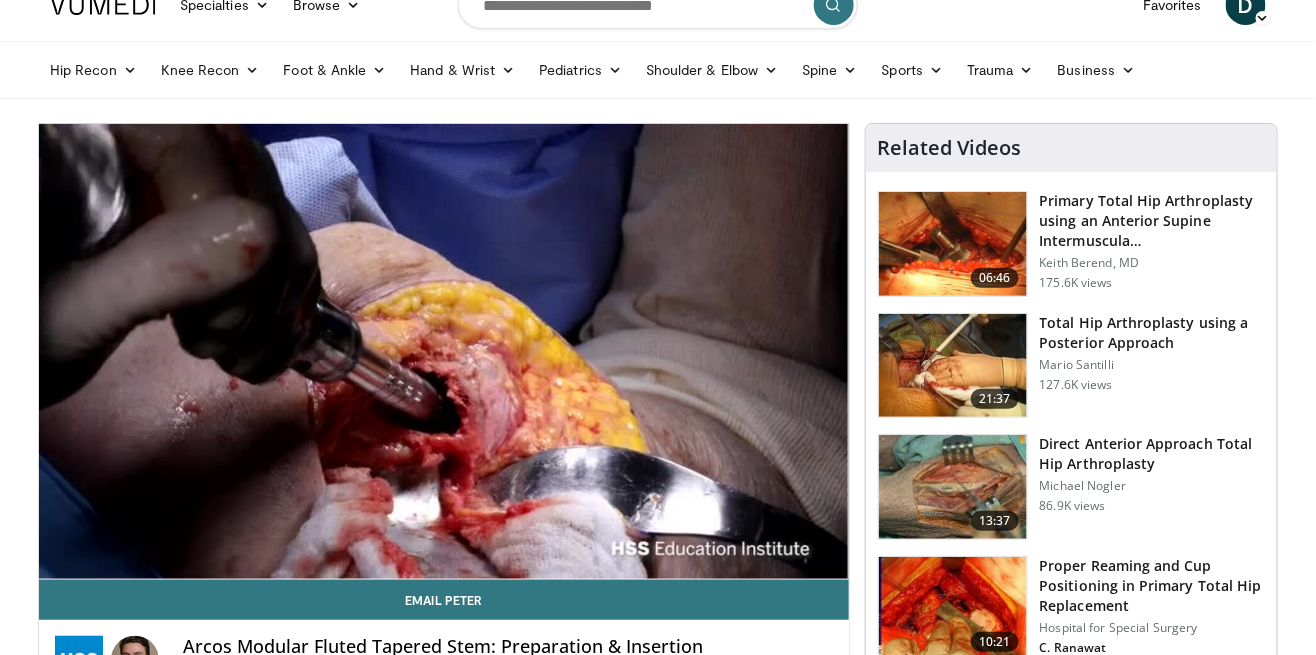click on "10 seconds
Tap to unmute" at bounding box center (444, 351) 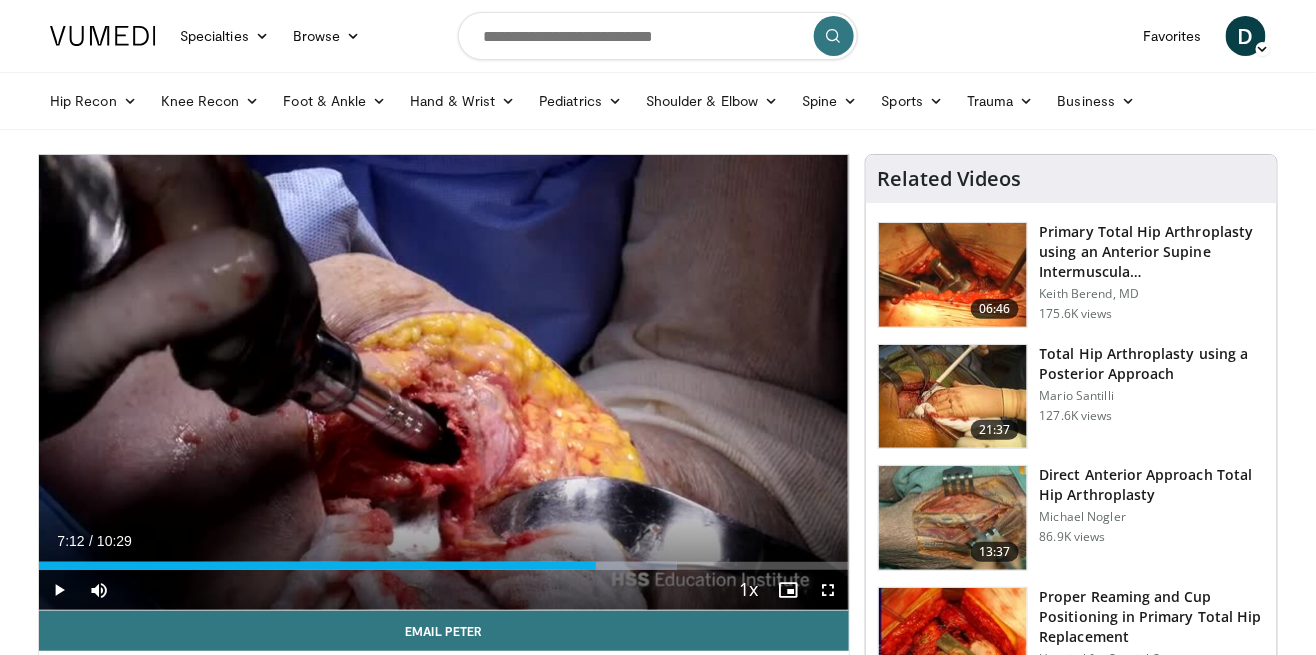 scroll, scrollTop: 1, scrollLeft: 0, axis: vertical 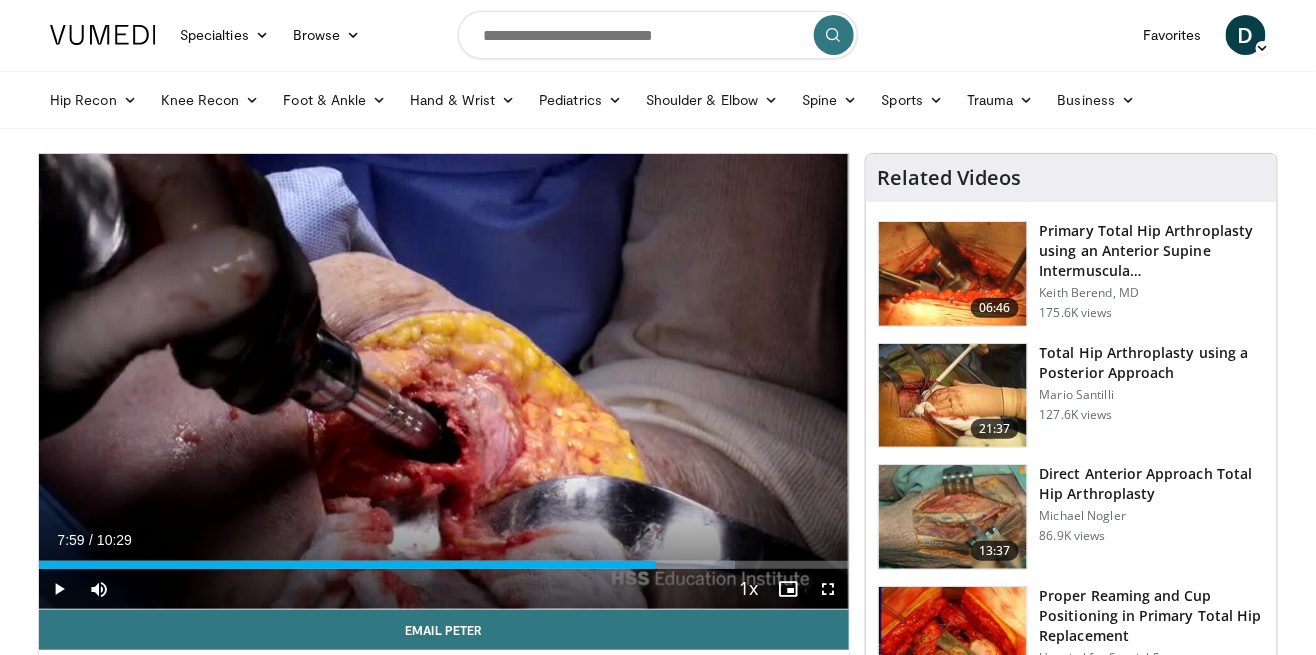 click on "10 seconds
Tap to unmute" at bounding box center (444, 381) 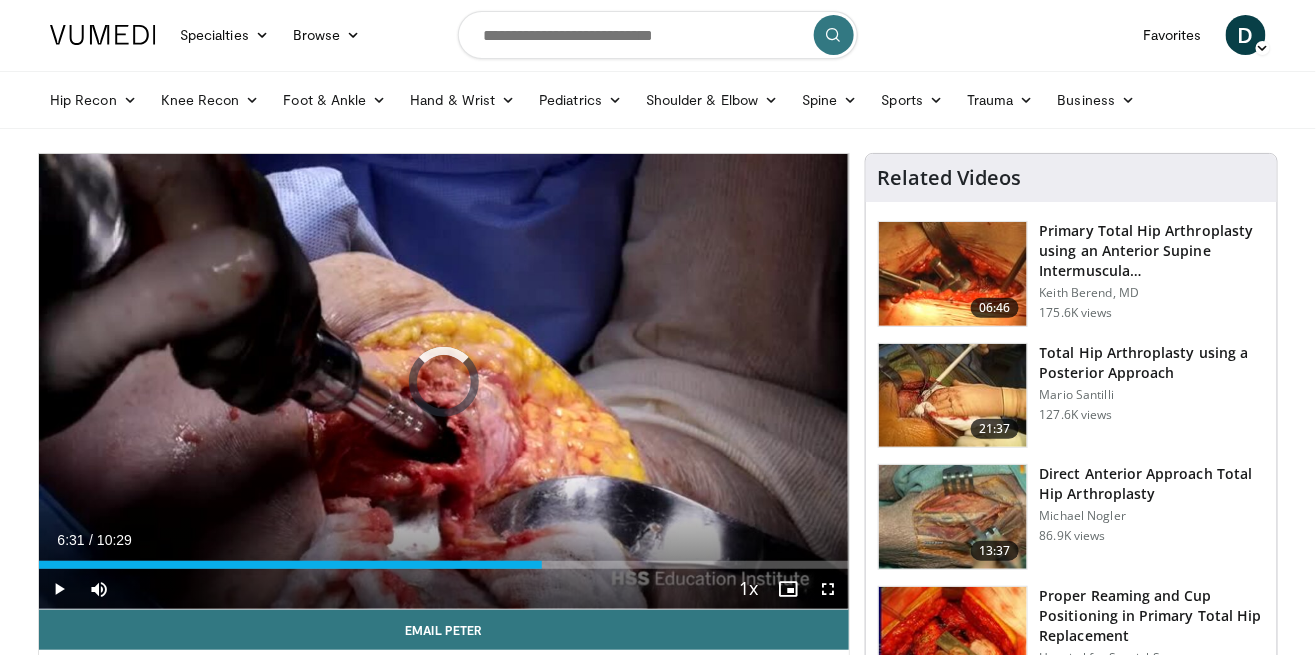 click on "06:31" at bounding box center [290, 565] 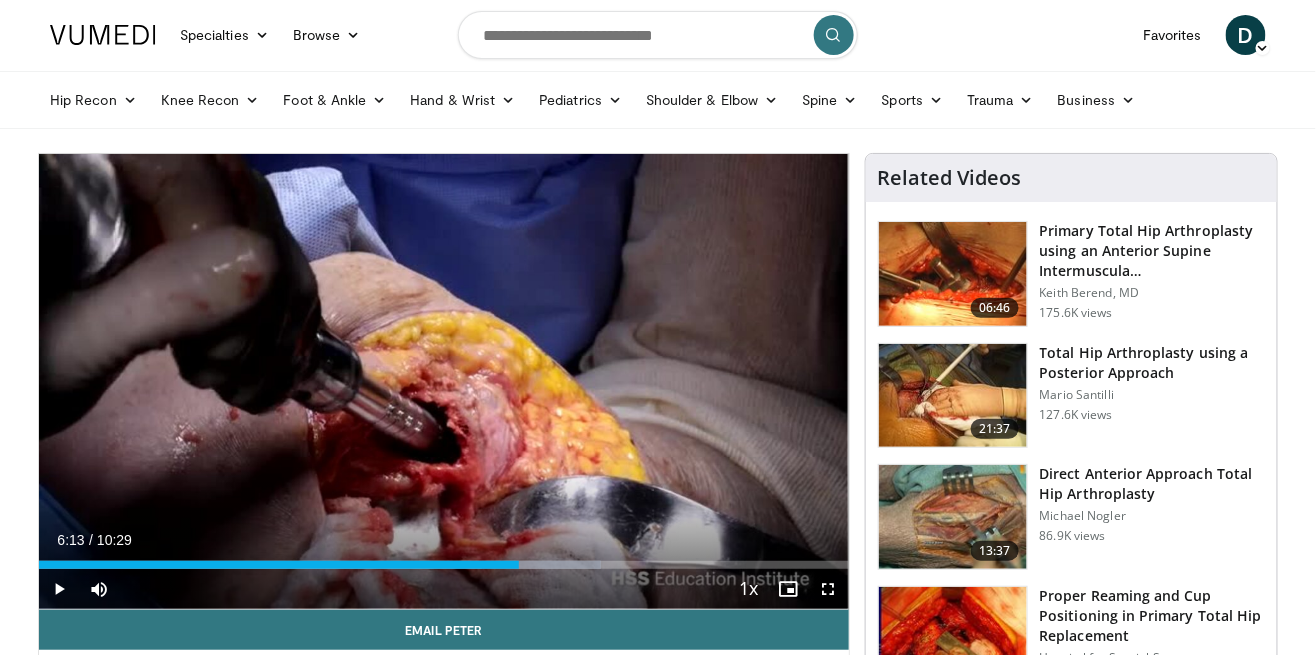click on "10 seconds
Tap to unmute" at bounding box center [444, 381] 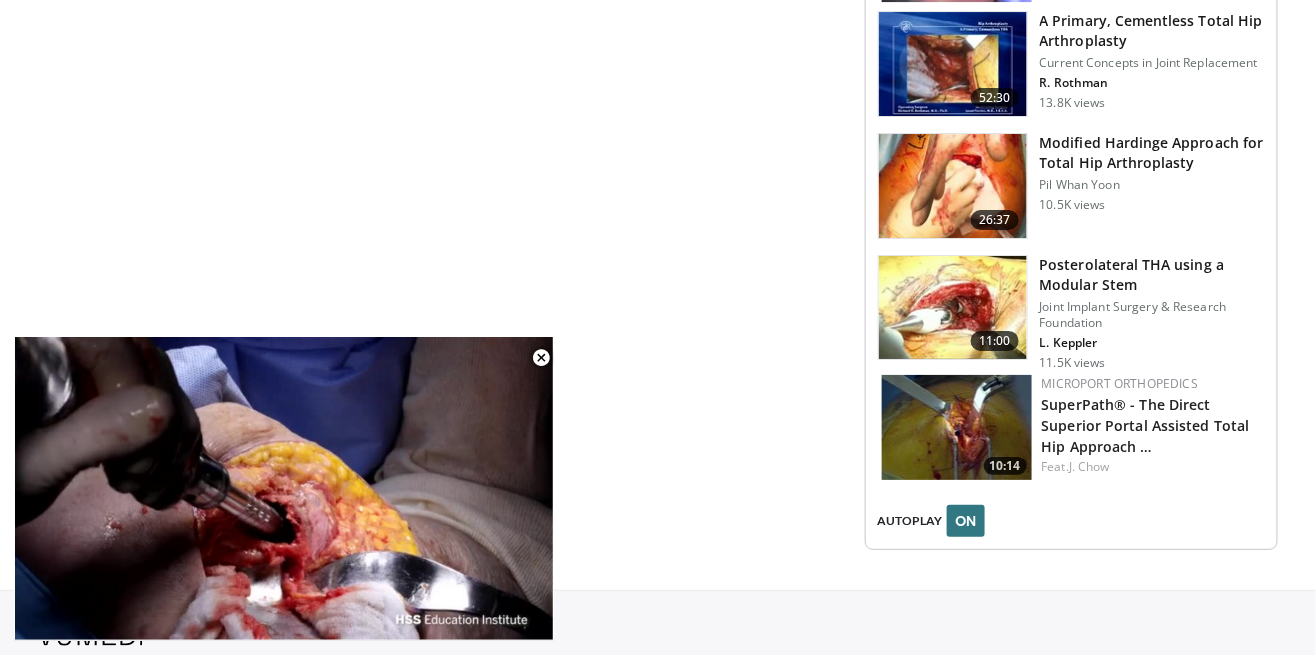 scroll, scrollTop: 2186, scrollLeft: 0, axis: vertical 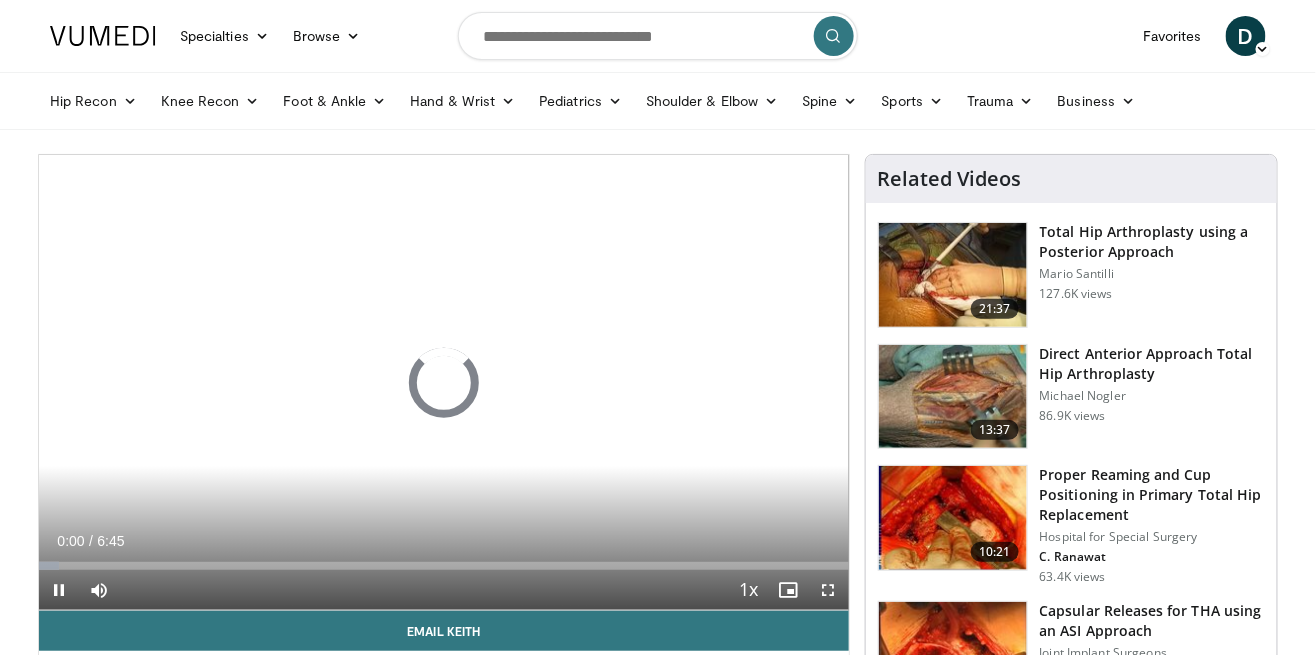 click on "Trauma" at bounding box center (1000, 101) 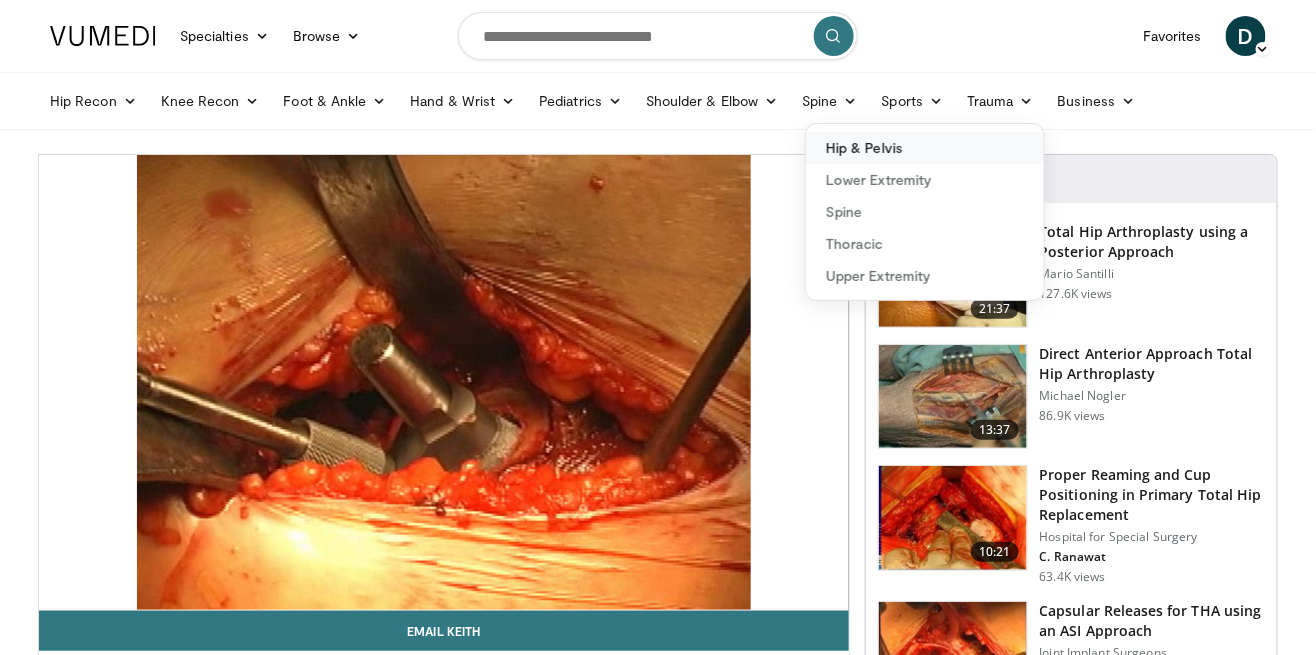 click on "Hip & Pelvis" at bounding box center (925, 148) 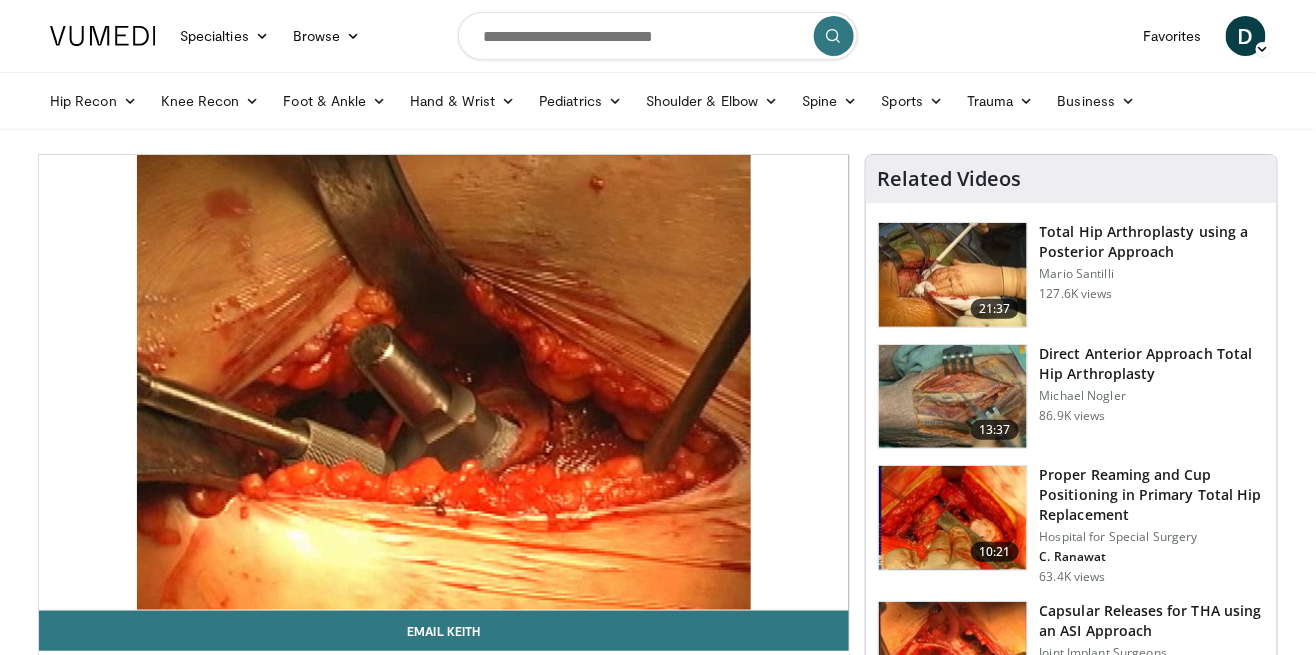 click on "10 seconds
Tap to unmute" at bounding box center [444, 382] 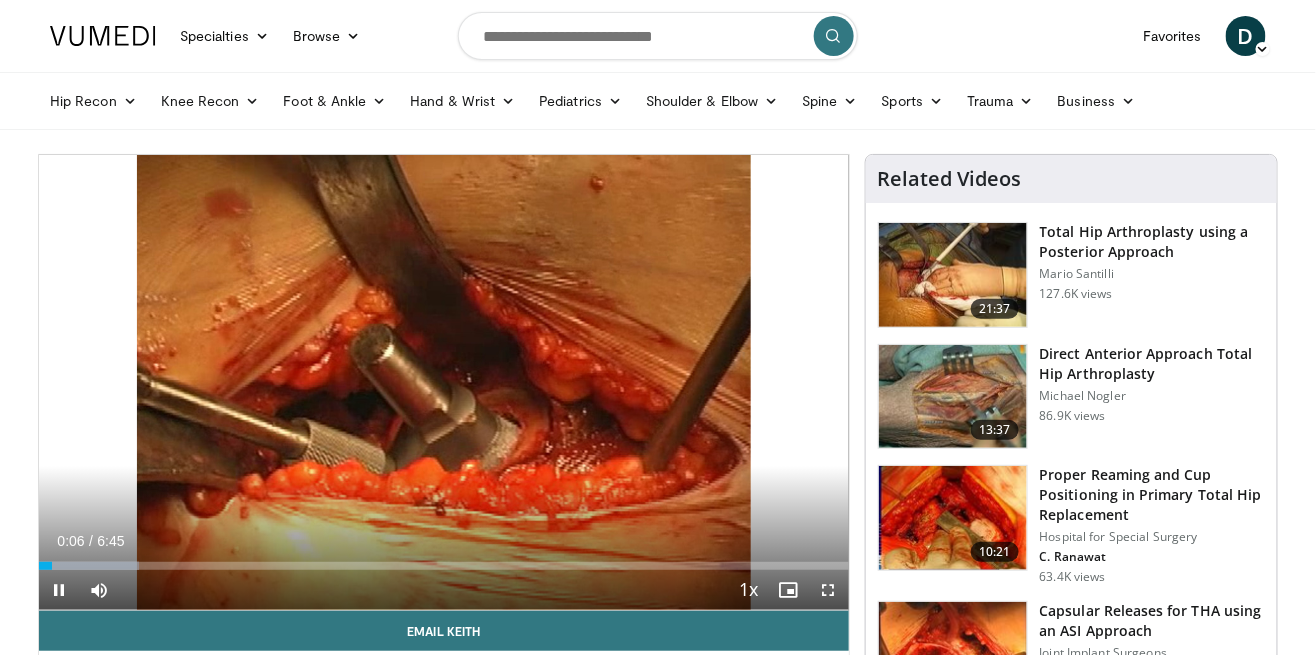 click on "Current Time  0:06 / Duration  6:45 Pause Skip Backward Skip Forward Mute Loaded :  12.29% 0:06 Stream Type  LIVE Seek to live, currently behind live LIVE   1x Playback Rate 0.5x 0.75x 1x , selected 1.25x 1.5x 1.75x 2x Chapters Chapters Descriptions descriptions off , selected Captions captions settings , opens captions settings dialog captions off , selected Audio Track en (Main) , selected Fullscreen Enable picture-in-picture mode" at bounding box center (444, 590) 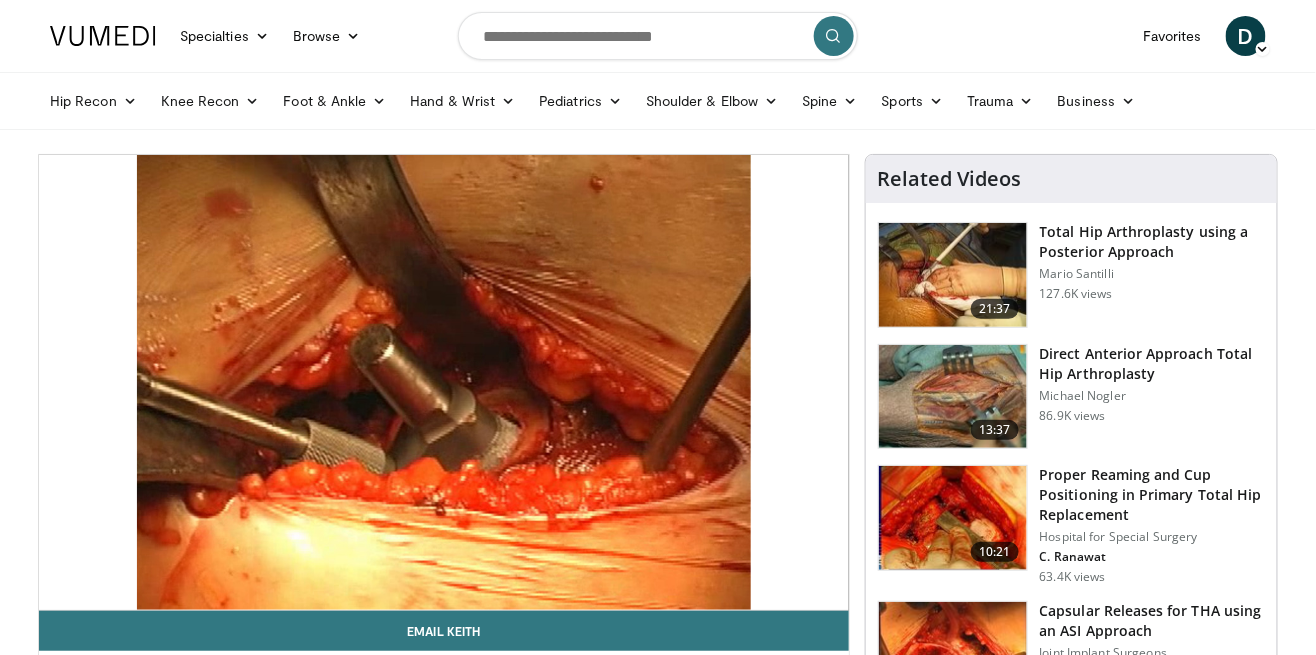click on "10 seconds
Tap to unmute" at bounding box center [444, 382] 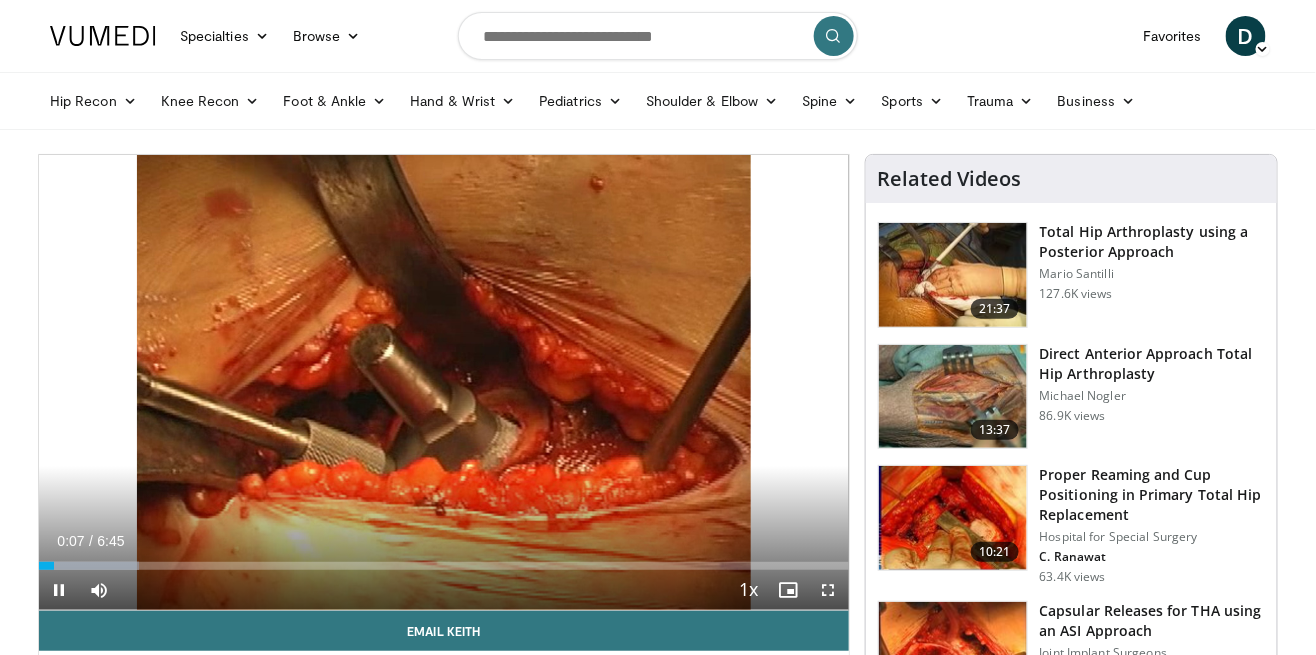 click on "Loaded :  12.29% 0:07" at bounding box center (444, 560) 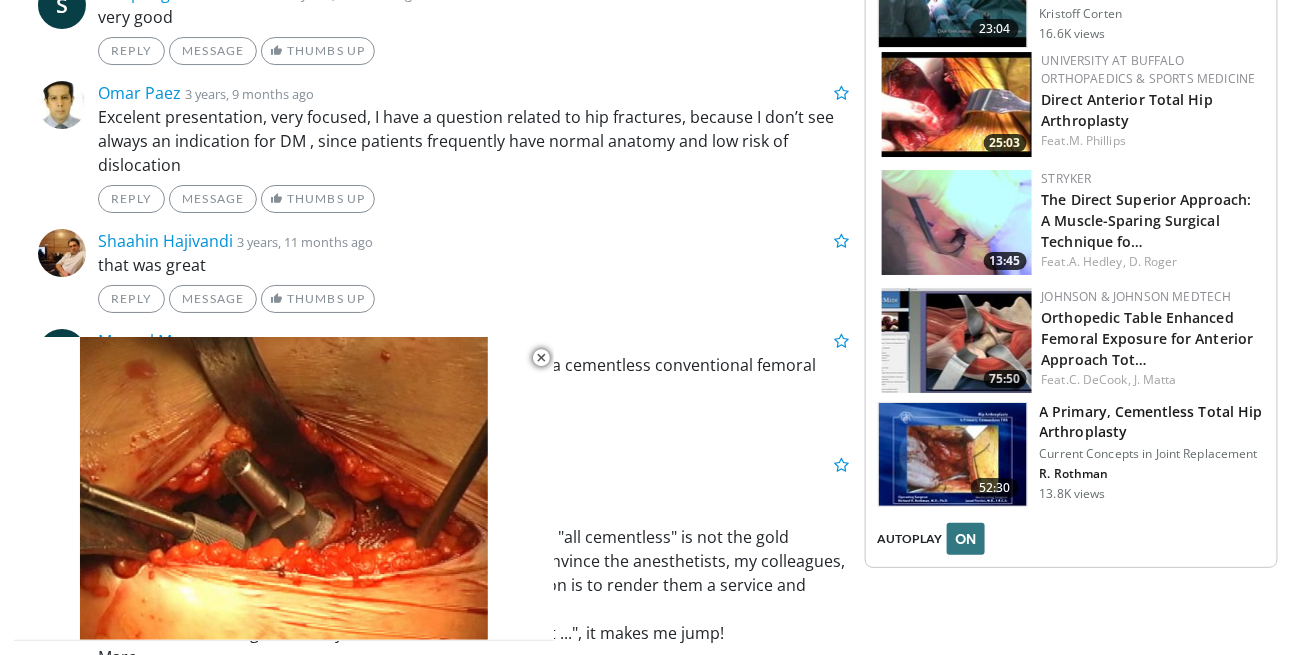 scroll, scrollTop: 2105, scrollLeft: 0, axis: vertical 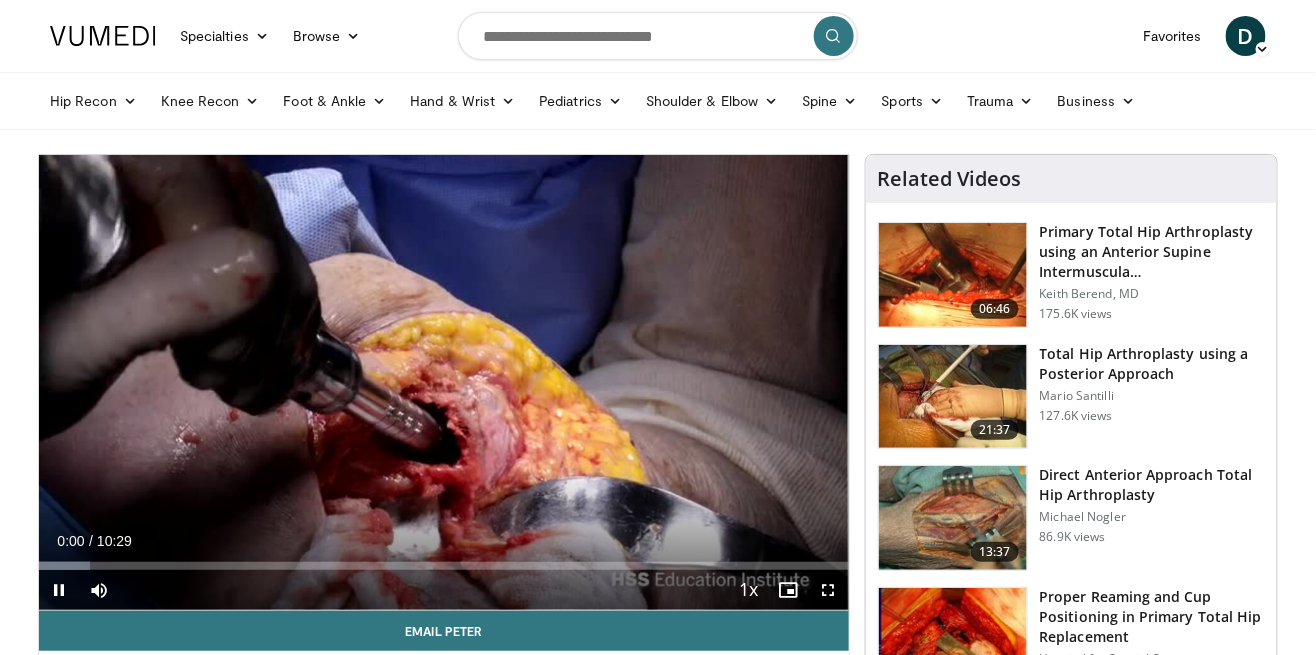 click on "00:00" at bounding box center (39, 566) 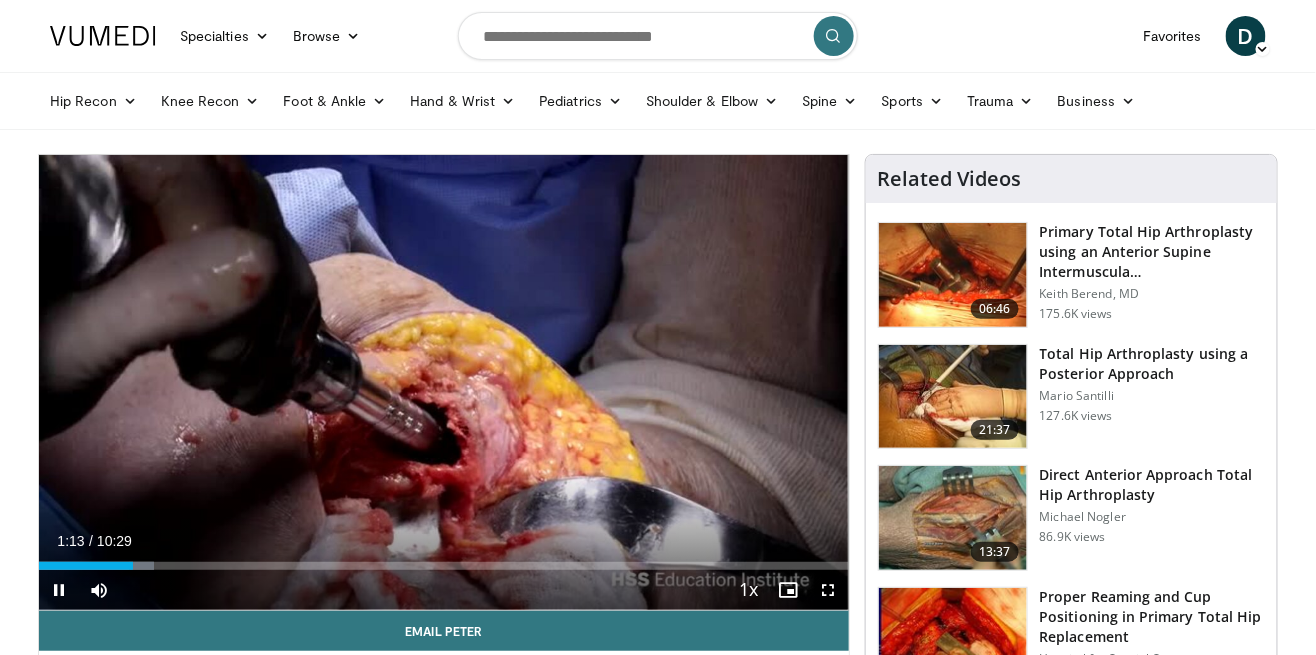 click on "Current Time  1:13 / Duration  10:29" at bounding box center (444, 541) 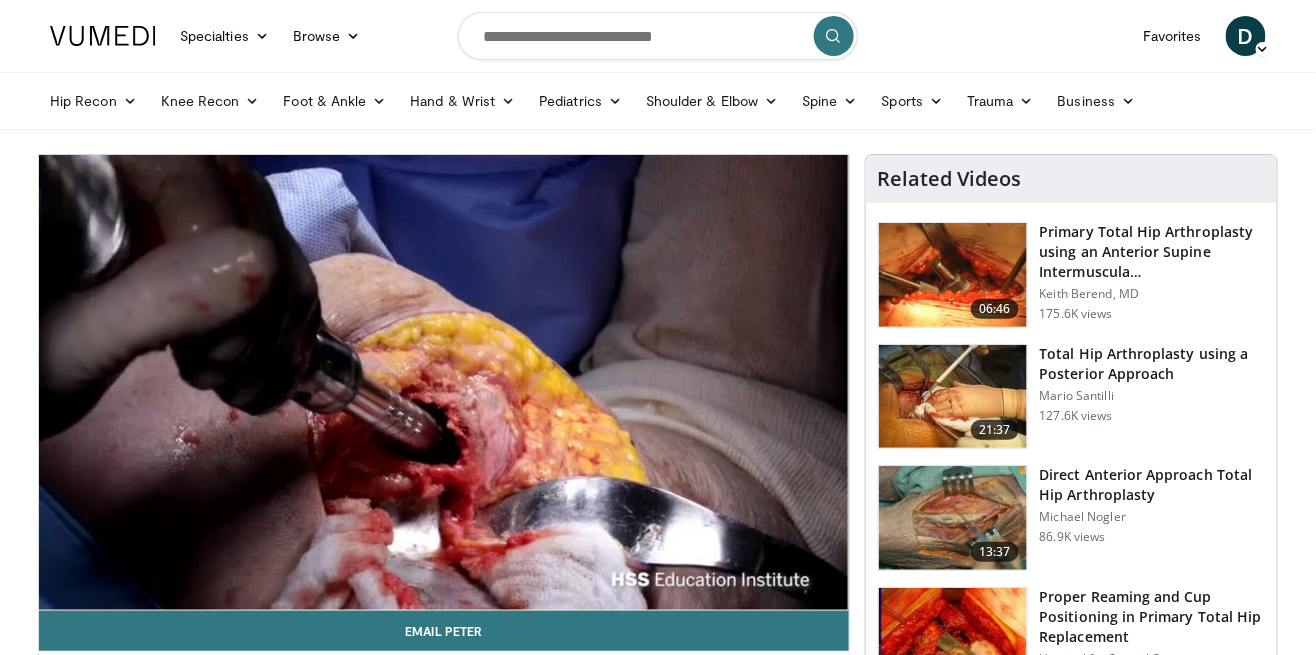 click on "Loaded :  22.06% 01:14 01:12" at bounding box center (444, 600) 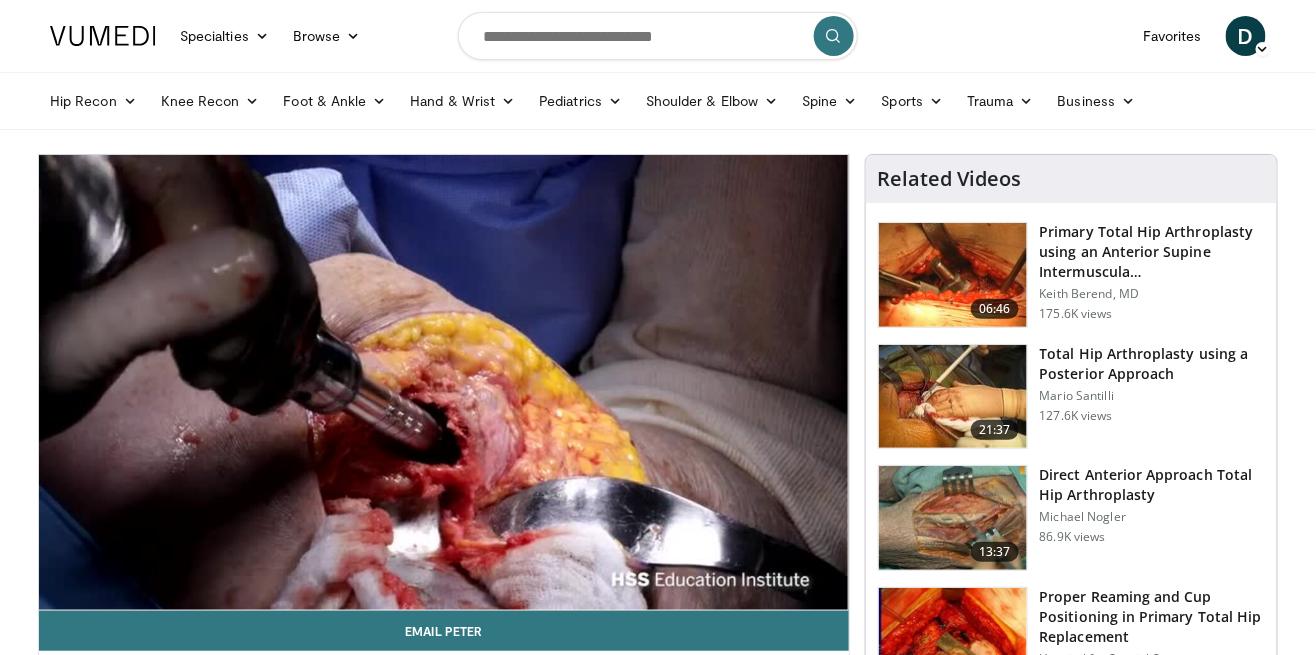 click on "10 seconds
Tap to unmute" at bounding box center [444, 382] 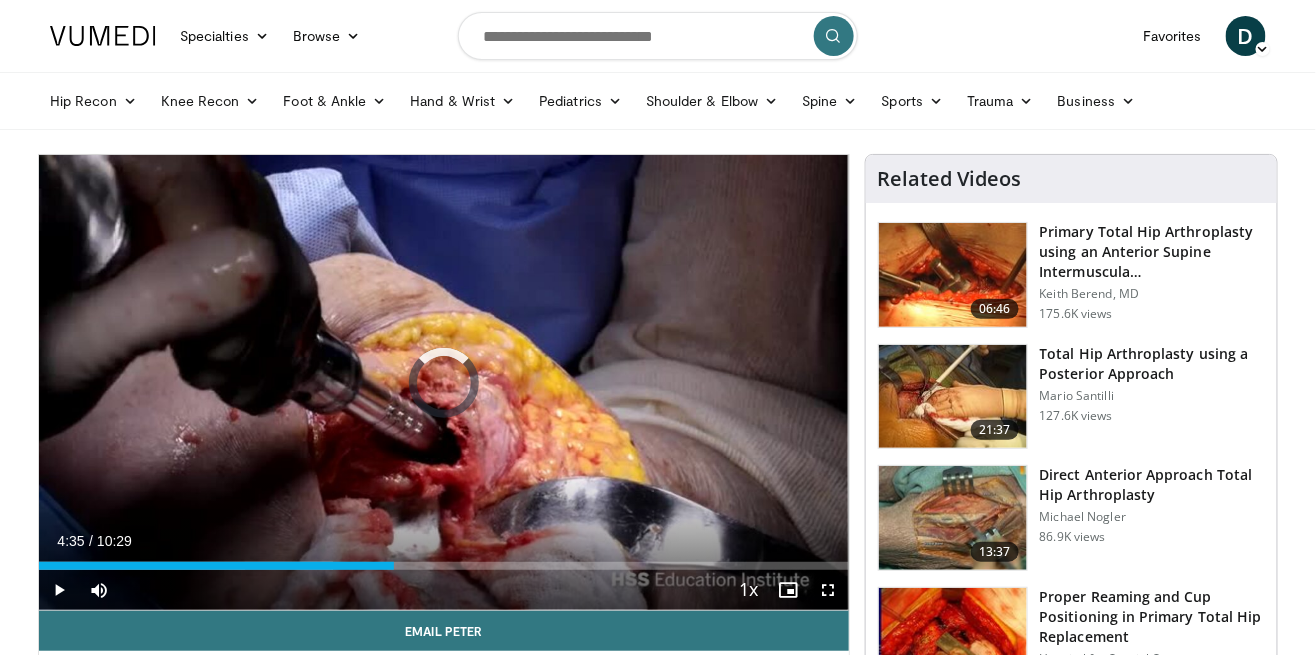 click on "Loaded :  36.25% 04:35 02:46" at bounding box center (444, 560) 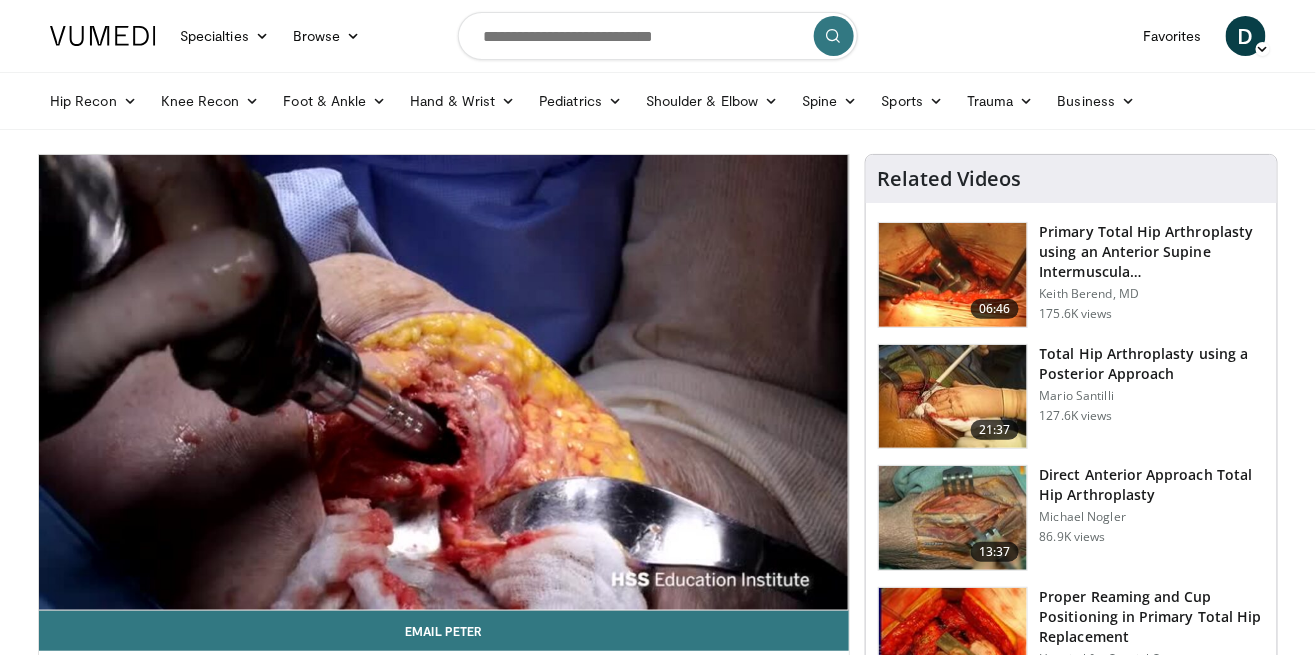 click on "10 seconds
Tap to unmute" at bounding box center (444, 382) 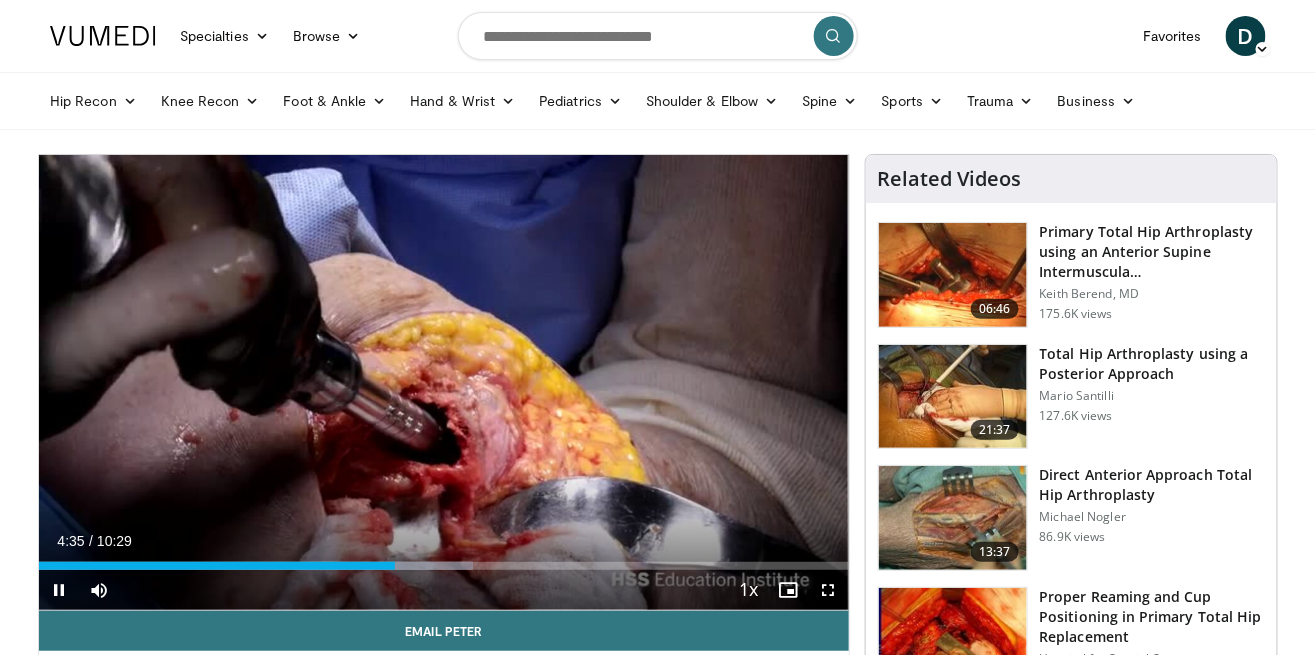click on "04:36" at bounding box center (217, 566) 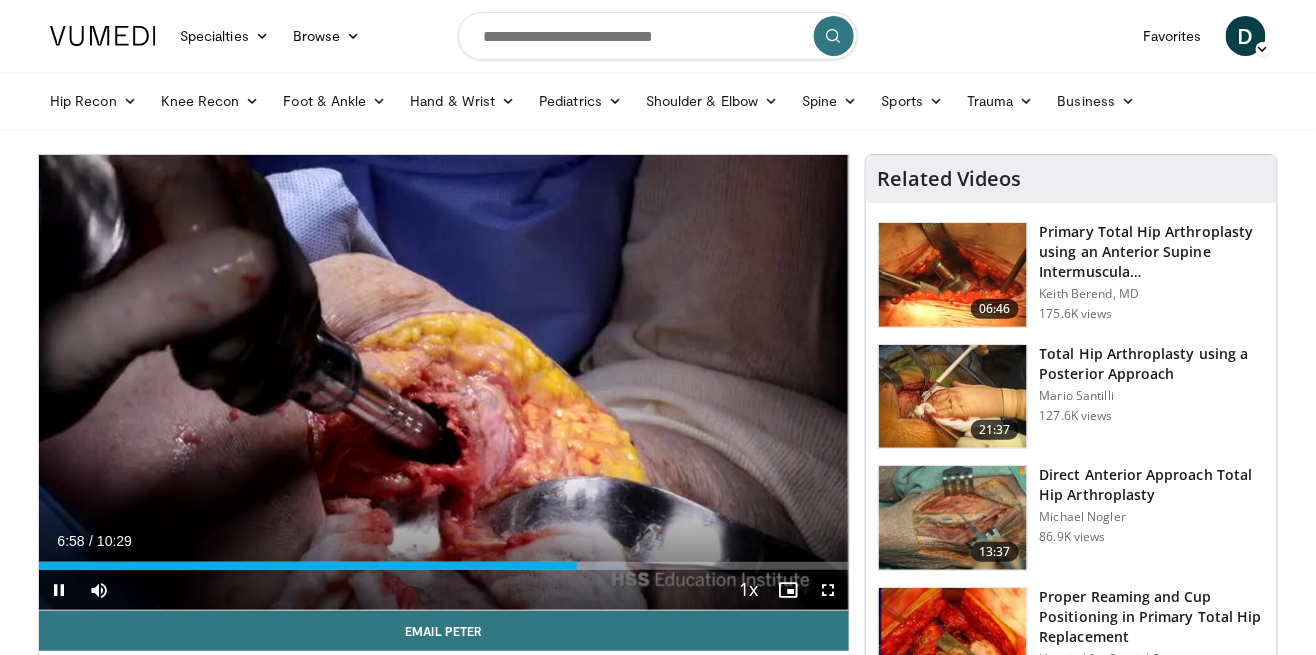 click on "Current Time  6:58 / Duration  10:29" at bounding box center [444, 541] 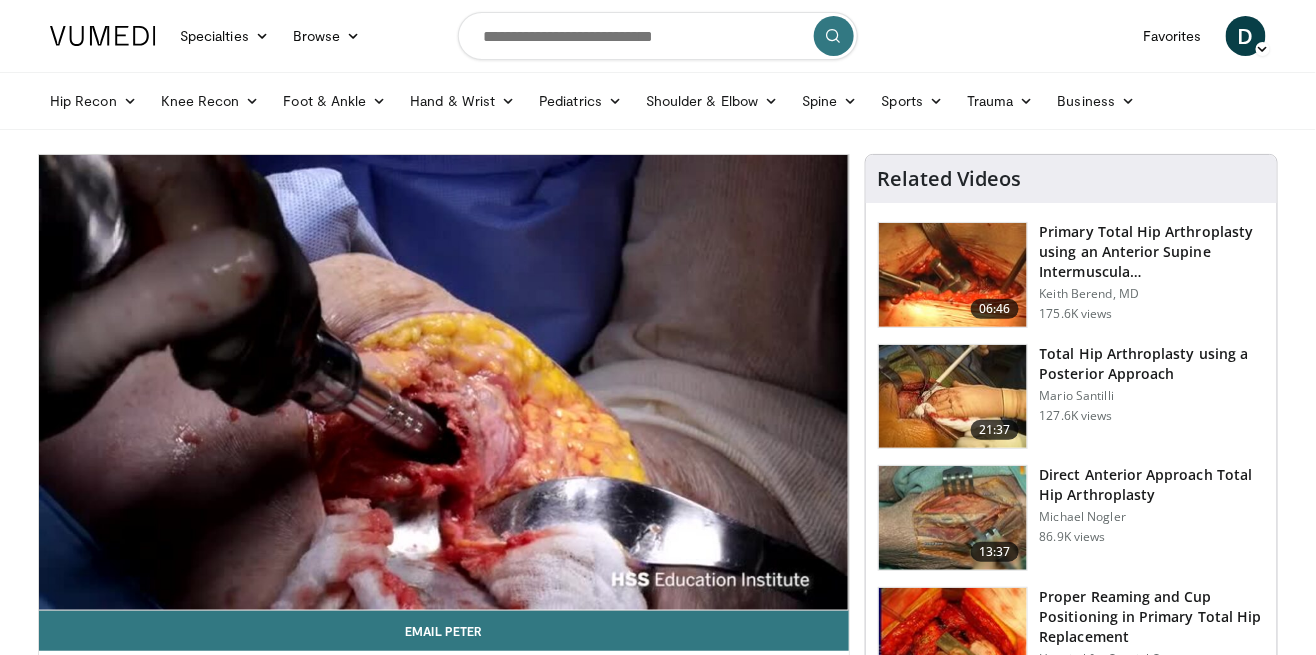 click on "10 seconds
Tap to unmute" at bounding box center [444, 382] 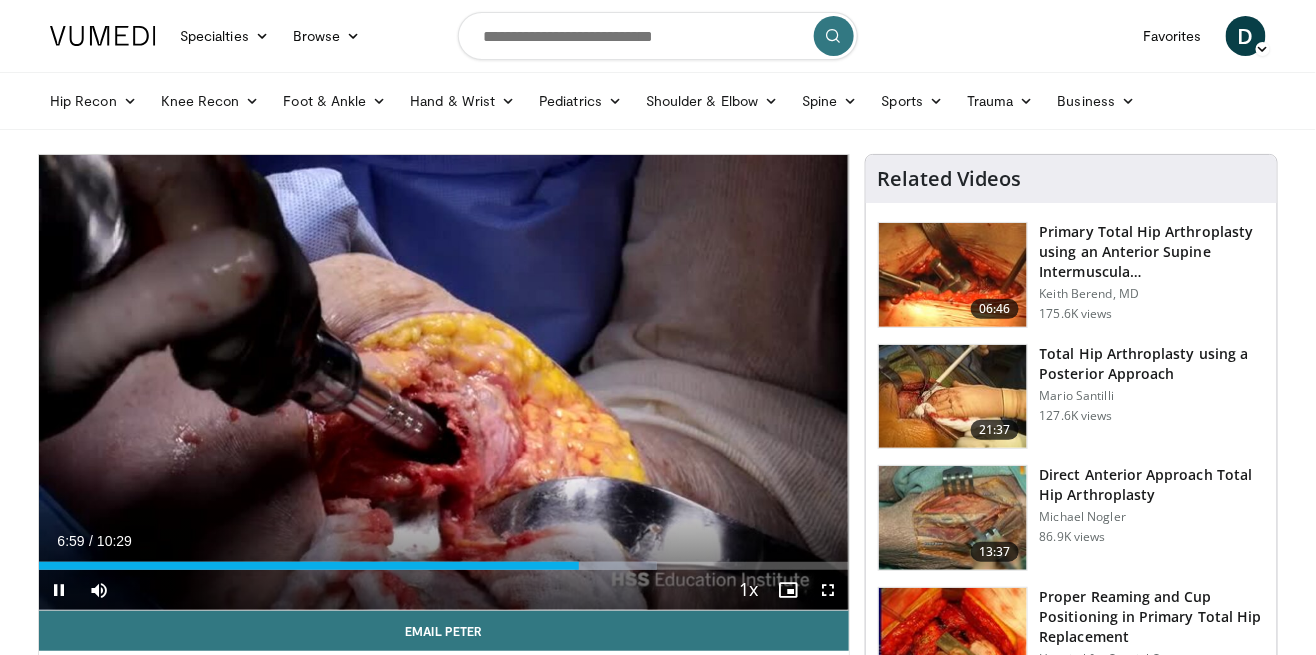 click on "06:59" at bounding box center [309, 566] 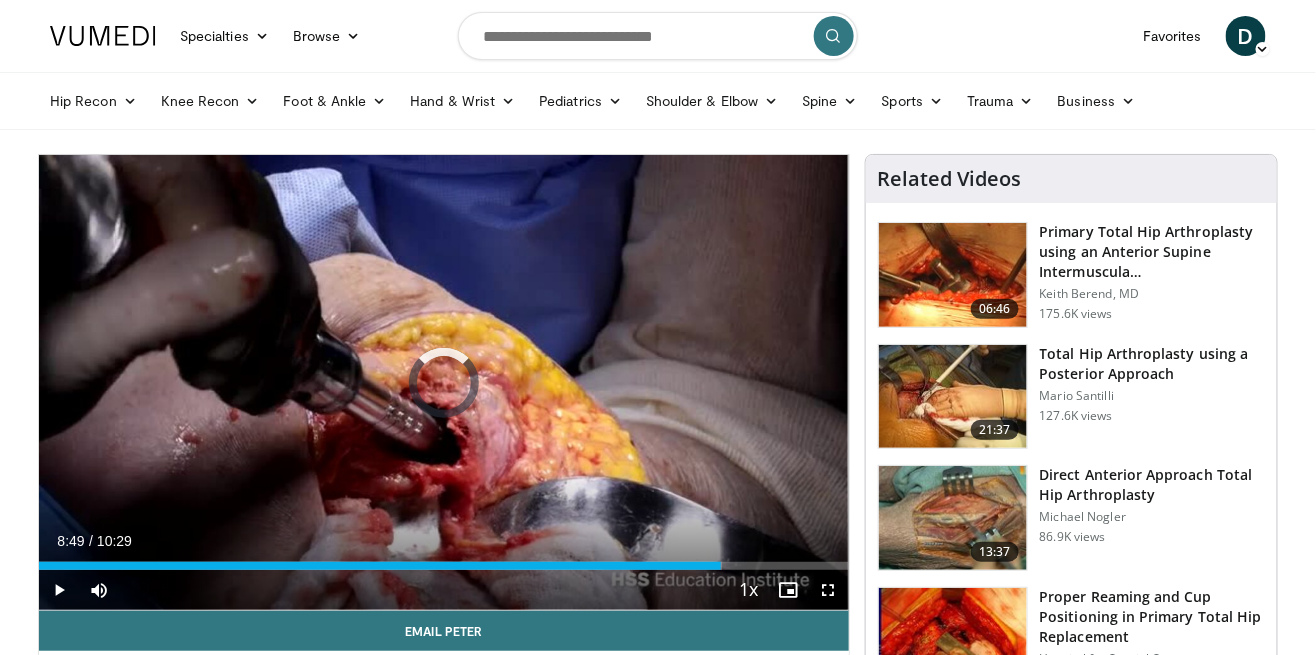 click on "08:49" at bounding box center (380, 566) 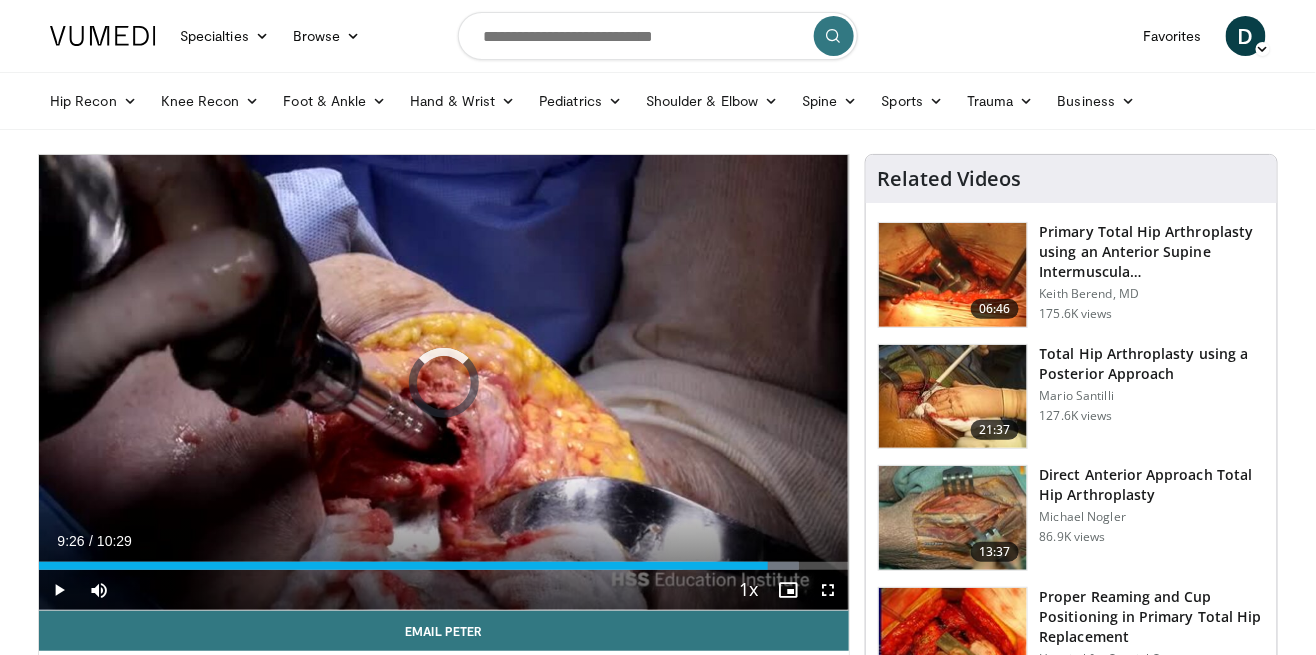 click on "Loaded :  93.87% 09:26 08:49" at bounding box center [444, 560] 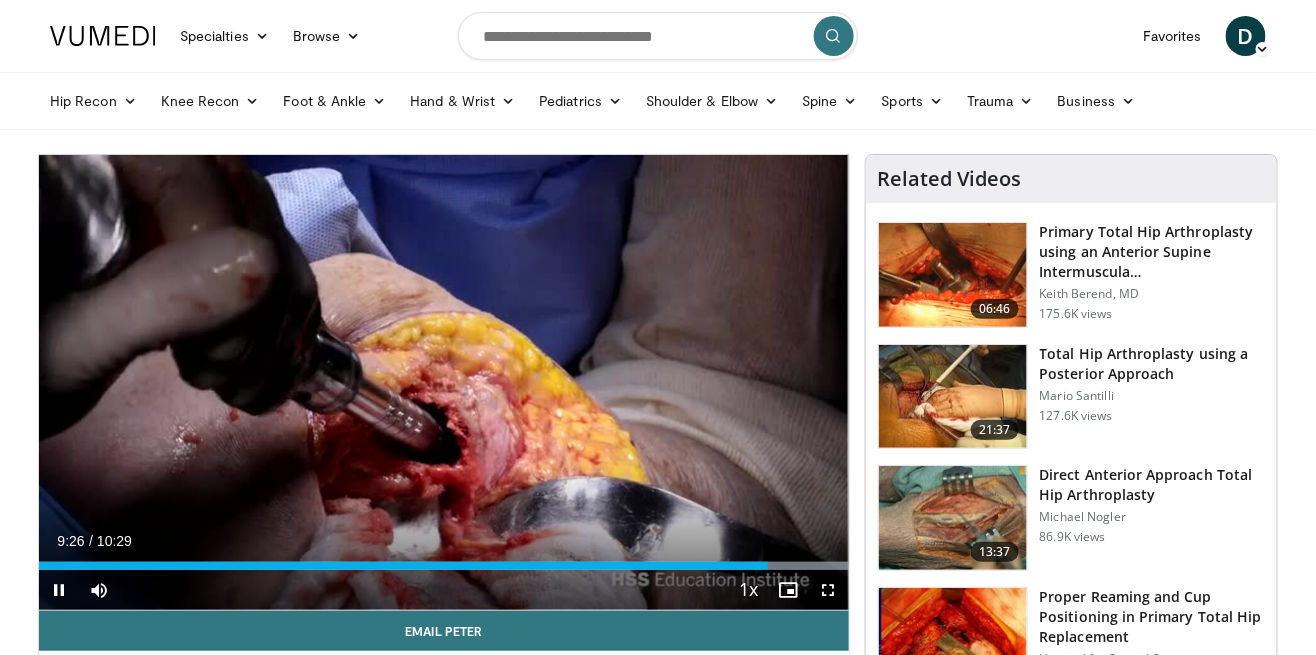 click on "10 seconds
Tap to unmute" at bounding box center (444, 382) 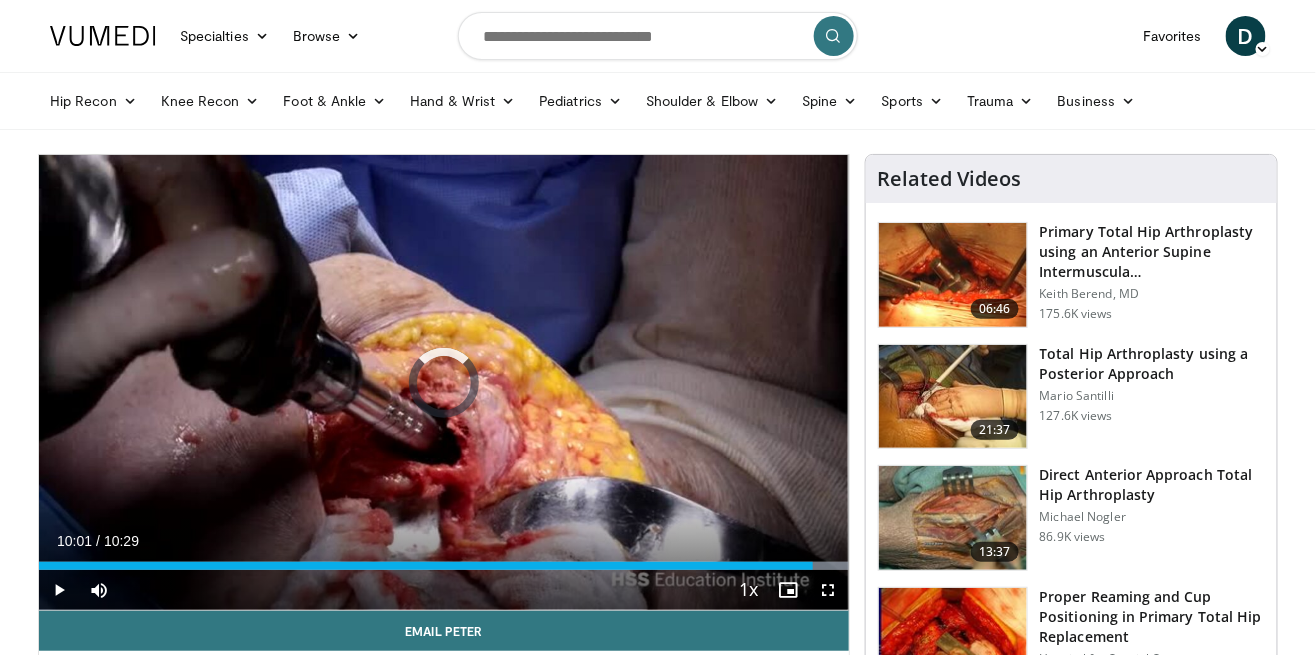 click on "Loaded :  100.00% 10:01 09:25" at bounding box center (444, 560) 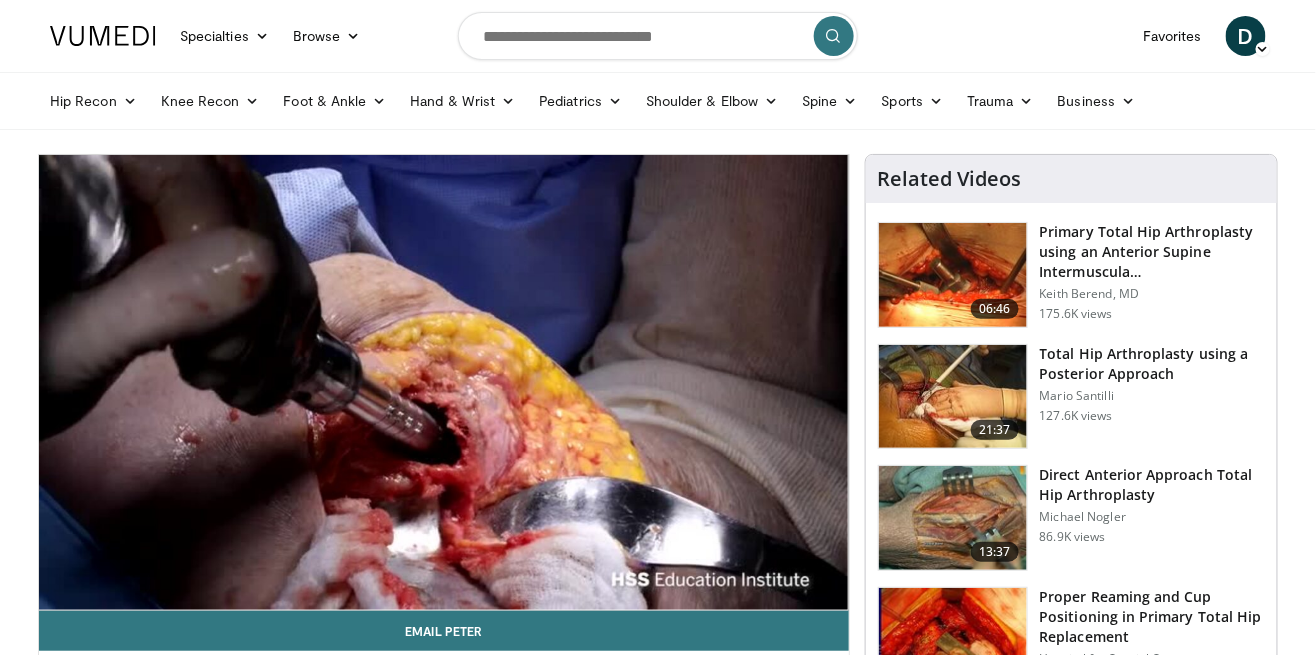 click on "10 seconds
Tap to unmute" at bounding box center (444, 382) 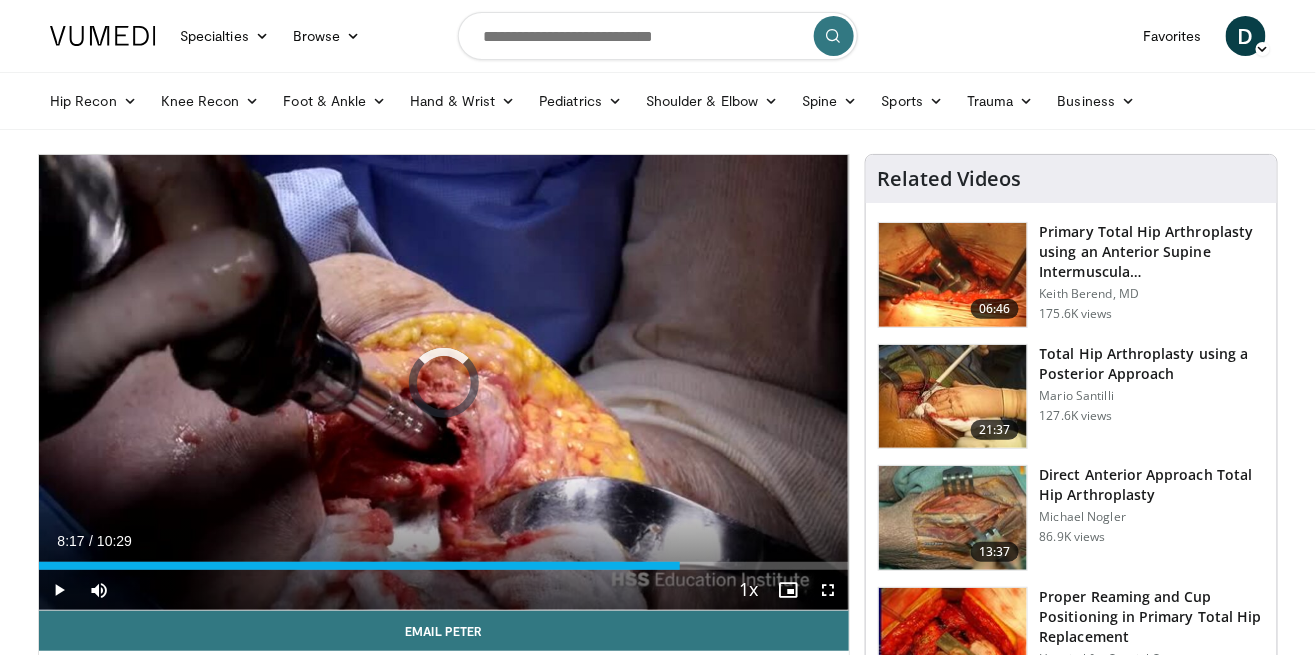 click on "Loaded :  0.00% 08:17 10:00" at bounding box center [444, 560] 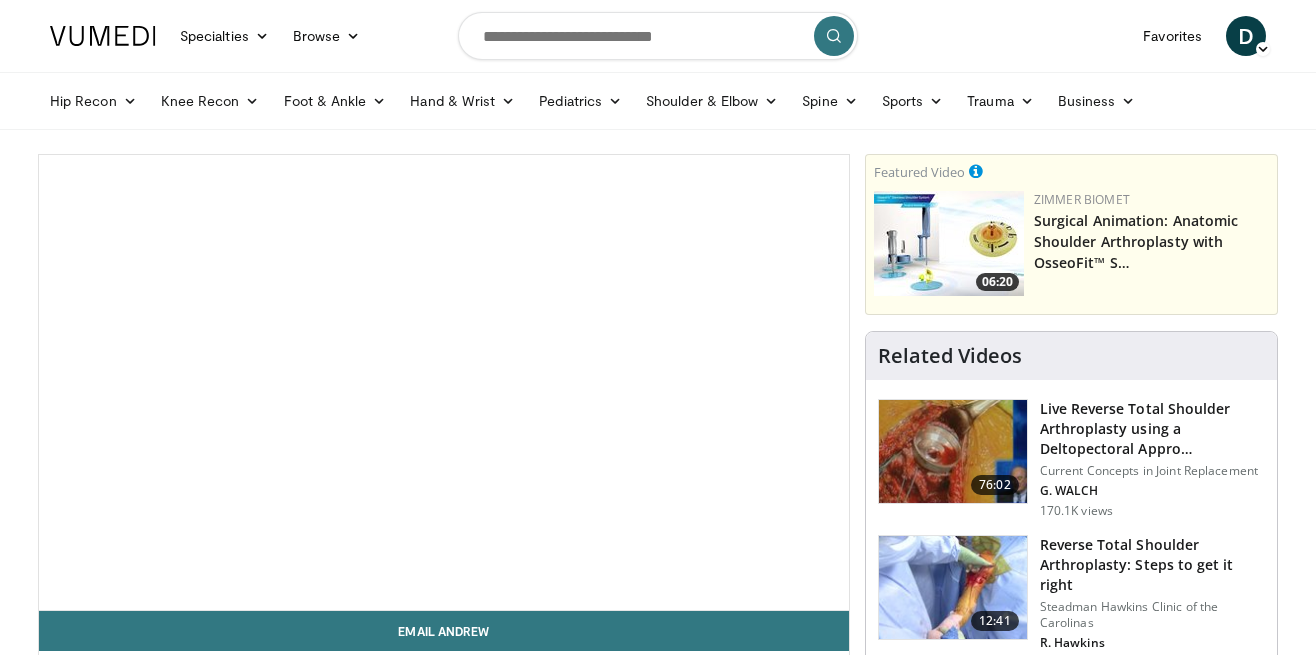 scroll, scrollTop: 0, scrollLeft: 0, axis: both 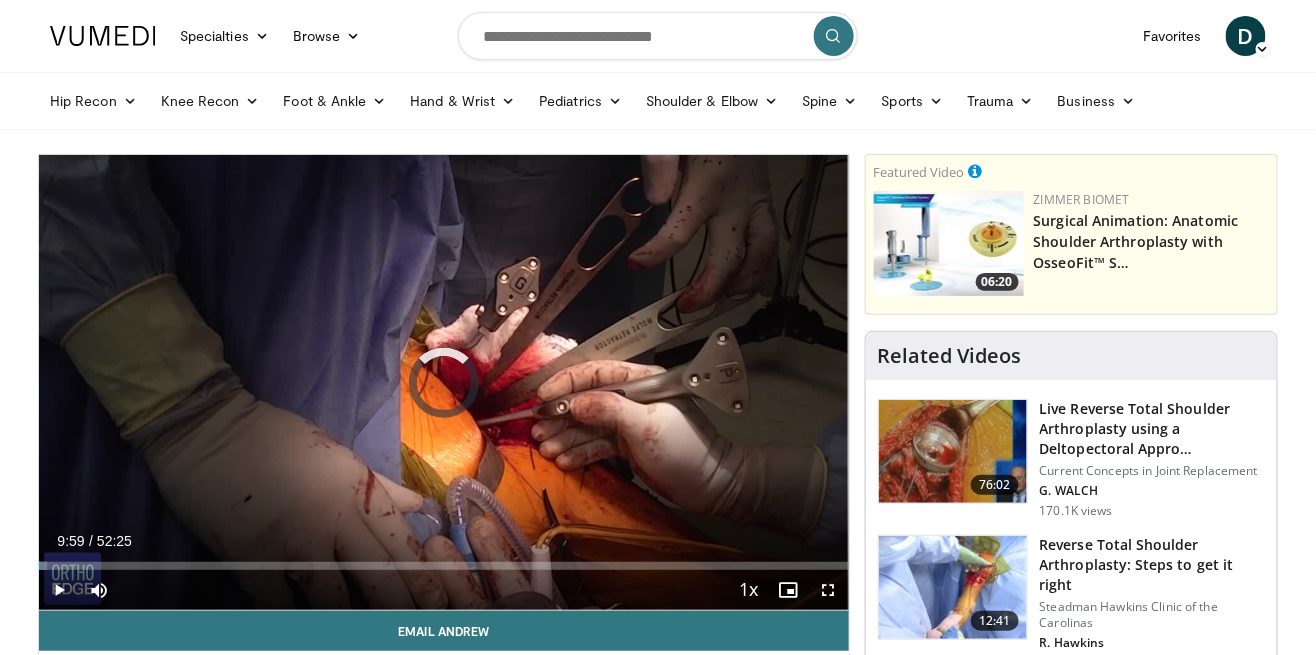 click on "Loaded :  0.95% 00:00" at bounding box center [444, 560] 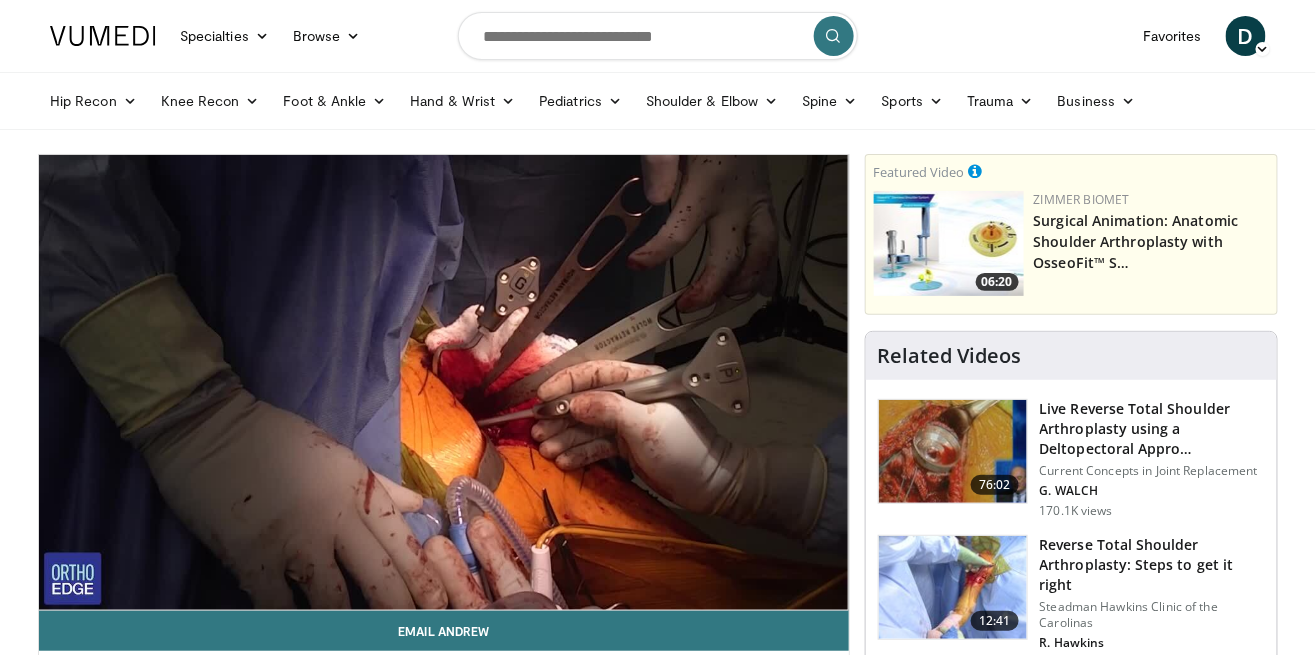 click on "10 seconds
Tap to unmute" at bounding box center [444, 382] 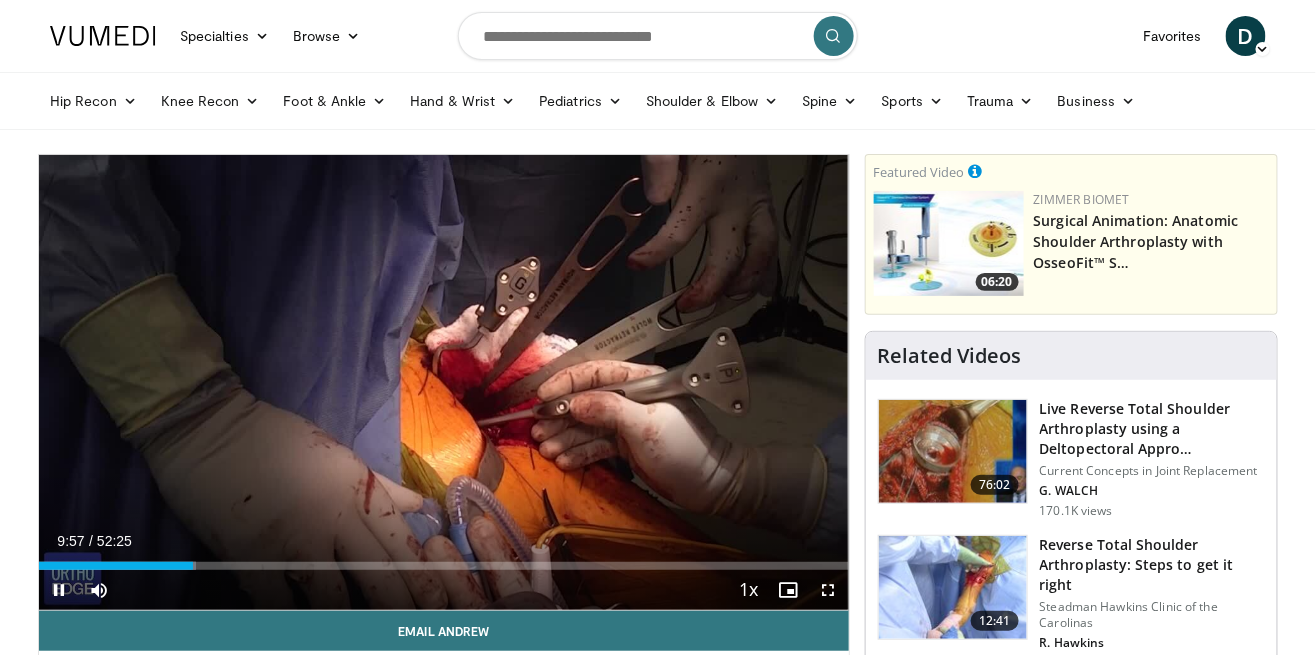 click on "Current Time  9:57 / Duration  52:25" at bounding box center [444, 541] 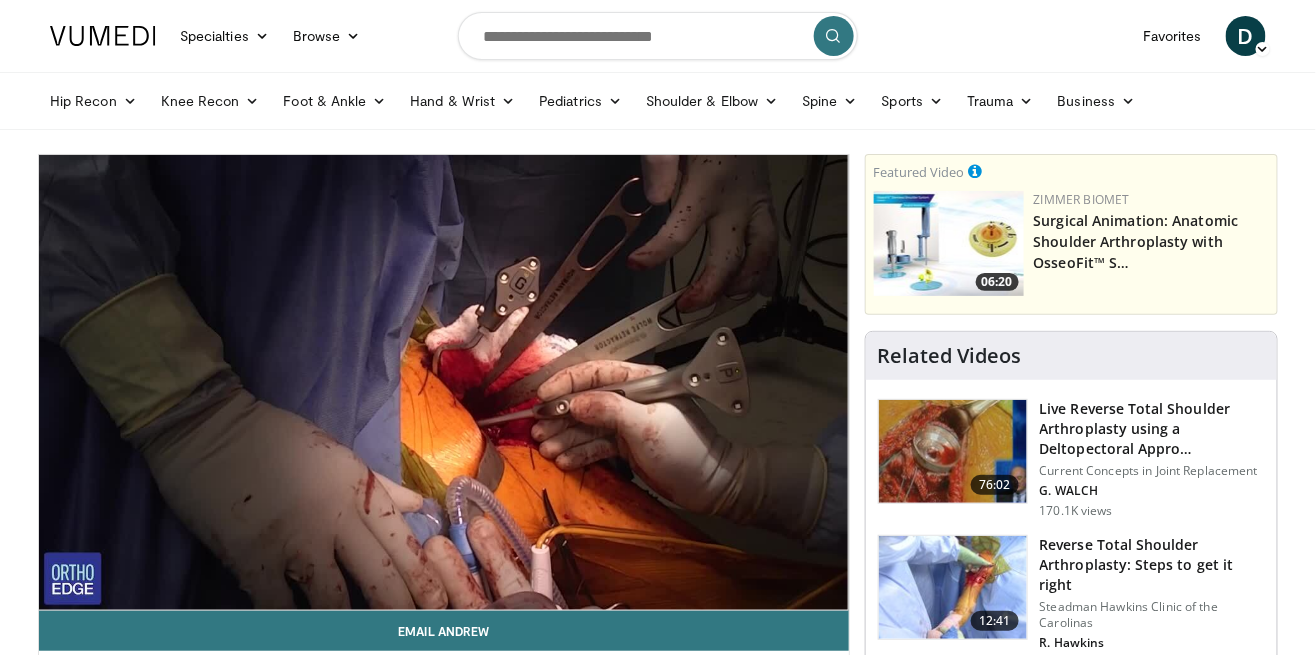 click on "10 seconds
Tap to unmute" at bounding box center [444, 382] 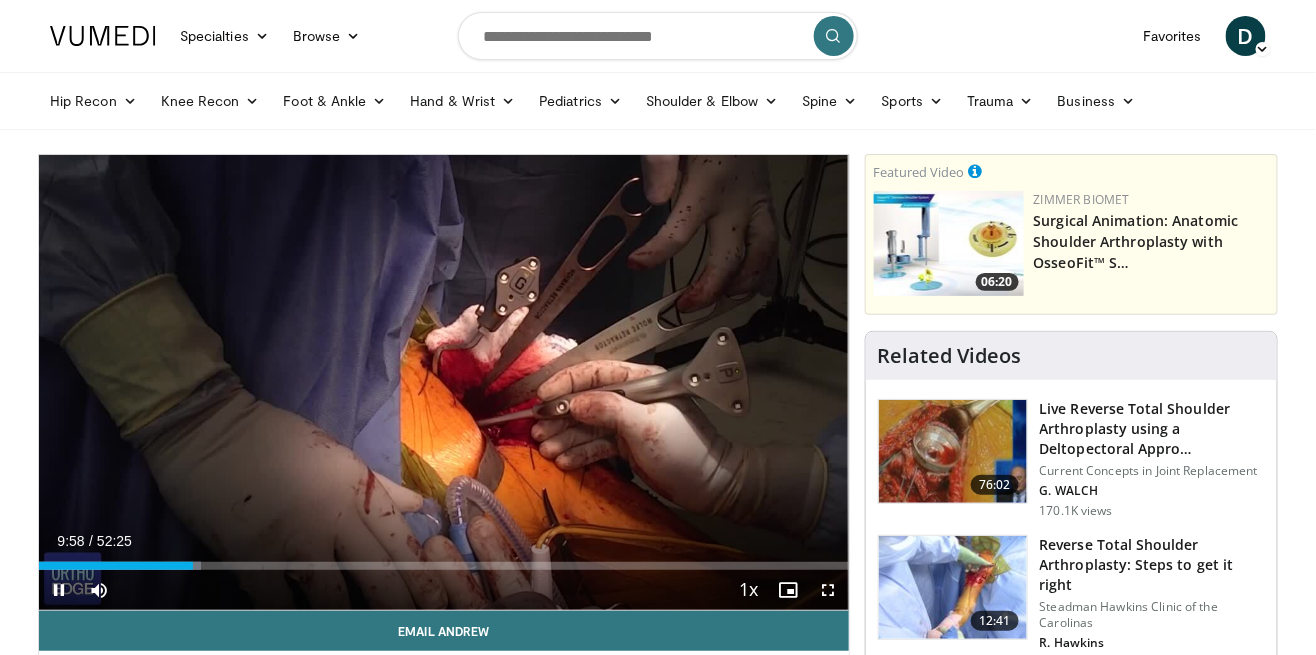 click on "Current Time  9:58 / Duration  52:25 Pause Skip Backward Skip Forward Mute Loaded :  20.05% 09:58 09:57 Stream Type  LIVE Seek to live, currently behind live LIVE   1x Playback Rate 0.5x 0.75x 1x , selected 1.25x 1.5x 1.75x 2x Chapters Chapters Descriptions descriptions off , selected Captions captions settings , opens captions settings dialog captions off , selected Audio Track en (Main) , selected Fullscreen Enable picture-in-picture mode" at bounding box center [444, 590] 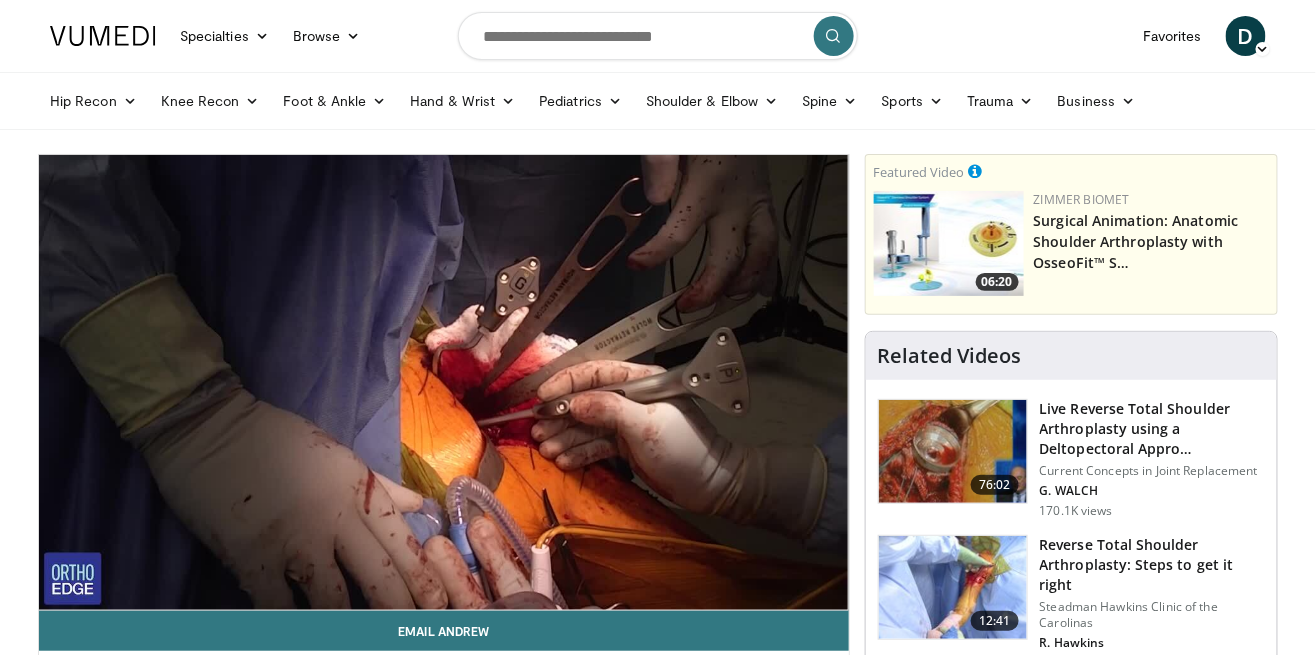 click on "Current Time  9:59 / Duration  52:25" at bounding box center (444, 581) 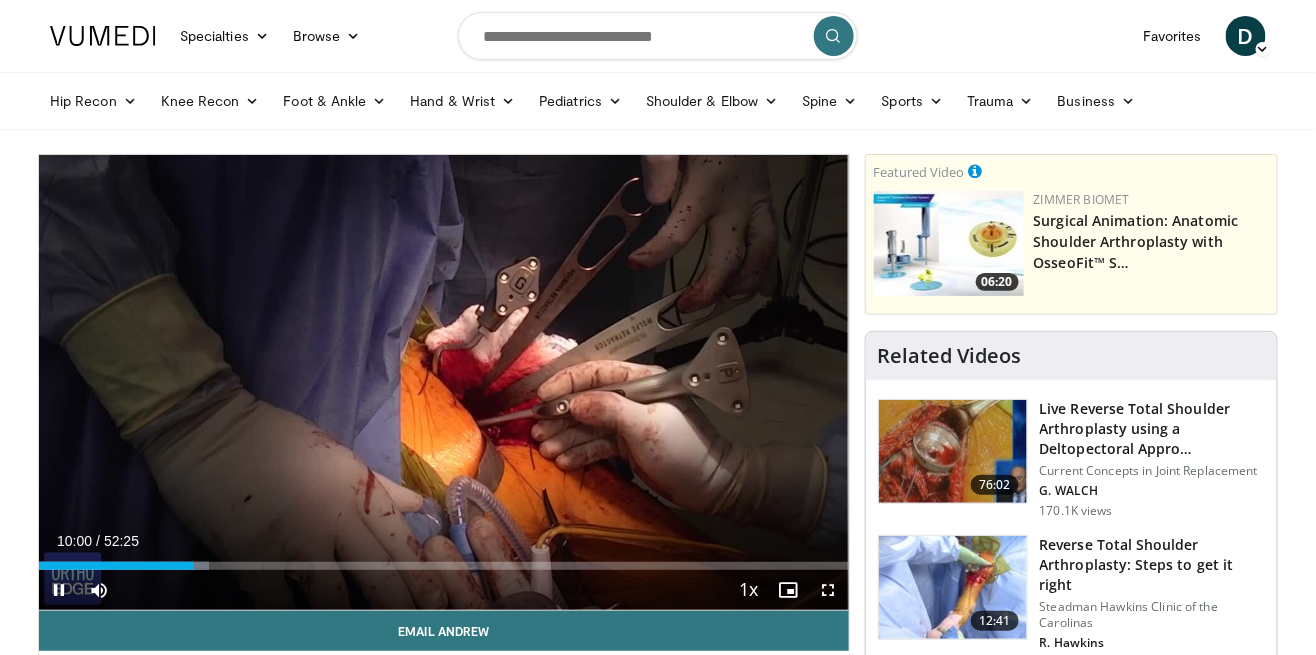 click on "Current Time  10:00 / Duration  52:25 Pause Skip Backward Skip Forward Mute Loaded :  21.00% 10:00 09:57 Stream Type  LIVE Seek to live, currently behind live LIVE   1x Playback Rate 0.5x 0.75x 1x , selected 1.25x 1.5x 1.75x 2x Chapters Chapters Descriptions descriptions off , selected Captions captions settings , opens captions settings dialog captions off , selected Audio Track en (Main) , selected Fullscreen Enable picture-in-picture mode" at bounding box center [444, 590] 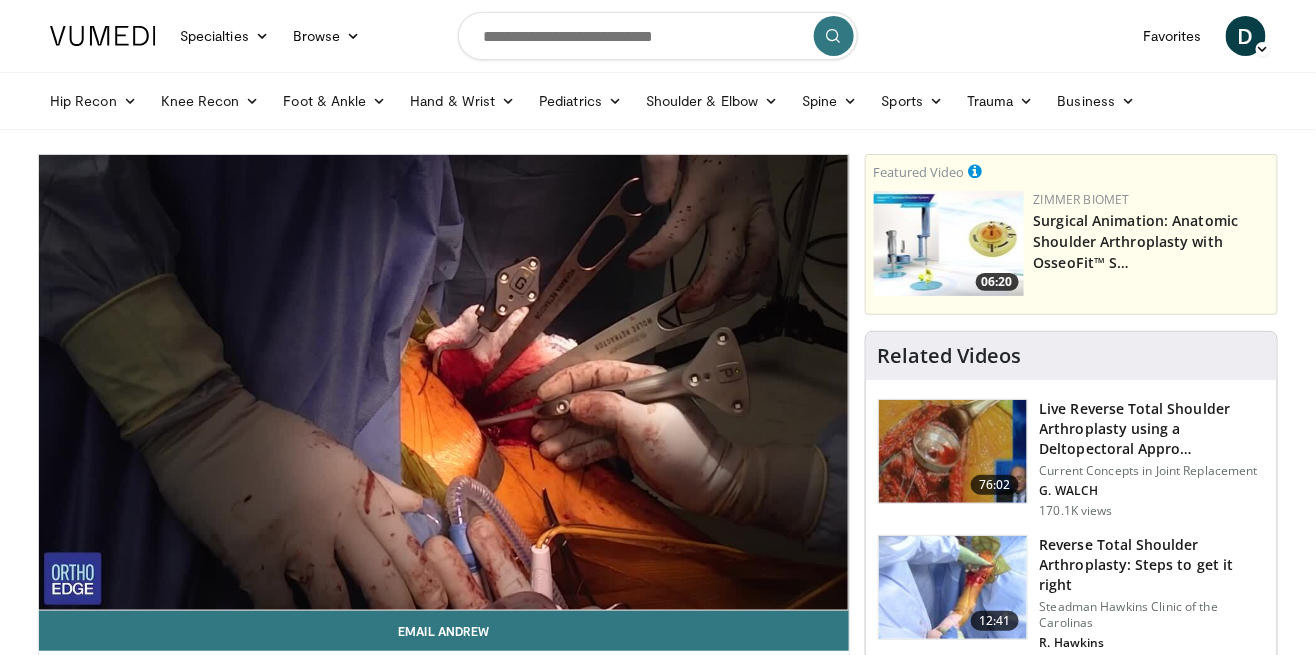 click on "10 seconds
Tap to unmute" at bounding box center [444, 382] 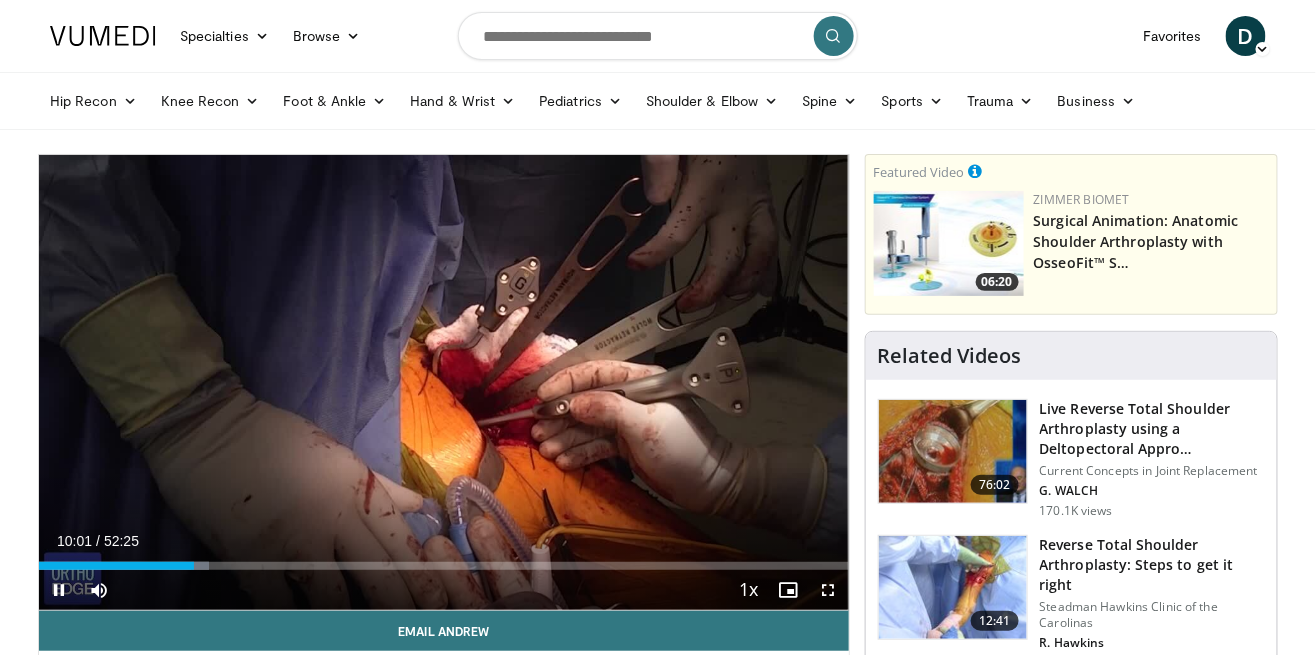 click on "Current Time  10:01 / Duration  52:25 Pause Skip Backward Skip Forward Mute Loaded :  21.00% 10:01 09:57 Stream Type  LIVE Seek to live, currently behind live LIVE   1x Playback Rate 0.5x 0.75x 1x , selected 1.25x 1.5x 1.75x 2x Chapters Chapters Descriptions descriptions off , selected Captions captions settings , opens captions settings dialog captions off , selected Audio Track en (Main) , selected Fullscreen Enable picture-in-picture mode" at bounding box center [444, 590] 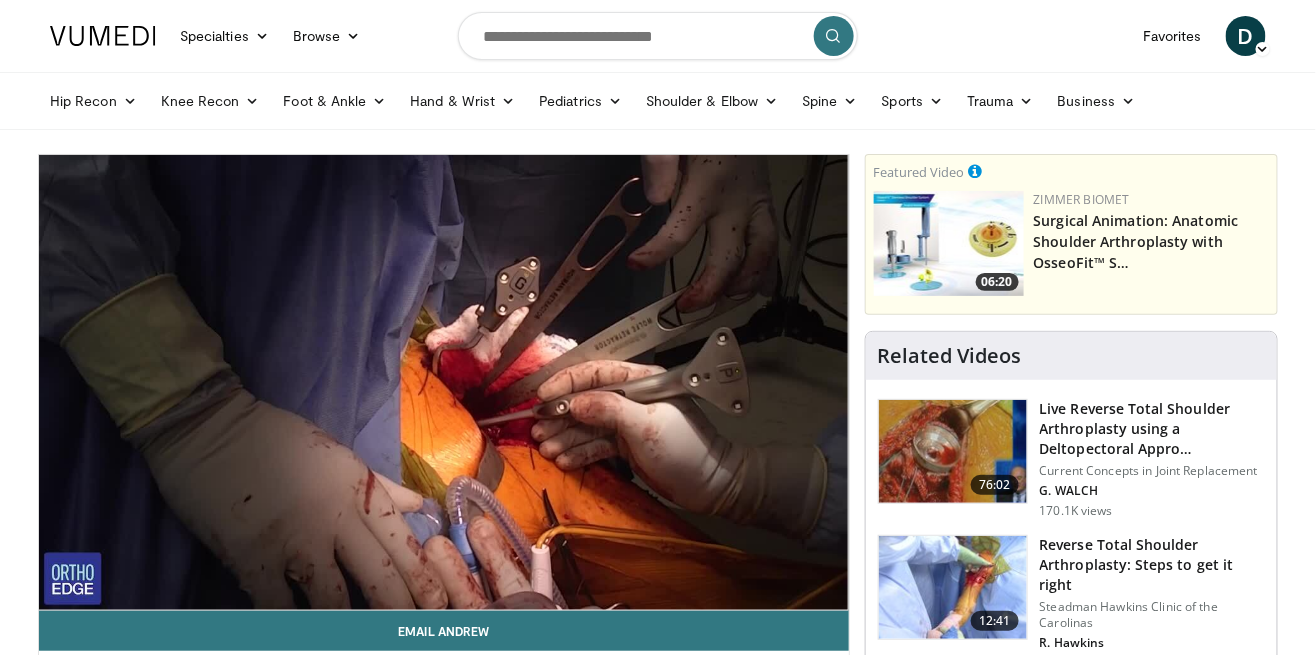 click on "10 seconds
Tap to unmute" at bounding box center (444, 382) 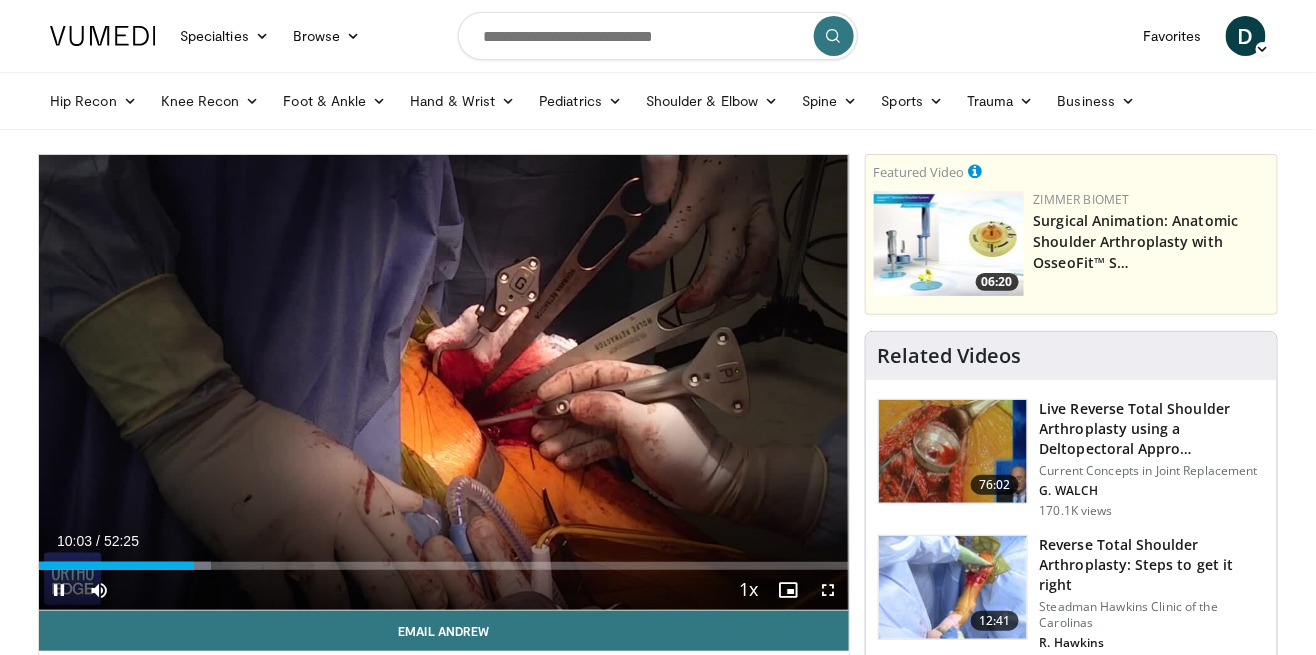 click on "Current Time  10:03 / Duration  52:25 Pause Skip Backward Skip Forward Mute Loaded :  21.27% 10:03 09:57 Stream Type  LIVE Seek to live, currently behind live LIVE   1x Playback Rate 0.5x 0.75x 1x , selected 1.25x 1.5x 1.75x 2x Chapters Chapters Descriptions descriptions off , selected Captions captions settings , opens captions settings dialog captions off , selected Audio Track en (Main) , selected Fullscreen Enable picture-in-picture mode" at bounding box center [444, 590] 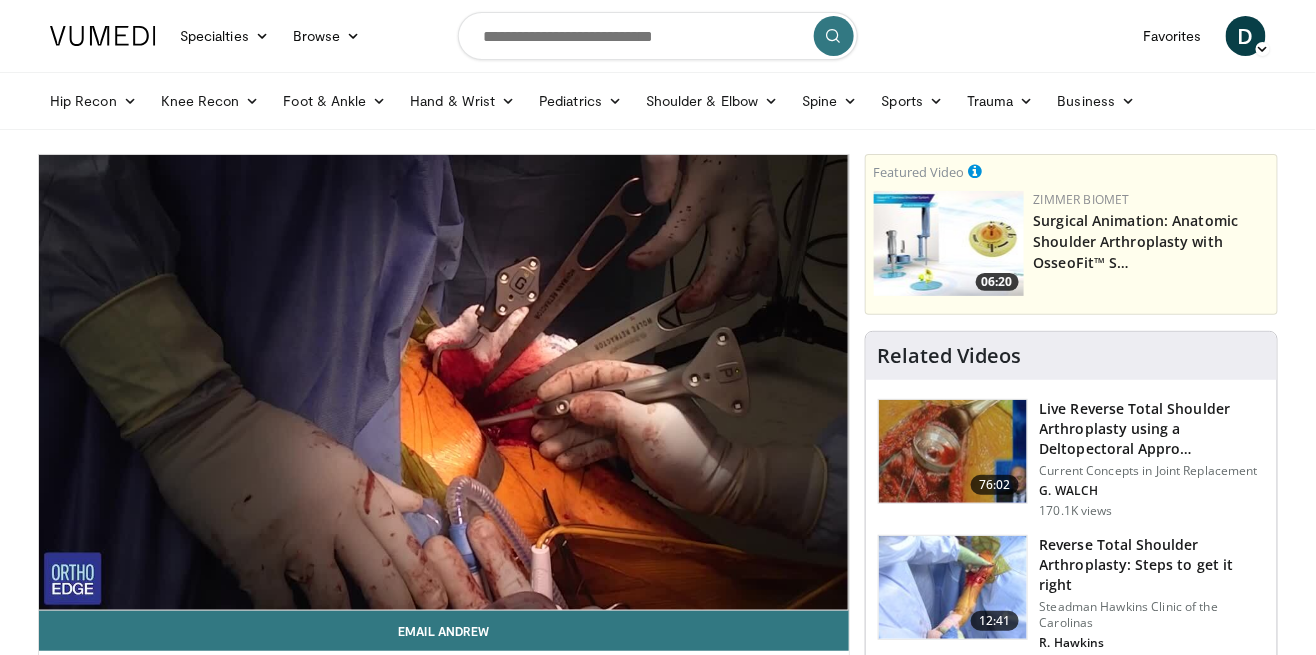 click on "10 seconds
Tap to unmute" at bounding box center (444, 382) 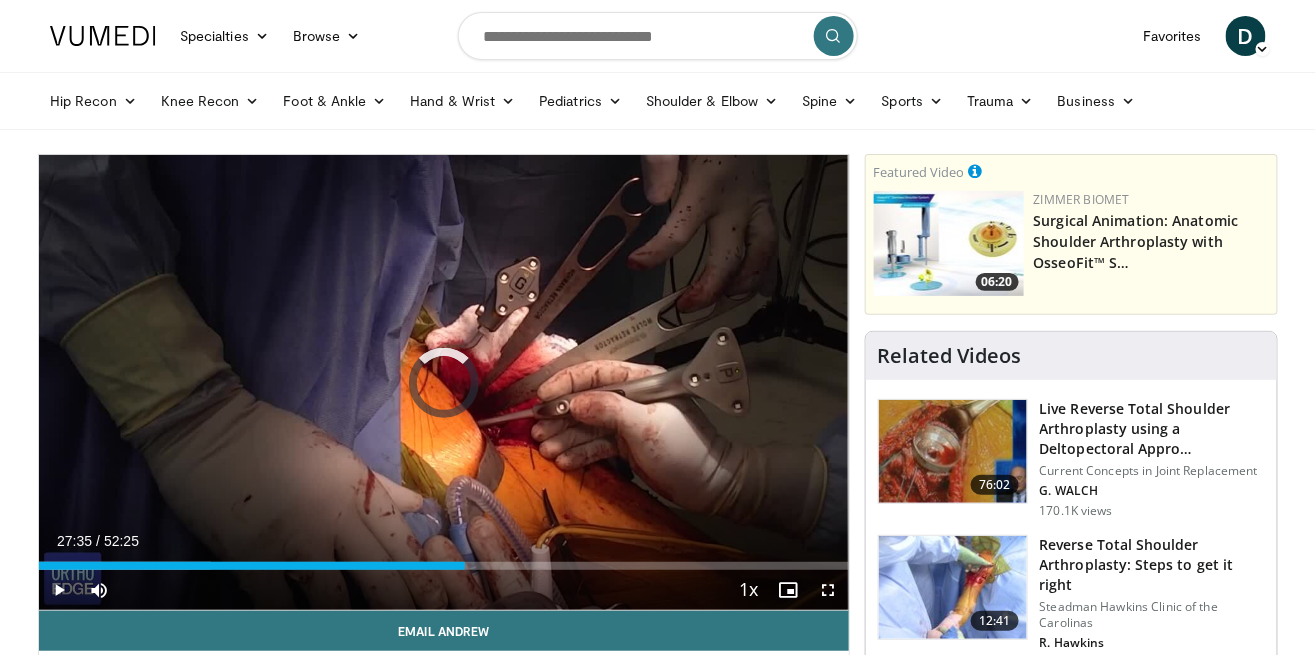 click on "27:35" at bounding box center (252, 566) 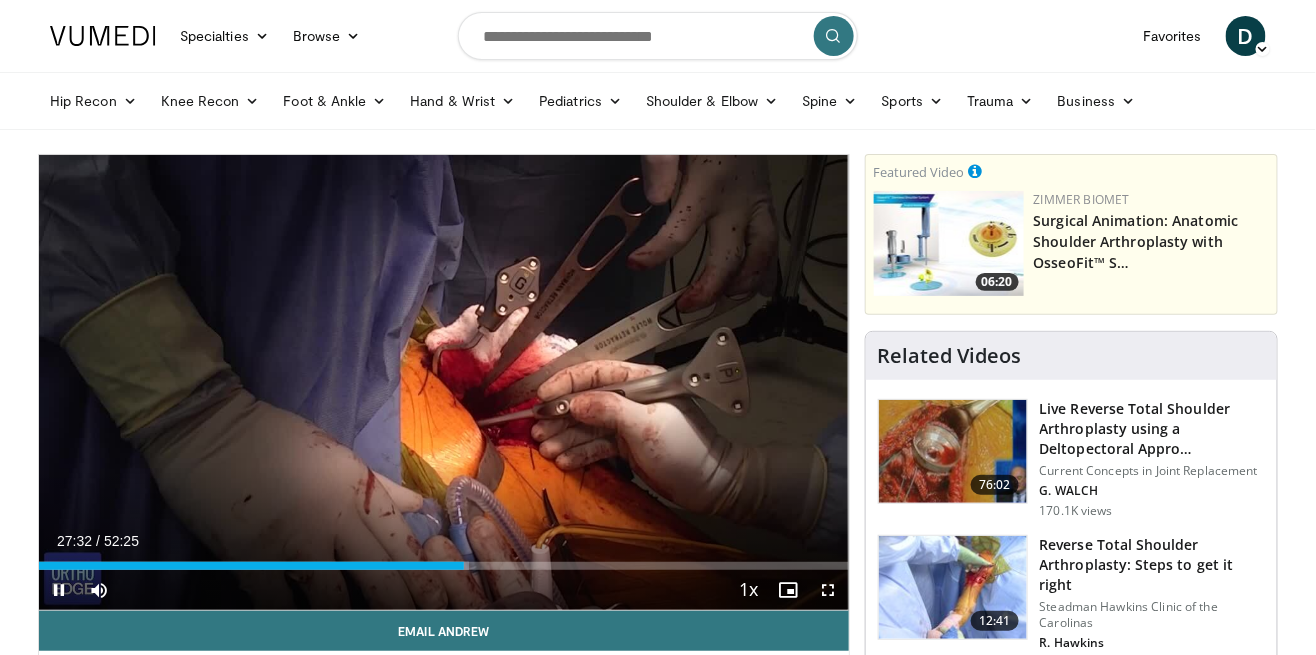 click on "27:32" at bounding box center [251, 566] 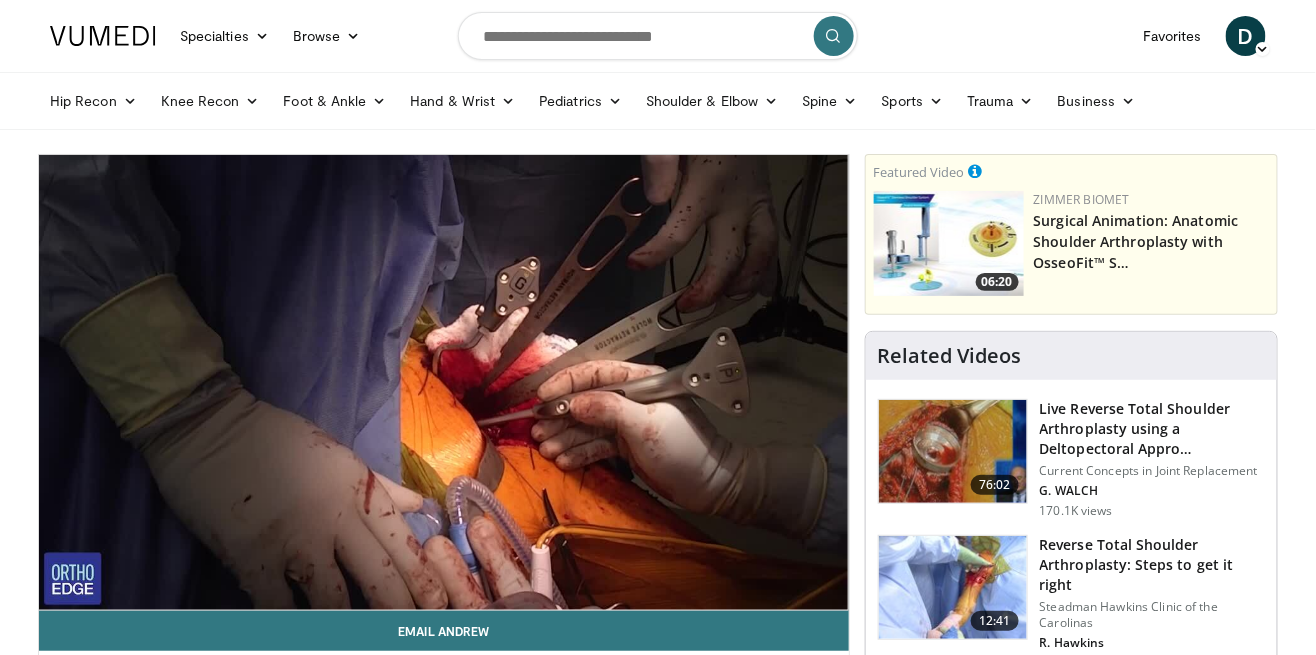 click on "10 seconds
Tap to unmute" at bounding box center (444, 382) 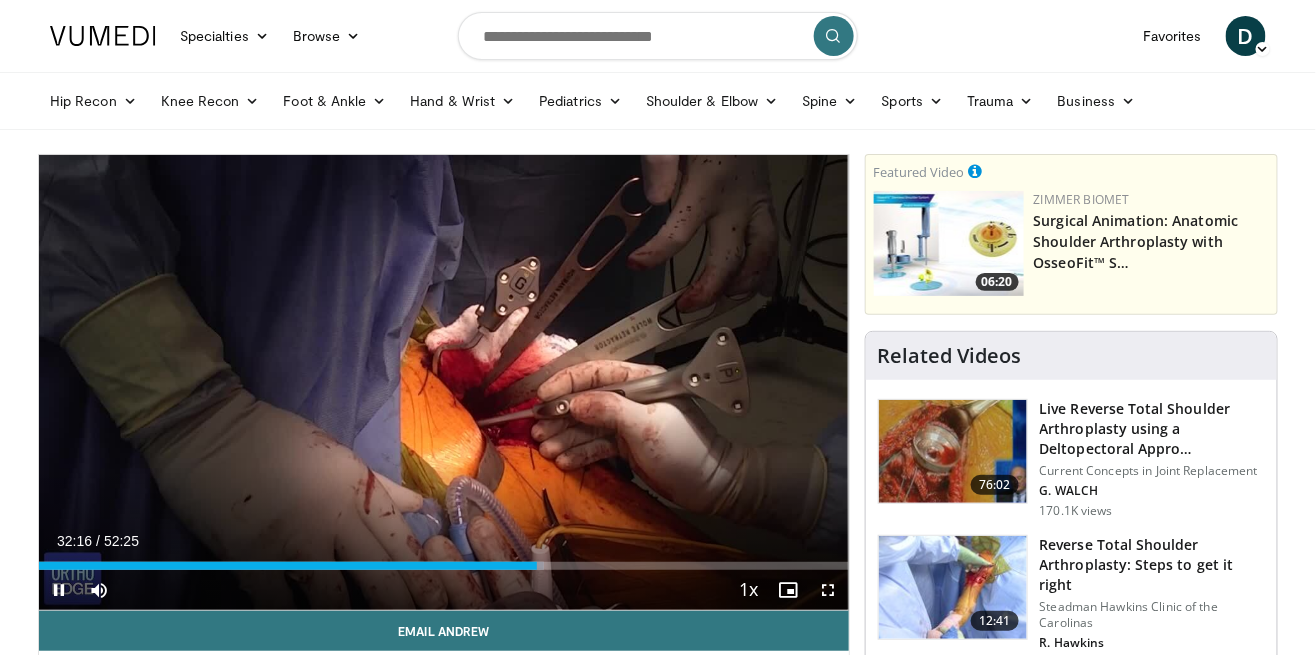click on "Current Time  32:16 / Duration  52:25" at bounding box center [444, 541] 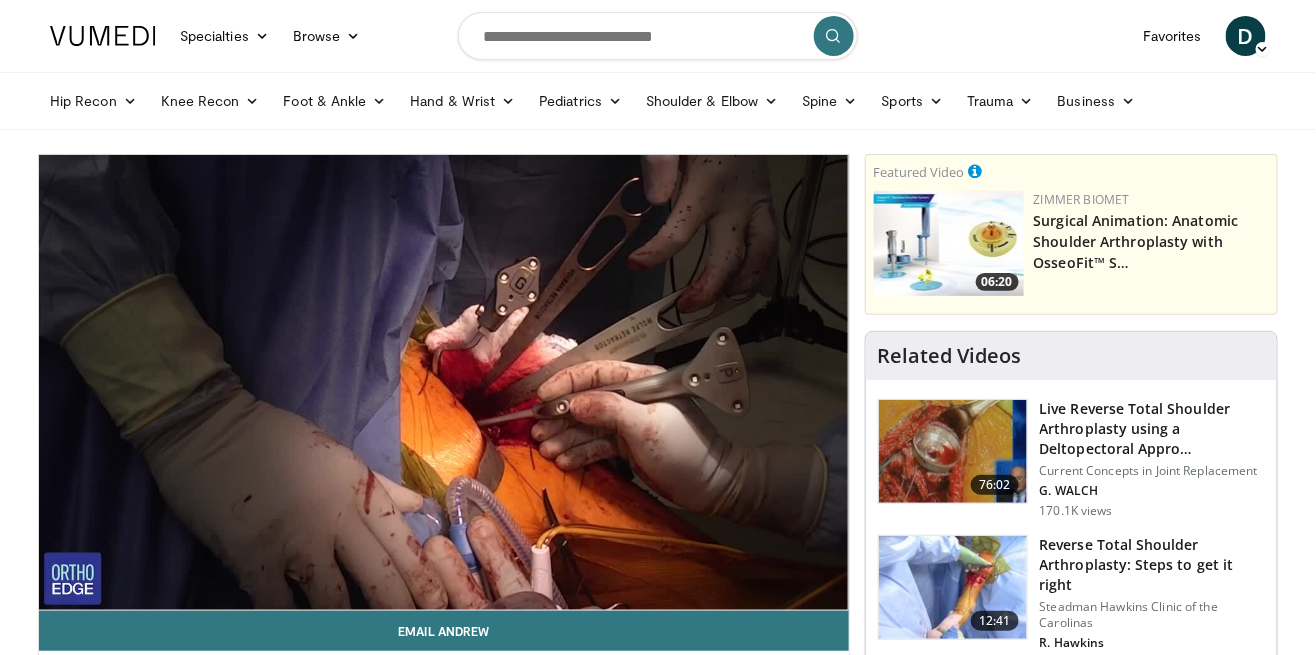 click on "Current Time  32:16 / Duration  52:25" at bounding box center (444, 581) 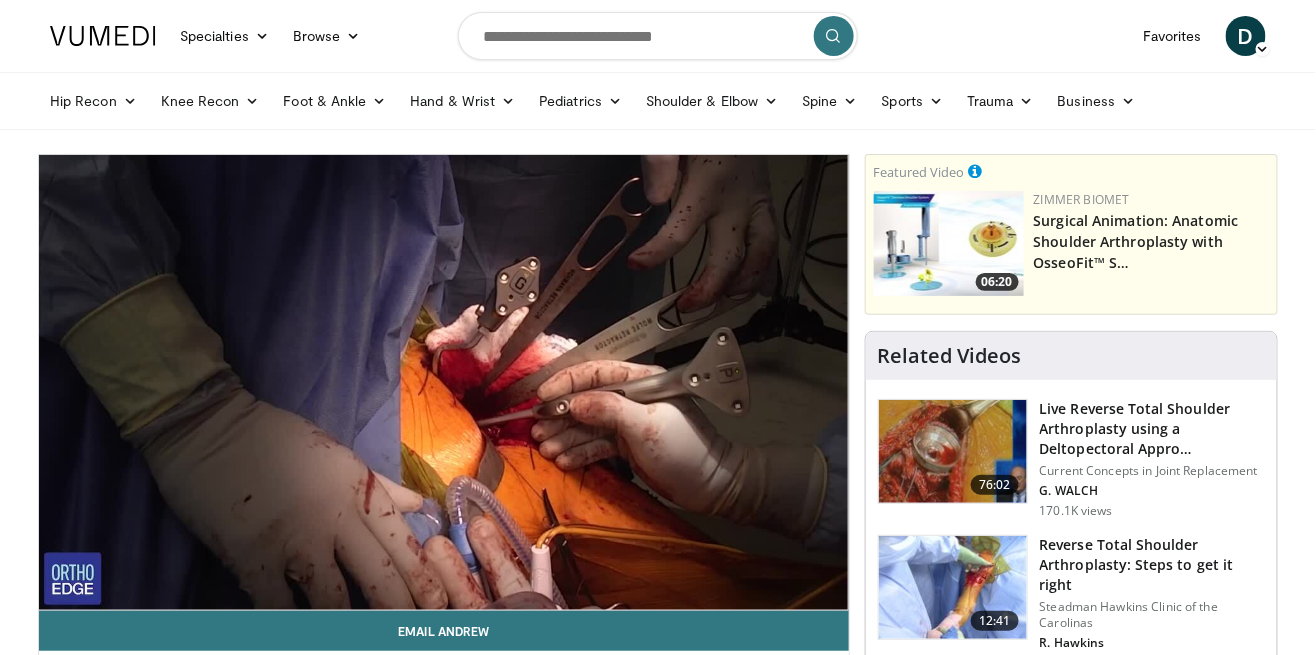 click on "10 seconds
Tap to unmute" at bounding box center [444, 382] 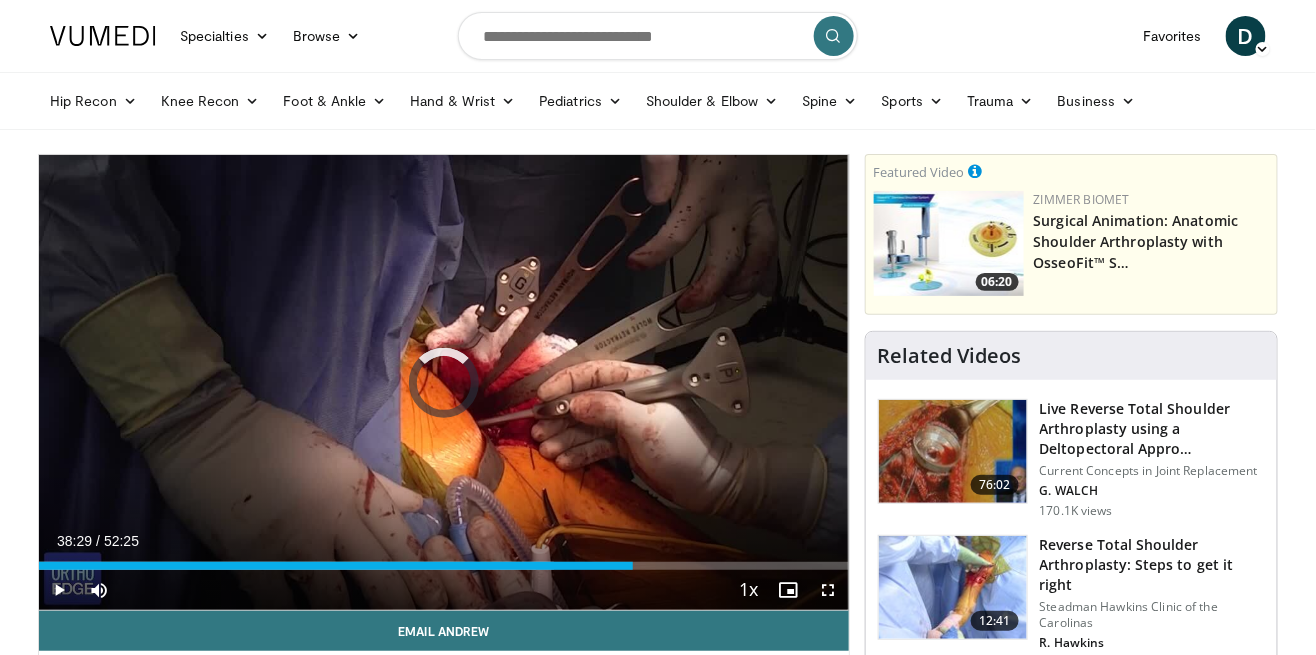click on "Loaded :  63.65% 38:29 32:15" at bounding box center [444, 560] 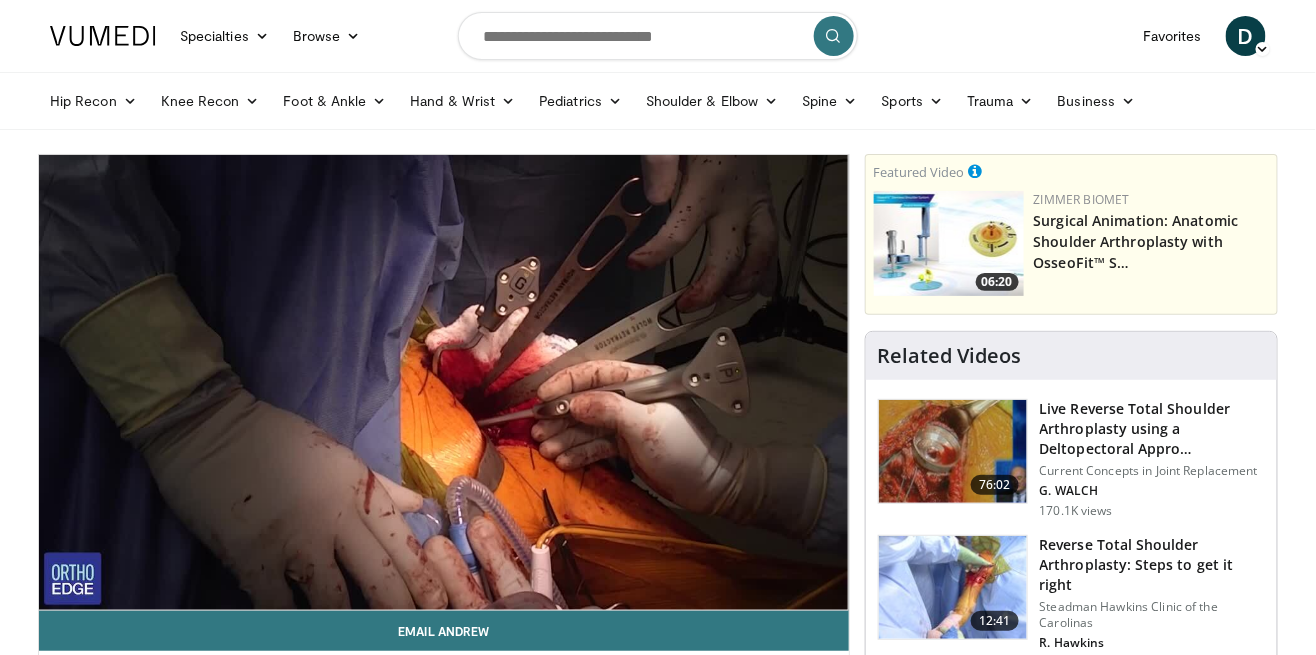 click on "10 seconds
Tap to unmute" at bounding box center [444, 382] 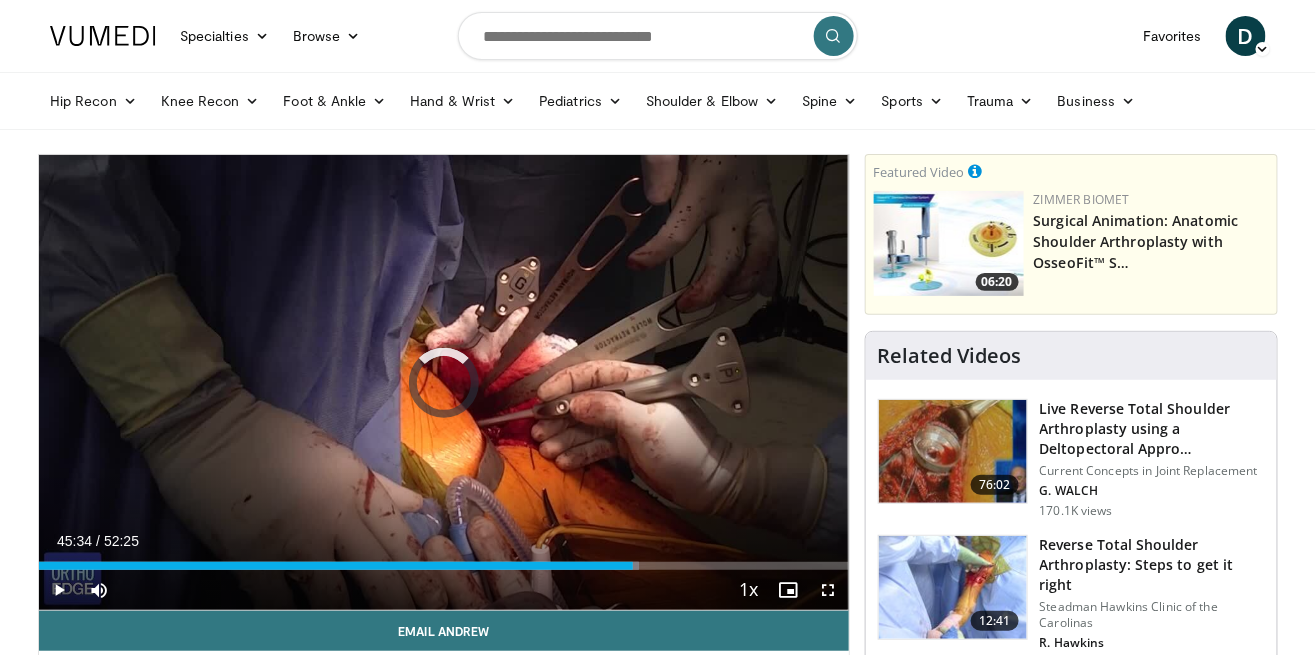 click on "Loaded :  74.15% 38:29 38:27" at bounding box center [444, 566] 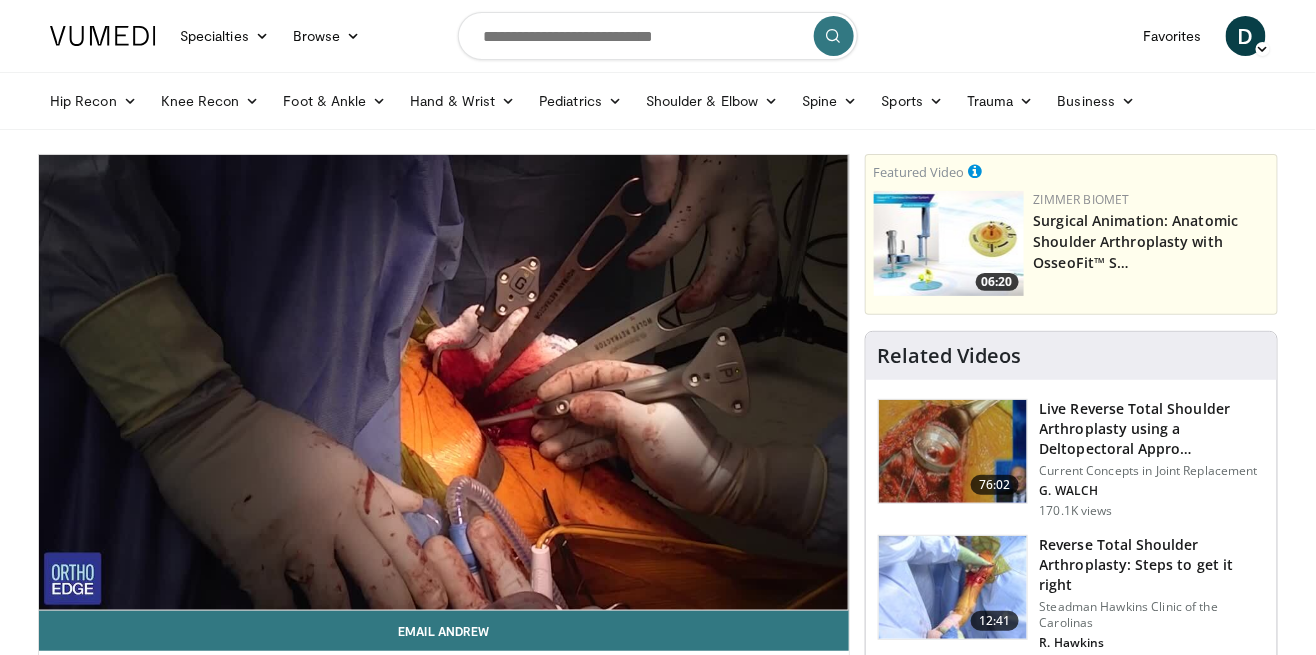 click at bounding box center (953, 452) 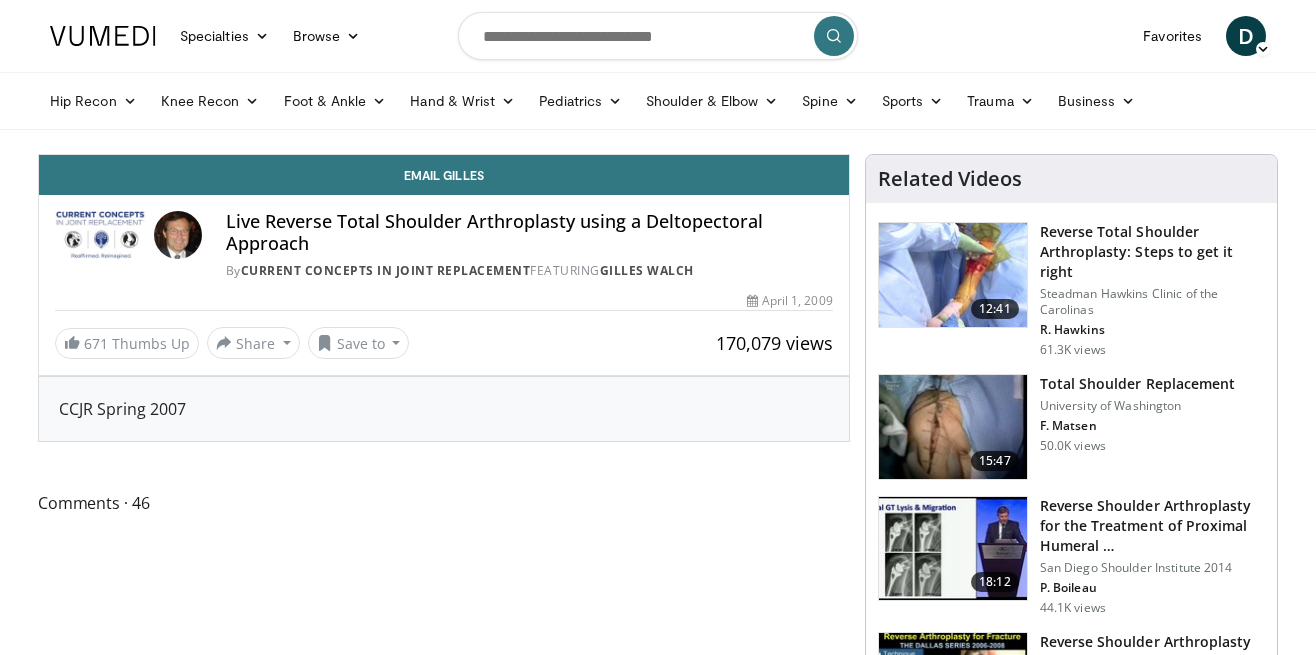 scroll, scrollTop: 0, scrollLeft: 0, axis: both 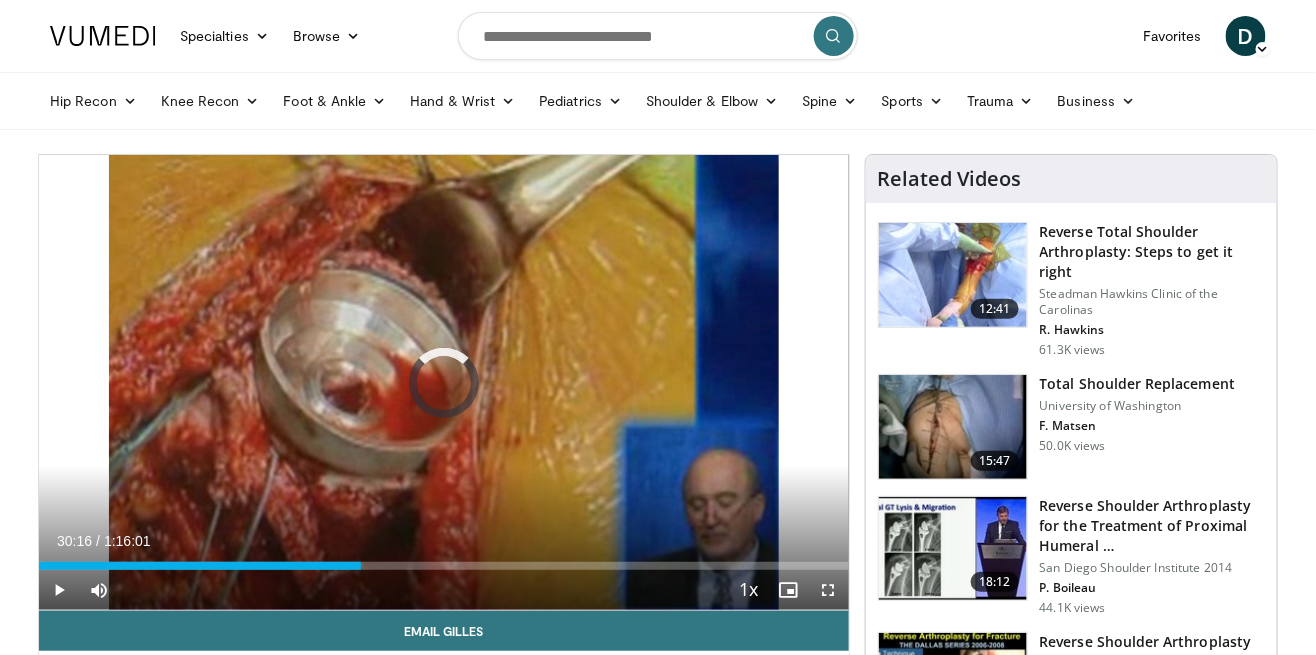 click on "Loaded :  0.44% 0:30:16" at bounding box center [444, 560] 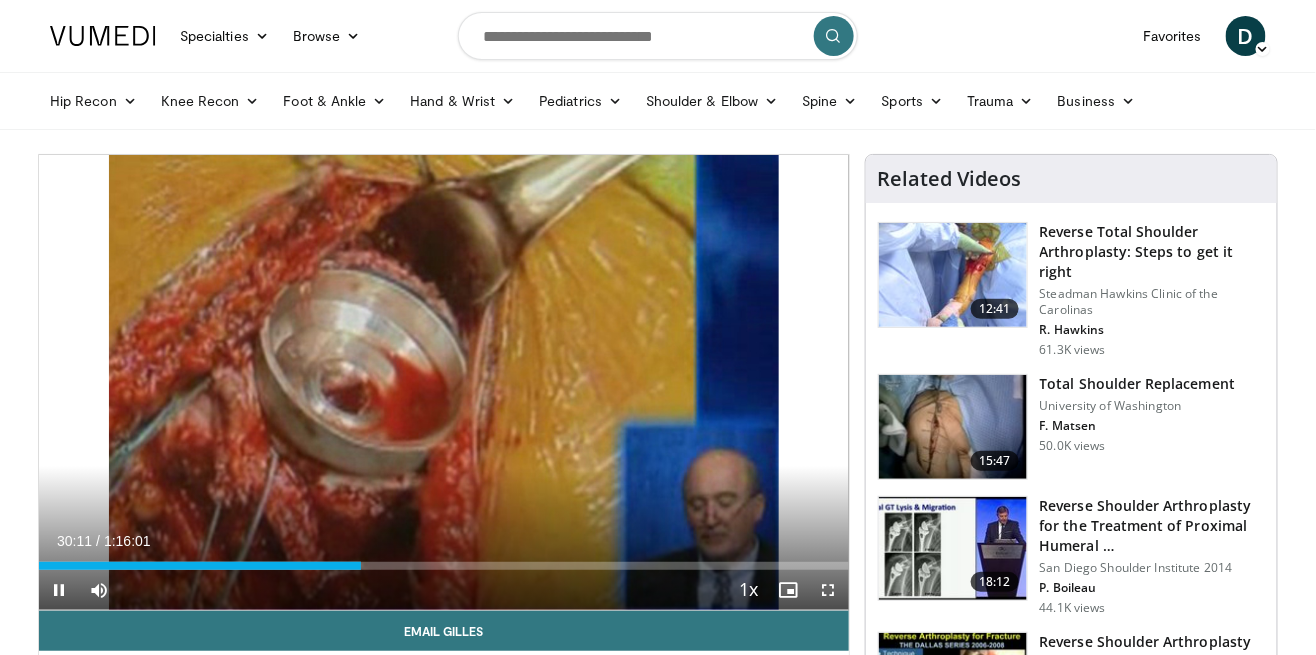 click on "10 seconds
Tap to unmute" at bounding box center (444, 382) 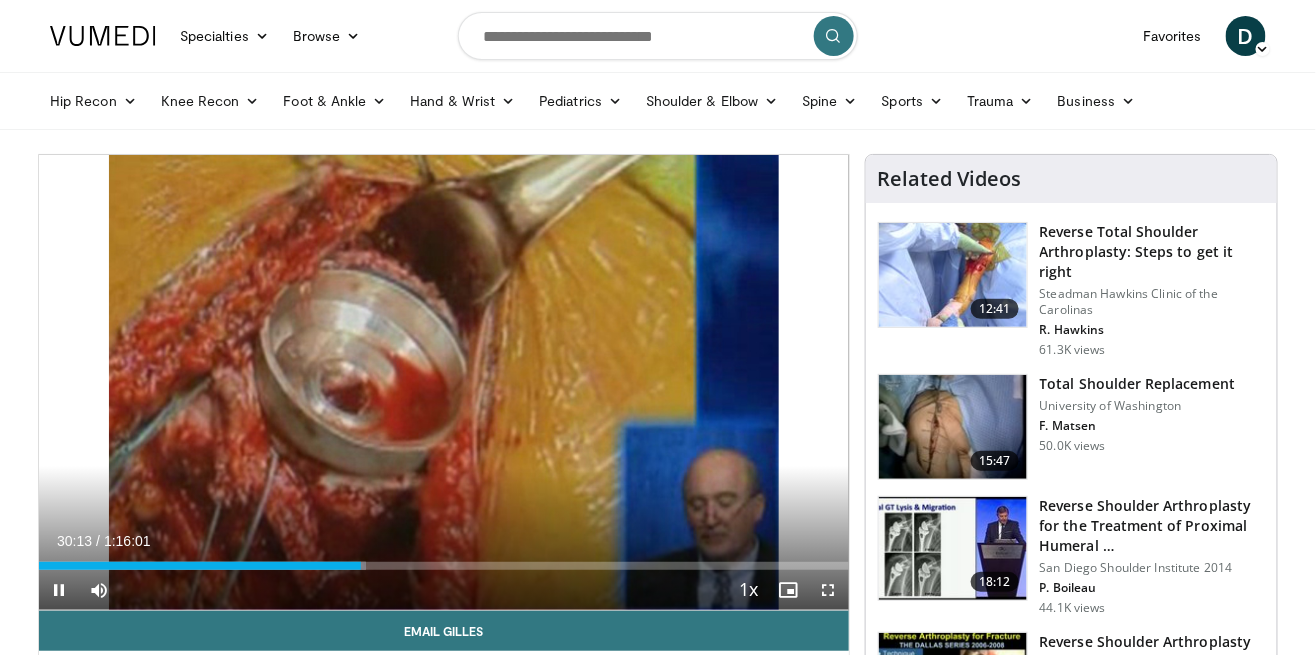 click on "10 seconds
Tap to unmute" at bounding box center (444, 382) 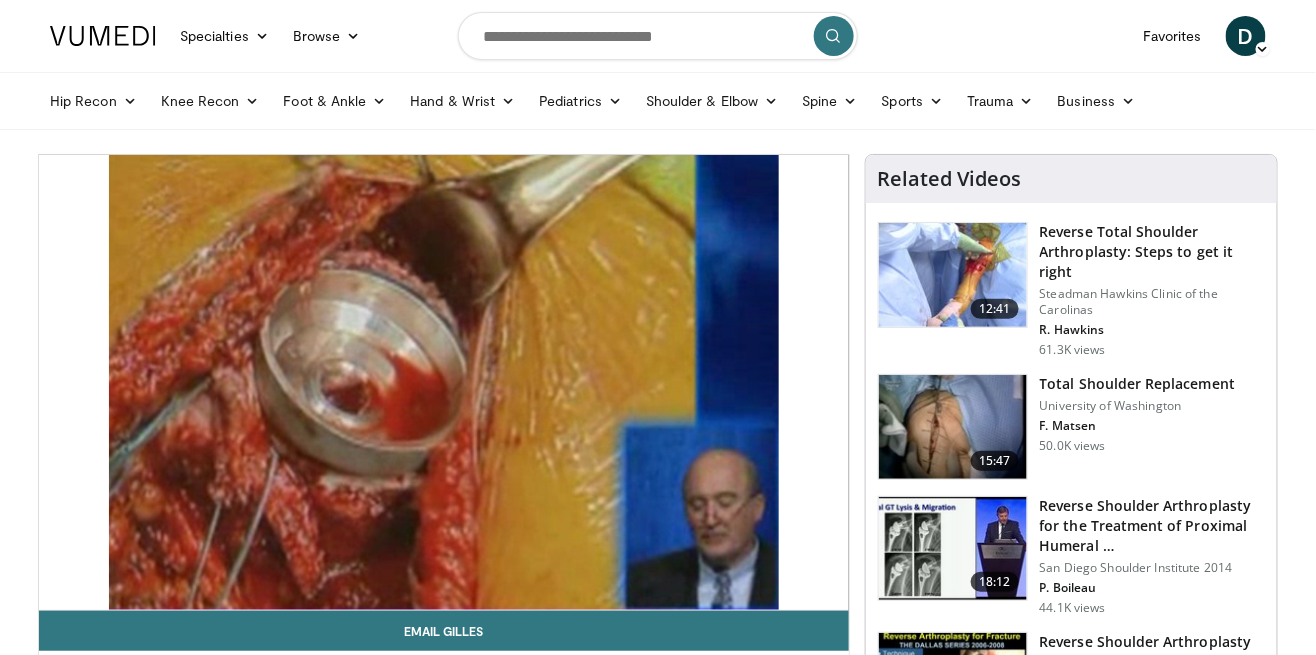 click on "10 seconds
Tap to unmute" at bounding box center (444, 382) 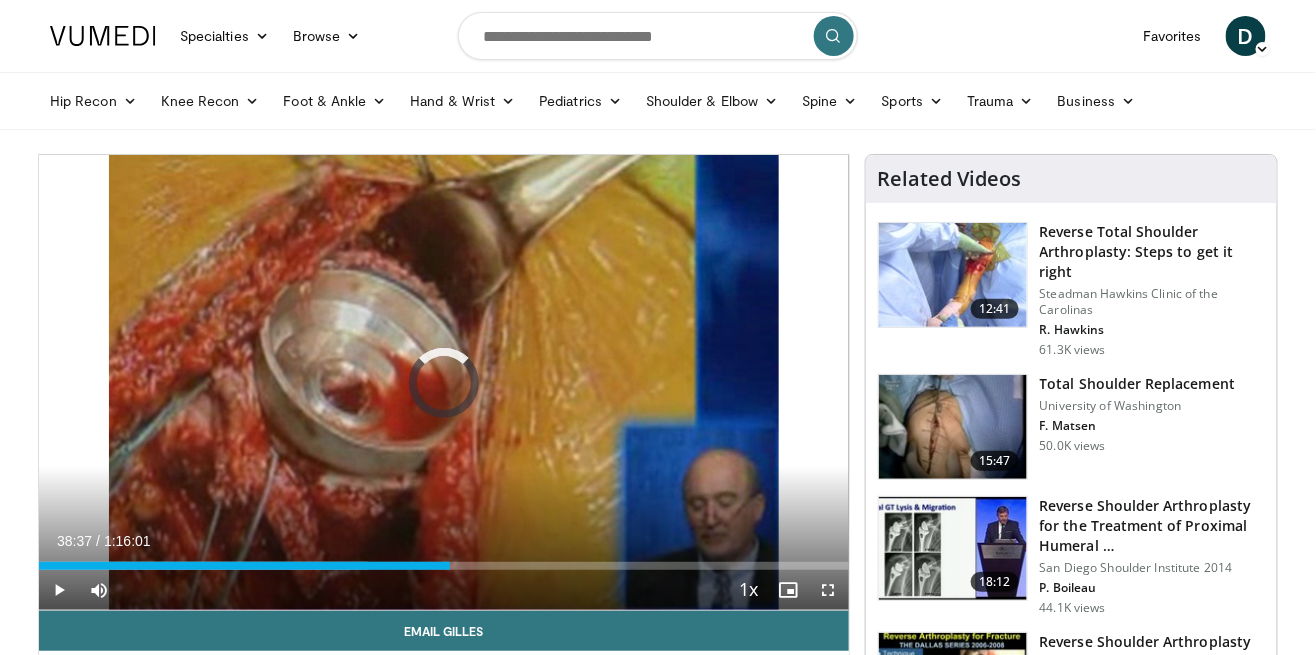 click on "0:38:37" at bounding box center (244, 566) 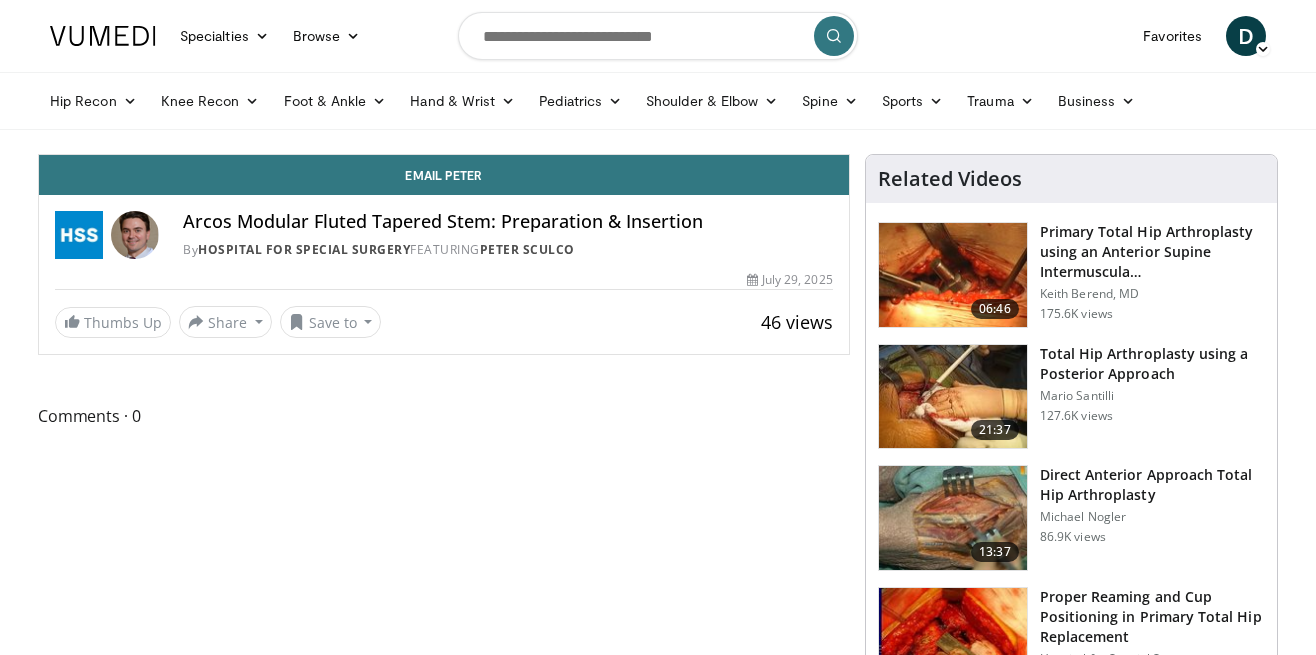scroll, scrollTop: 0, scrollLeft: 0, axis: both 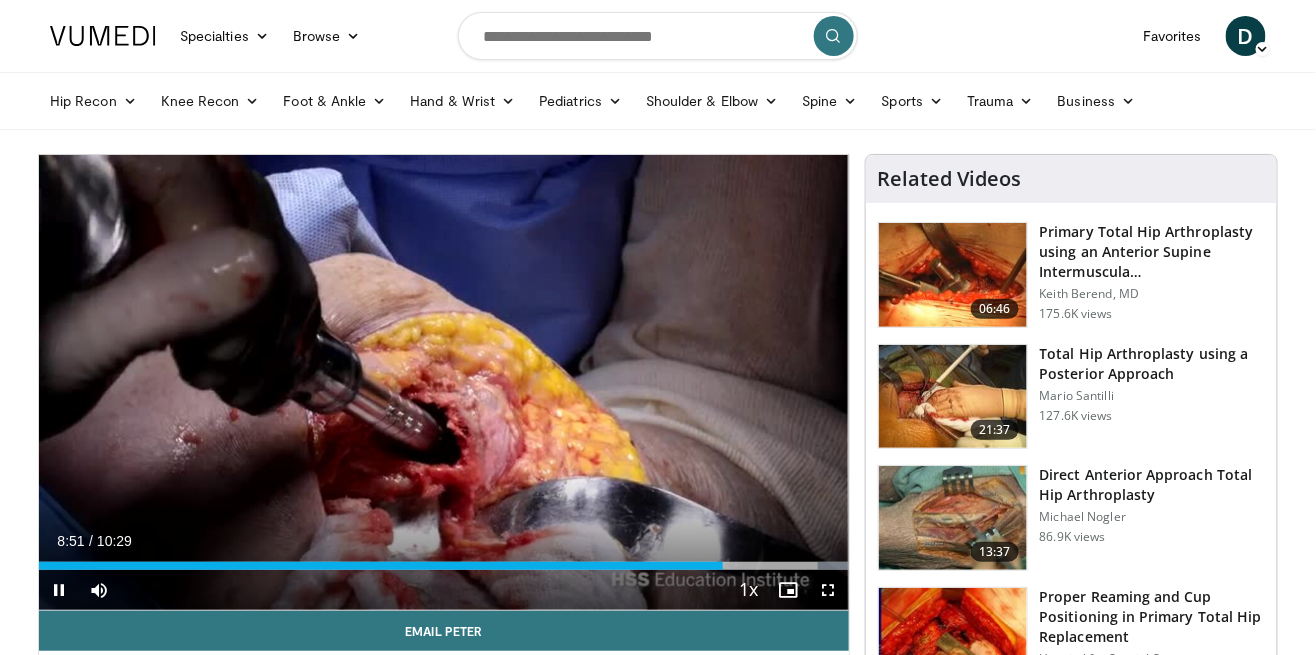 click on "10:09" at bounding box center (381, 566) 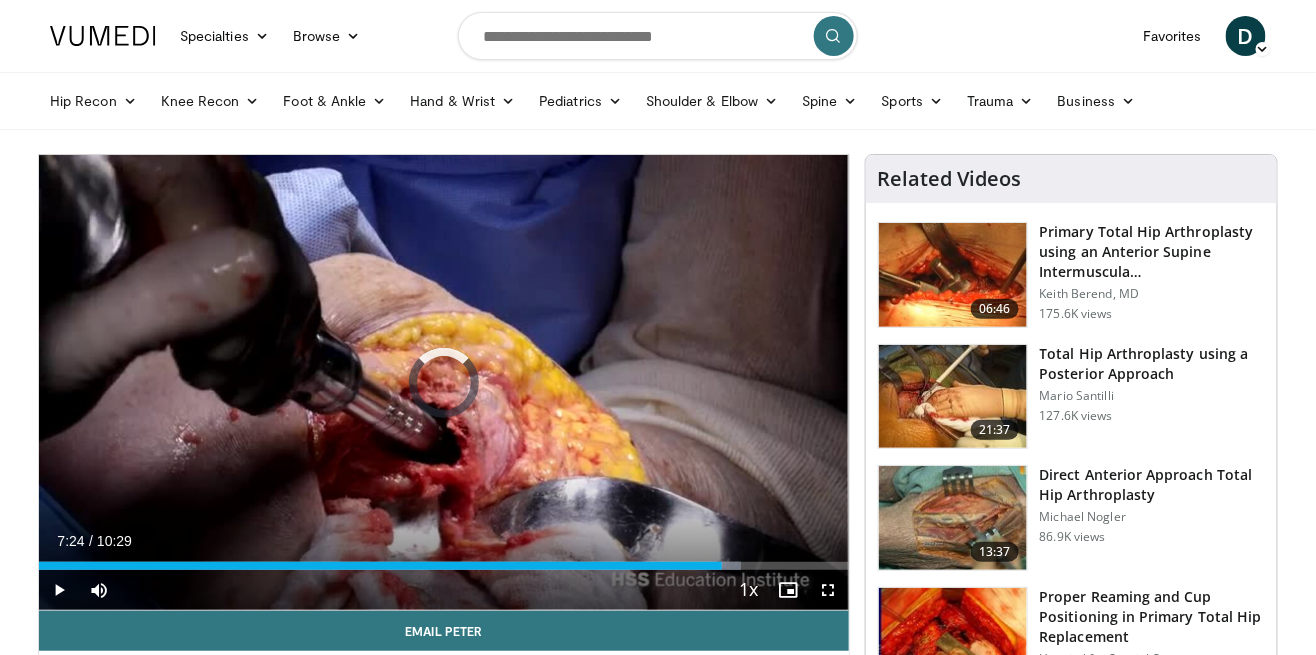 click on "07:24" at bounding box center [380, 566] 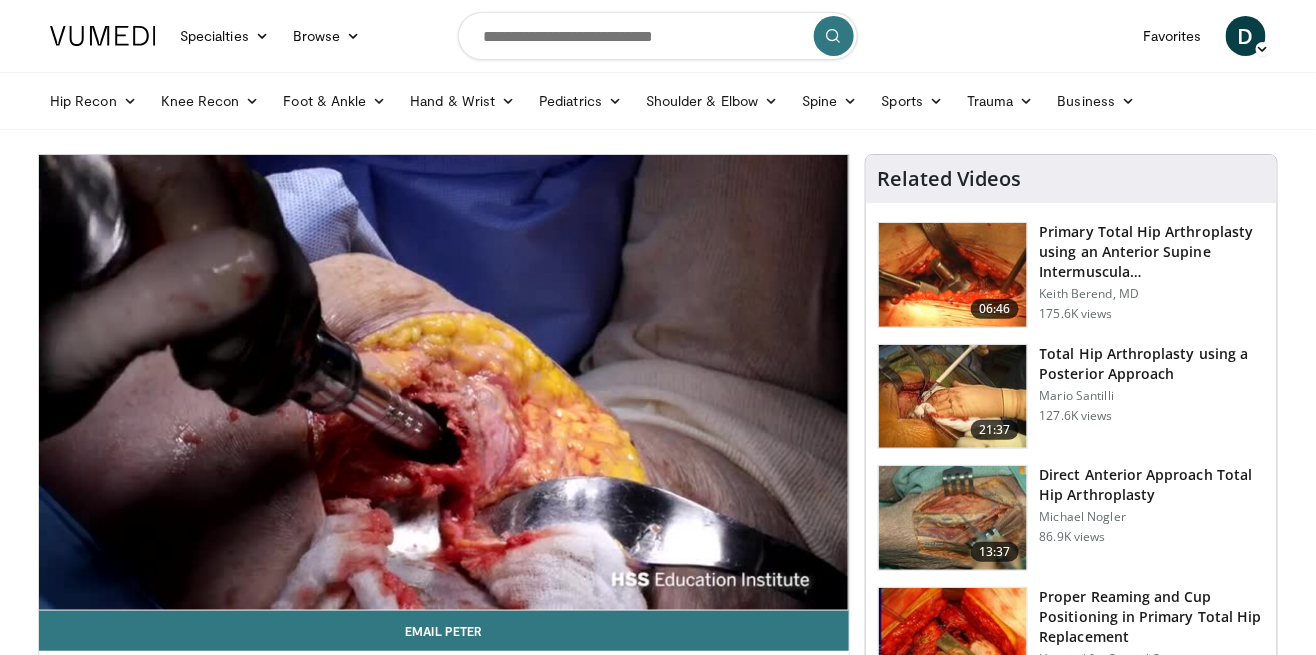 click on "10 seconds
Tap to unmute" at bounding box center [444, 382] 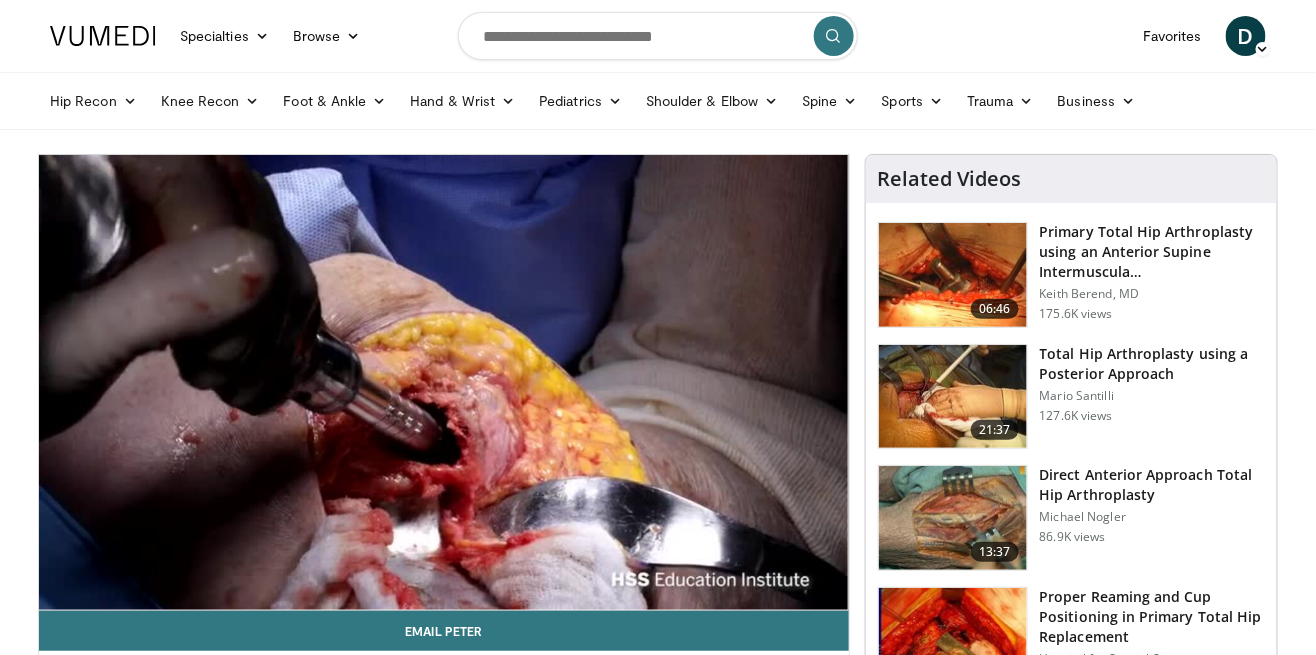 click on "10 seconds
Tap to unmute" at bounding box center [444, 382] 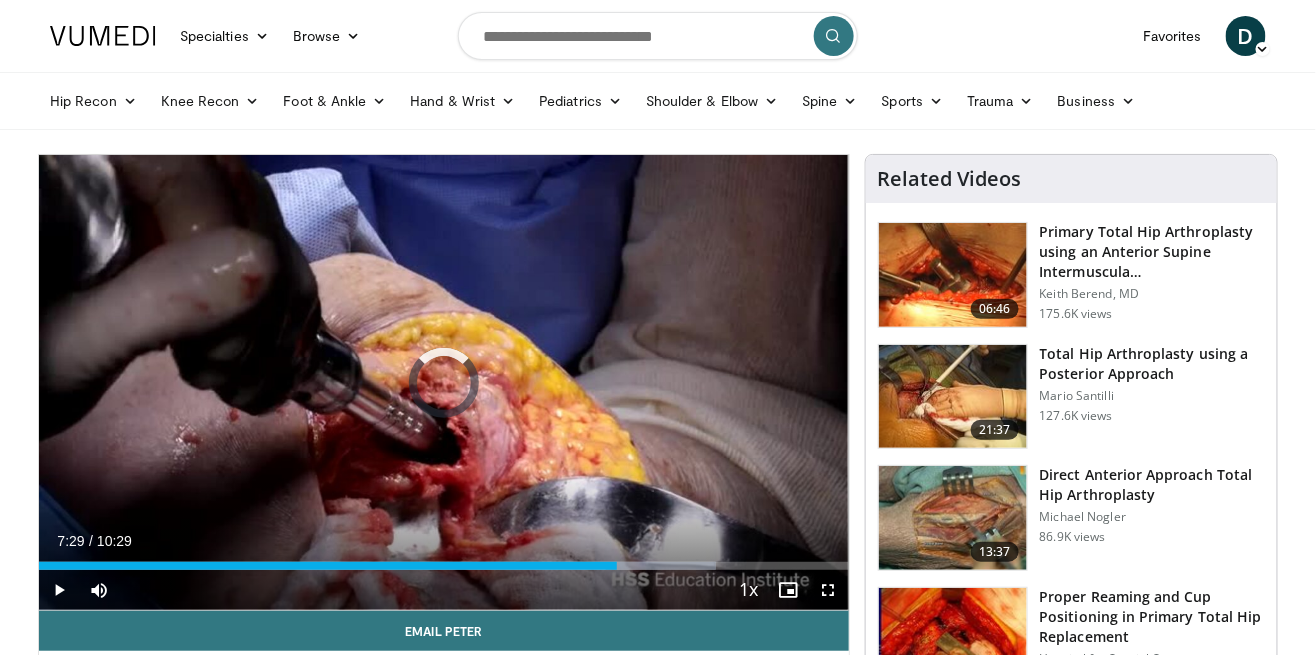 click on "Loaded :  83.56% 07:29 07:24" at bounding box center [444, 560] 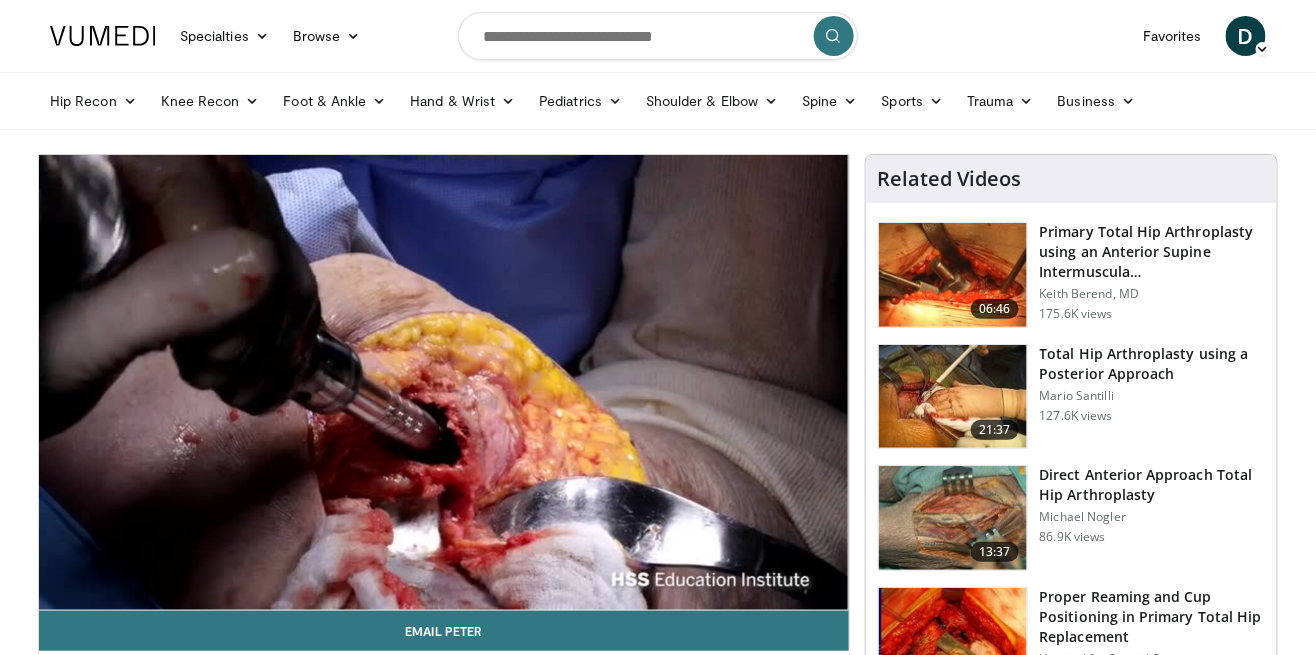 click on "10 seconds
Tap to unmute" at bounding box center [444, 382] 